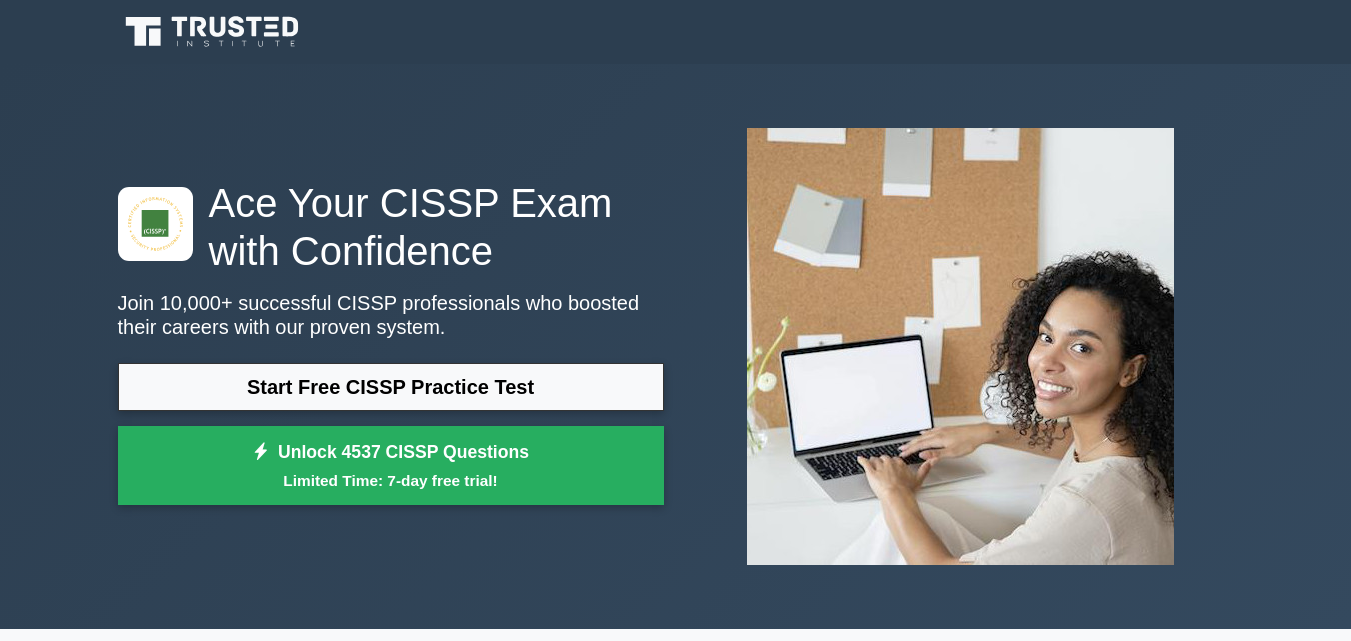 scroll, scrollTop: 100, scrollLeft: 0, axis: vertical 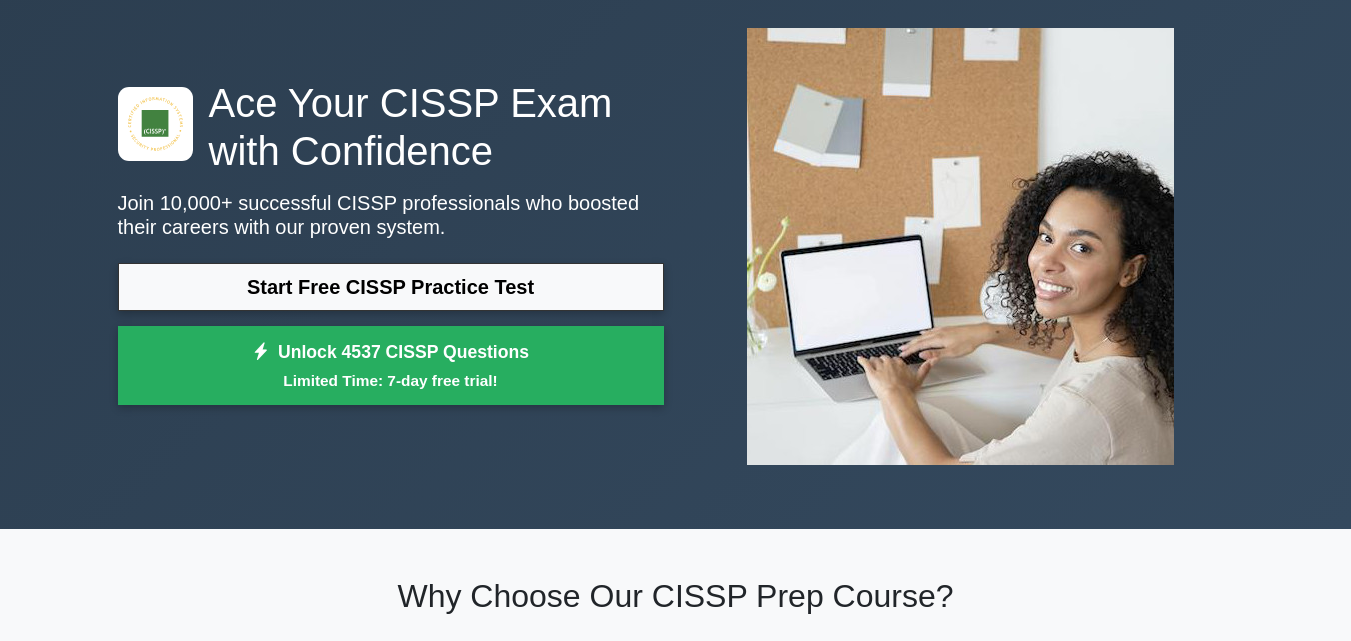 click on "Start Free CISSP Practice Test" at bounding box center (391, 287) 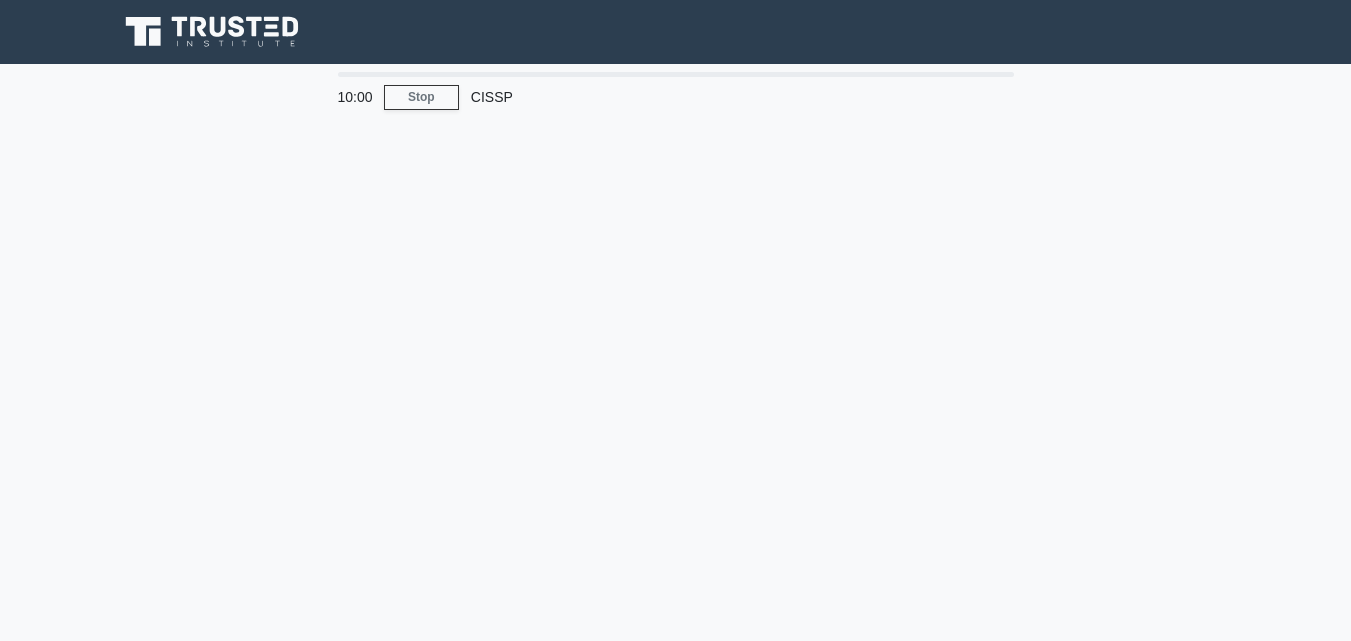 scroll, scrollTop: 0, scrollLeft: 0, axis: both 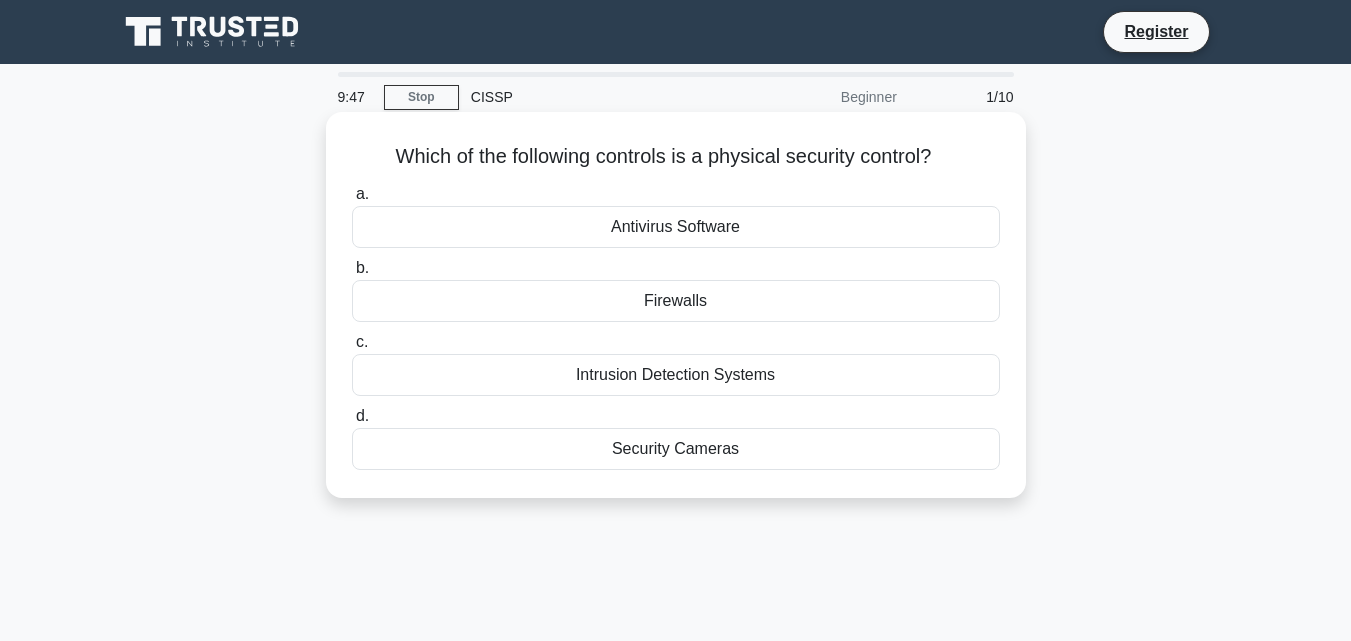click on "Intrusion Detection Systems" at bounding box center (676, 375) 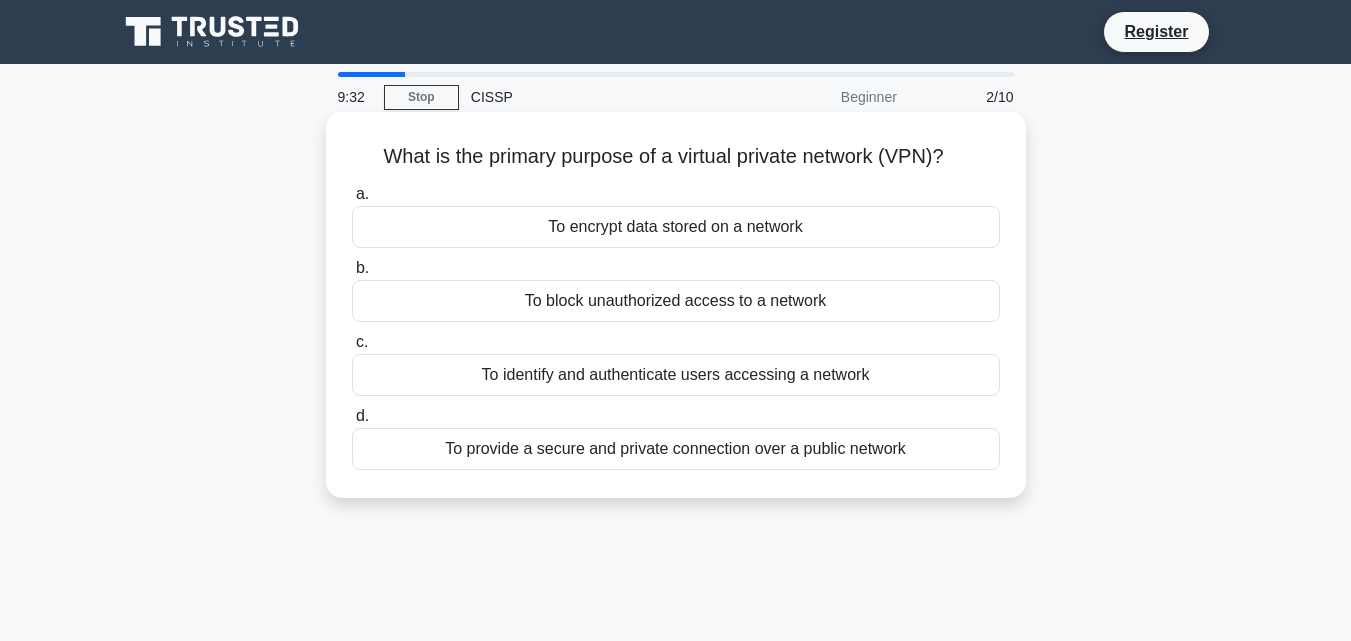 click on "To provide a secure and private connection over a public network" at bounding box center [676, 449] 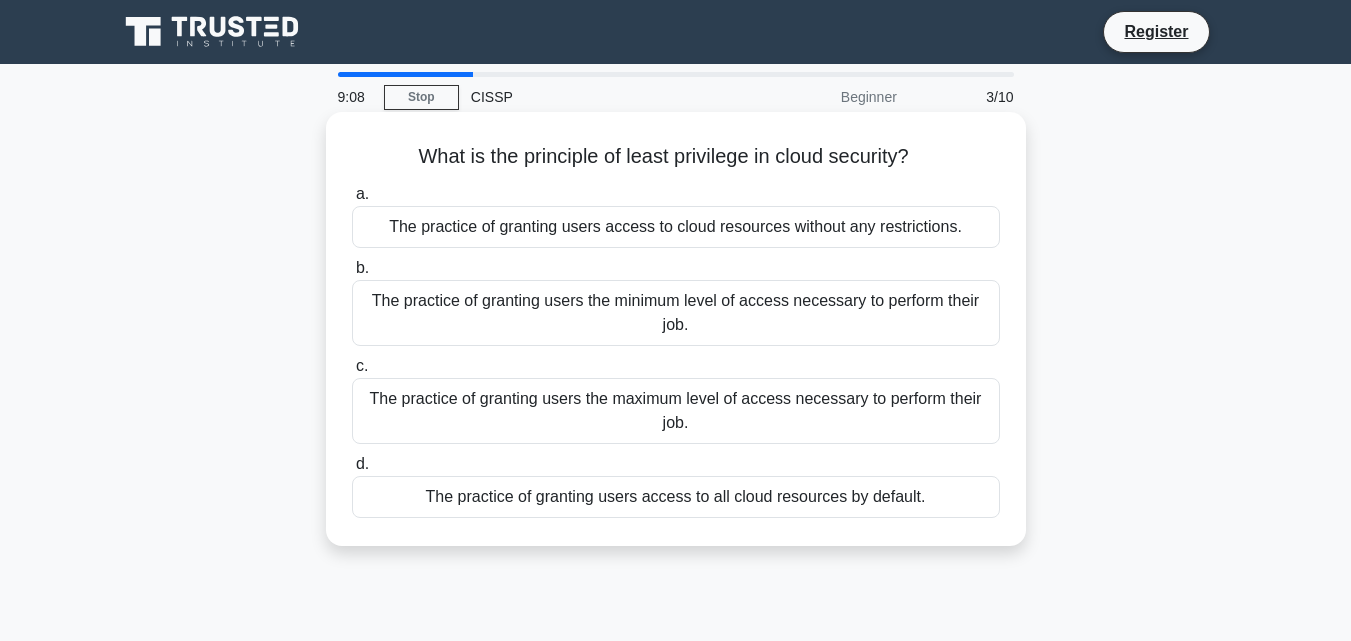 click on "The practice of granting users access to cloud resources without any restrictions." at bounding box center (676, 227) 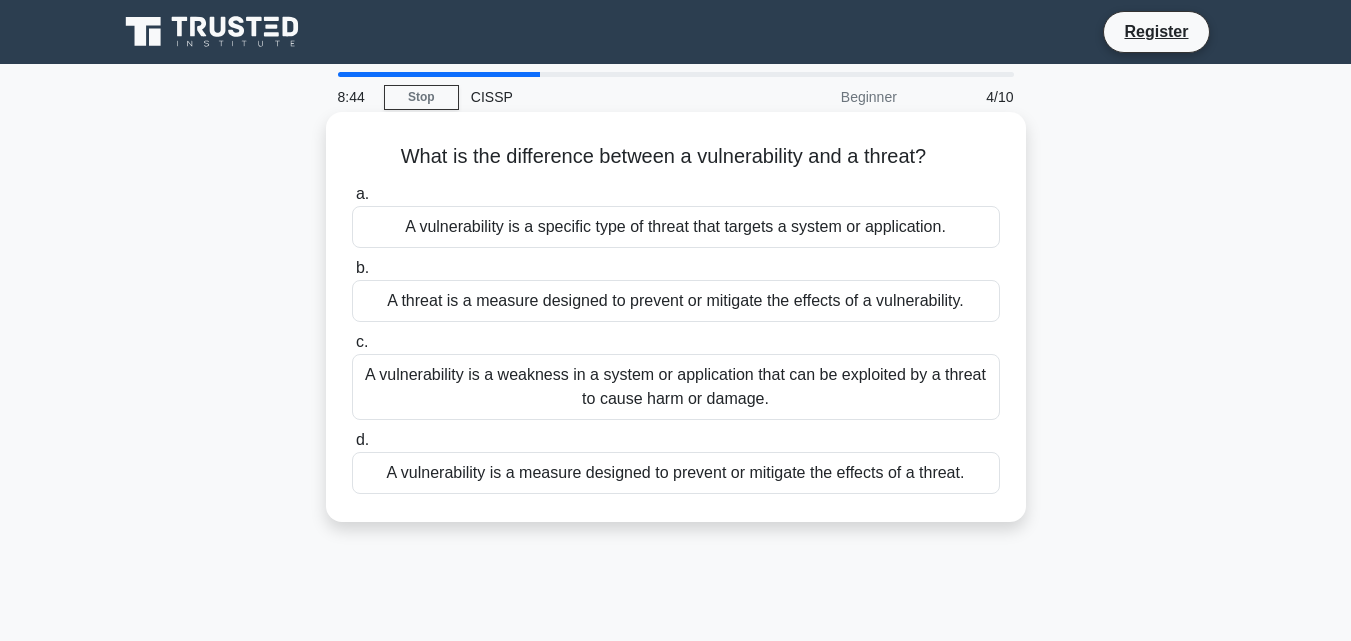 click on "A vulnerability is a specific type of threat that targets a system or application." at bounding box center (676, 227) 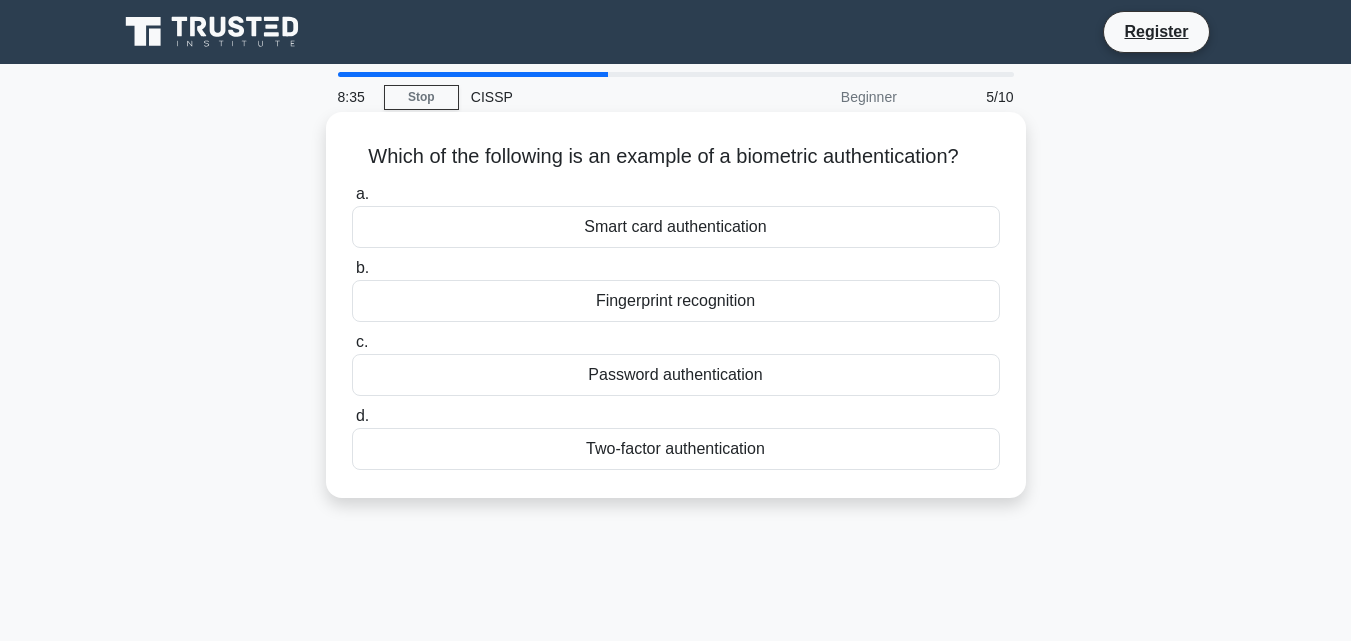click on "Fingerprint recognition" at bounding box center (676, 301) 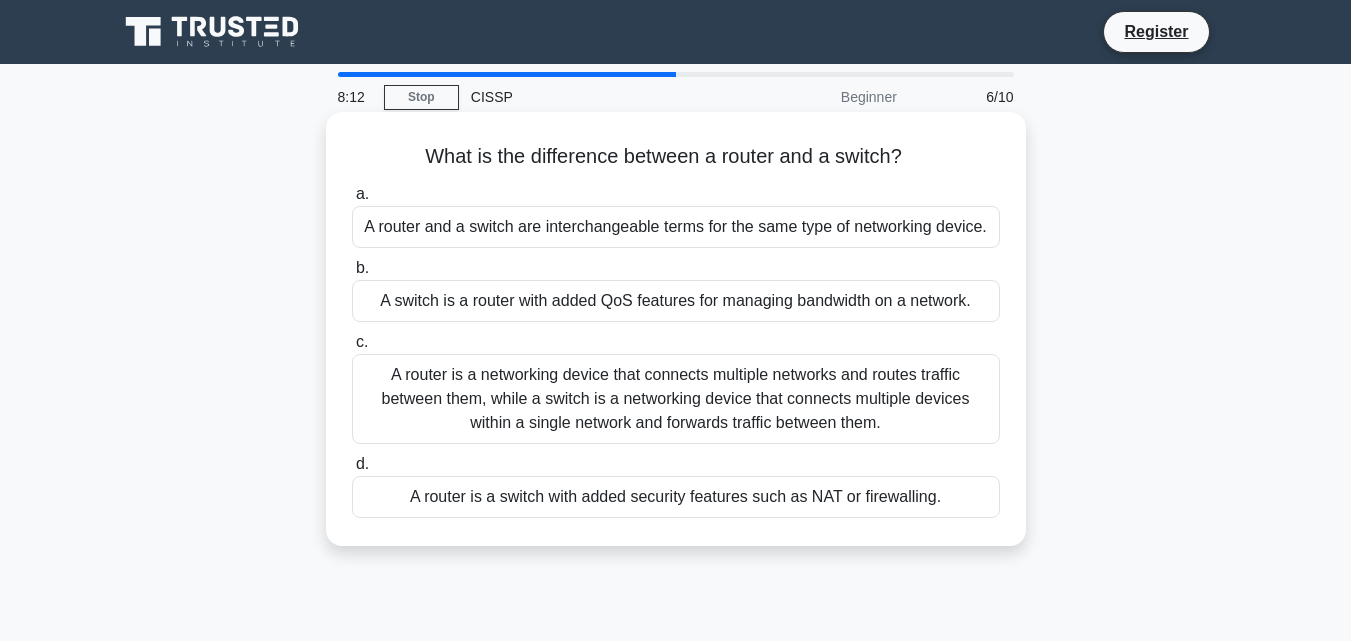 click on "A router is a networking device that connects multiple networks and routes traffic between them, while a switch is a networking device that connects multiple devices within a single network and forwards traffic between them." at bounding box center (676, 399) 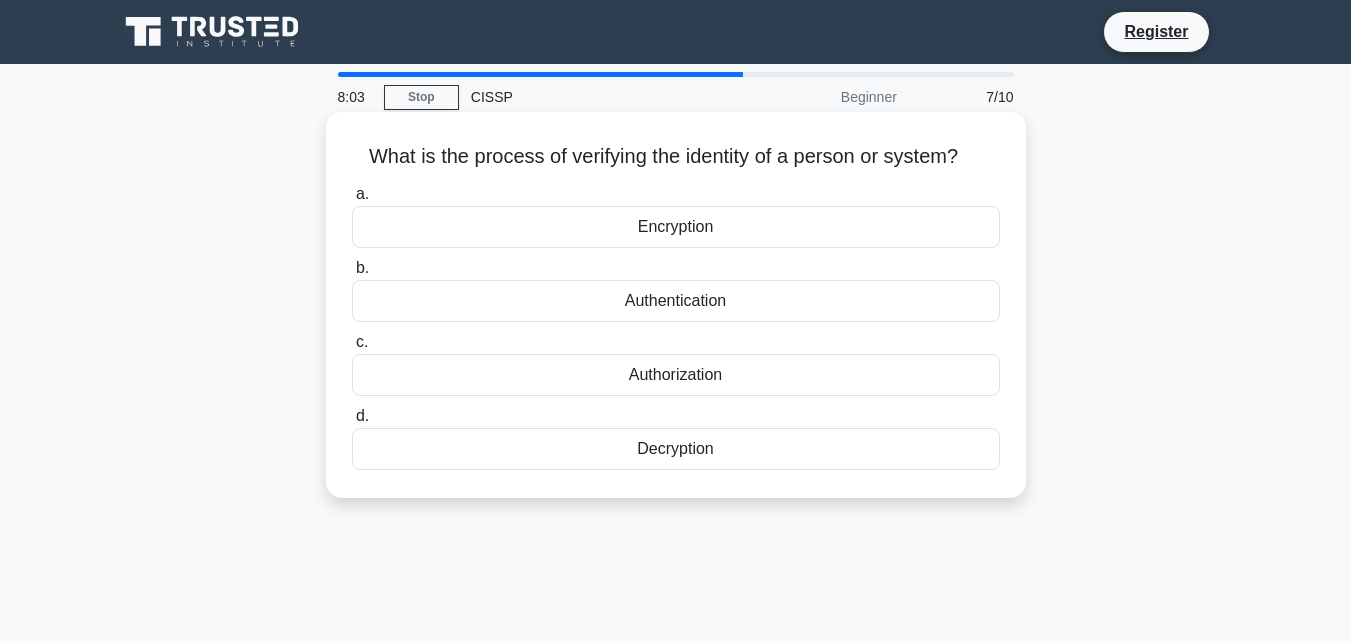 click on "Authorization" at bounding box center (676, 375) 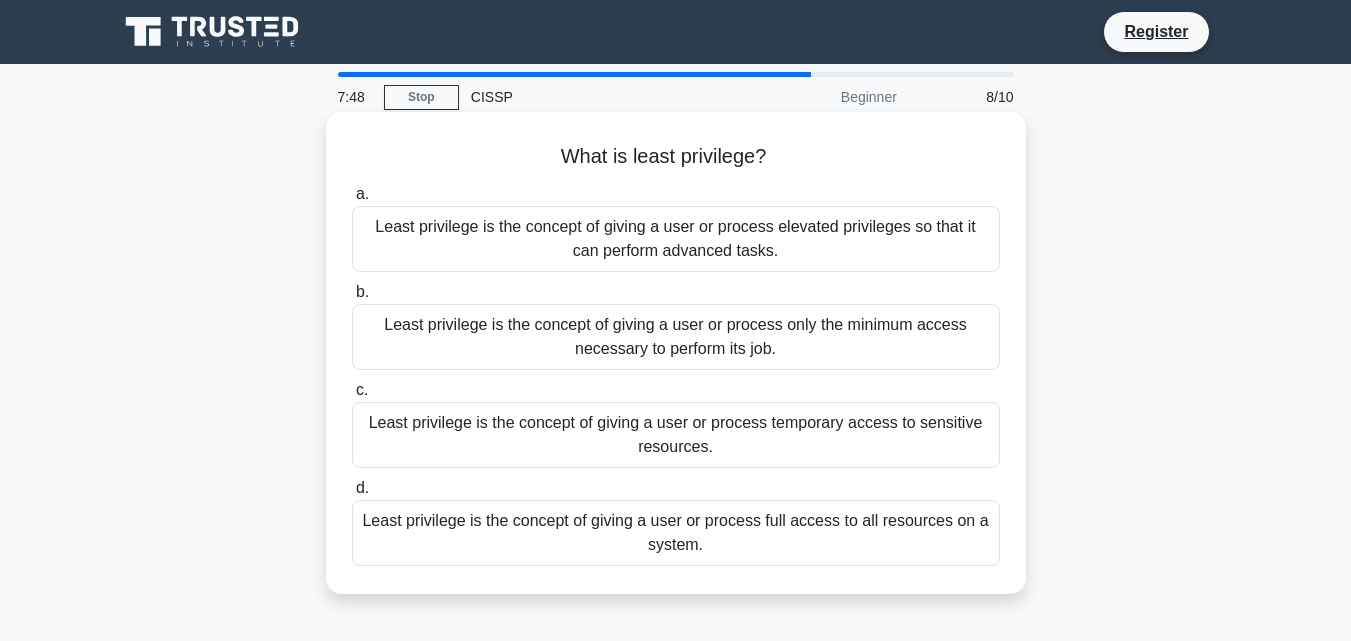 click on "Least privilege is the concept of giving a user or process only the minimum access necessary to perform its job." at bounding box center [676, 337] 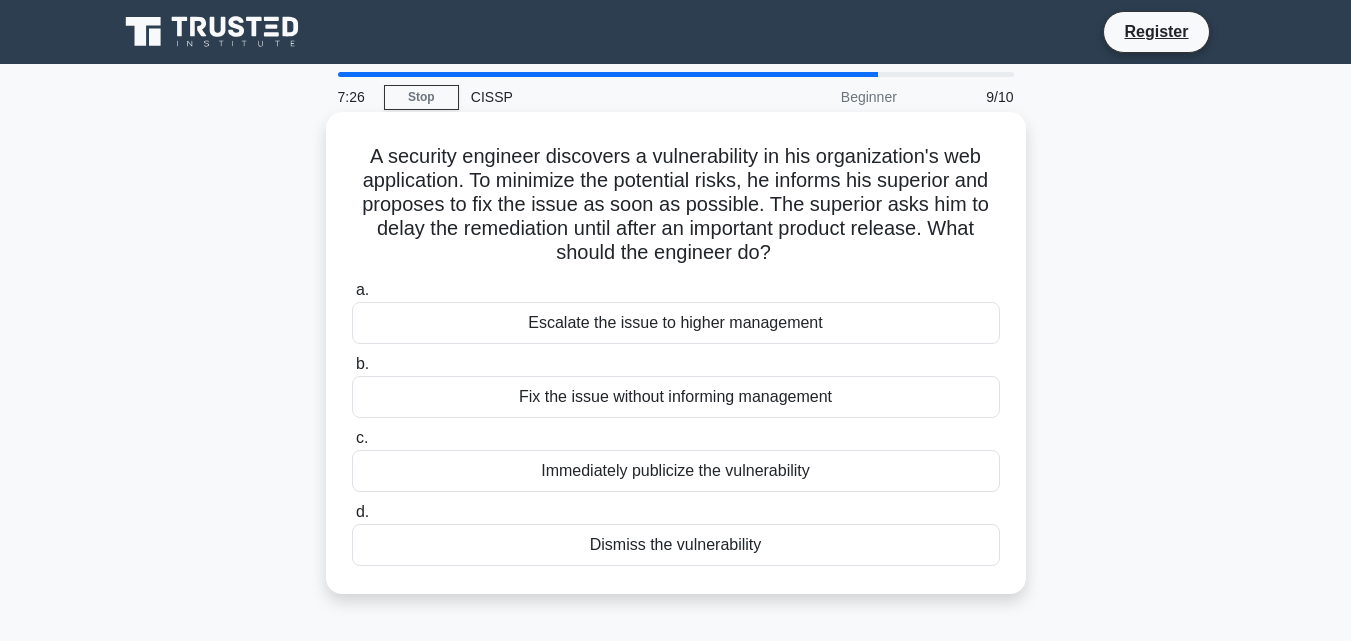 click on "Escalate the issue to higher management" at bounding box center [676, 323] 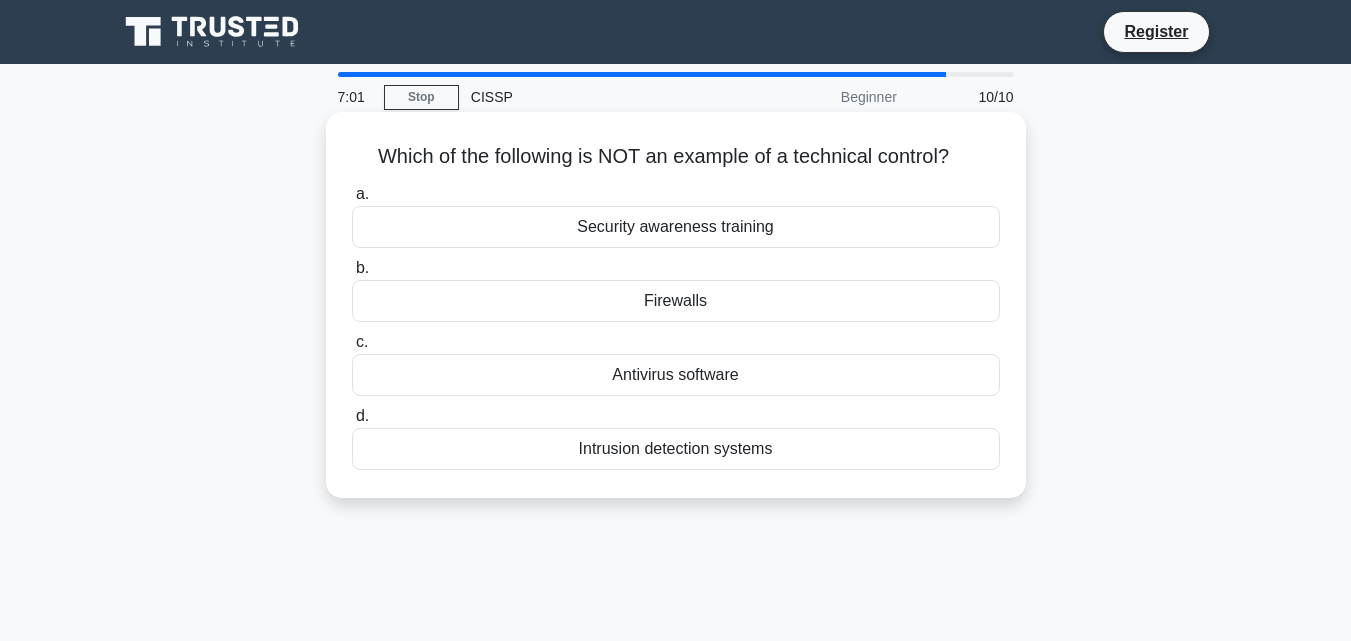 click on "Security awareness training" at bounding box center (676, 227) 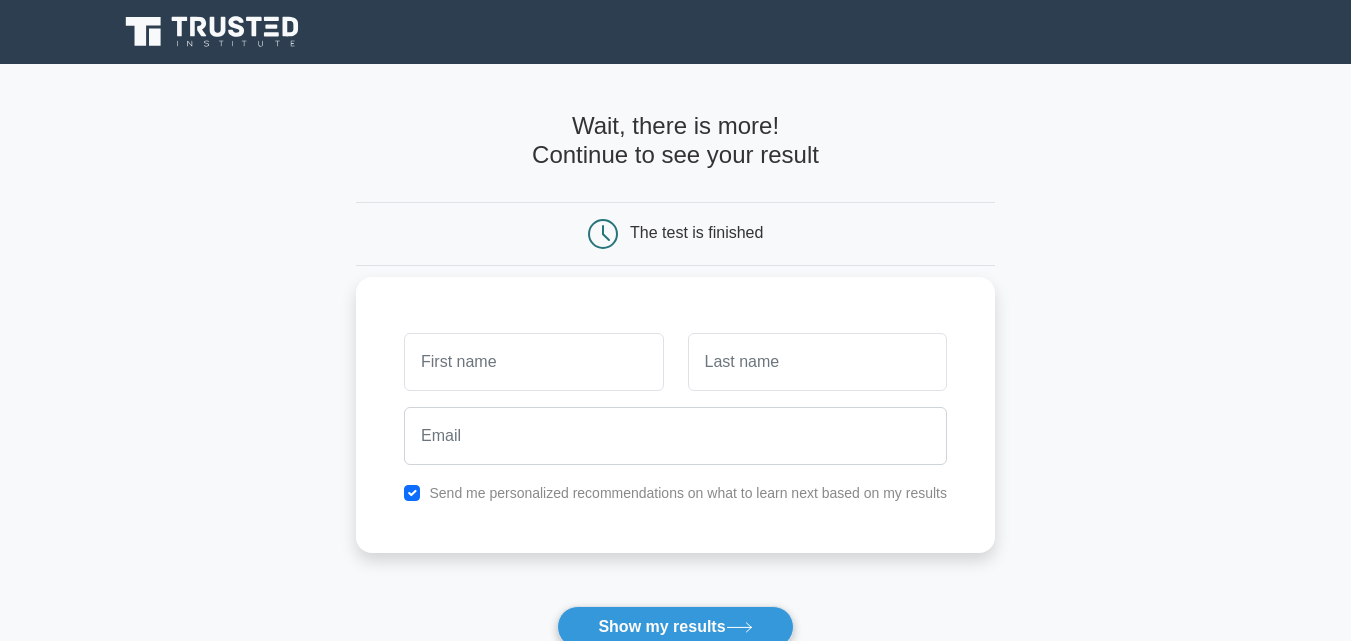 scroll, scrollTop: 0, scrollLeft: 0, axis: both 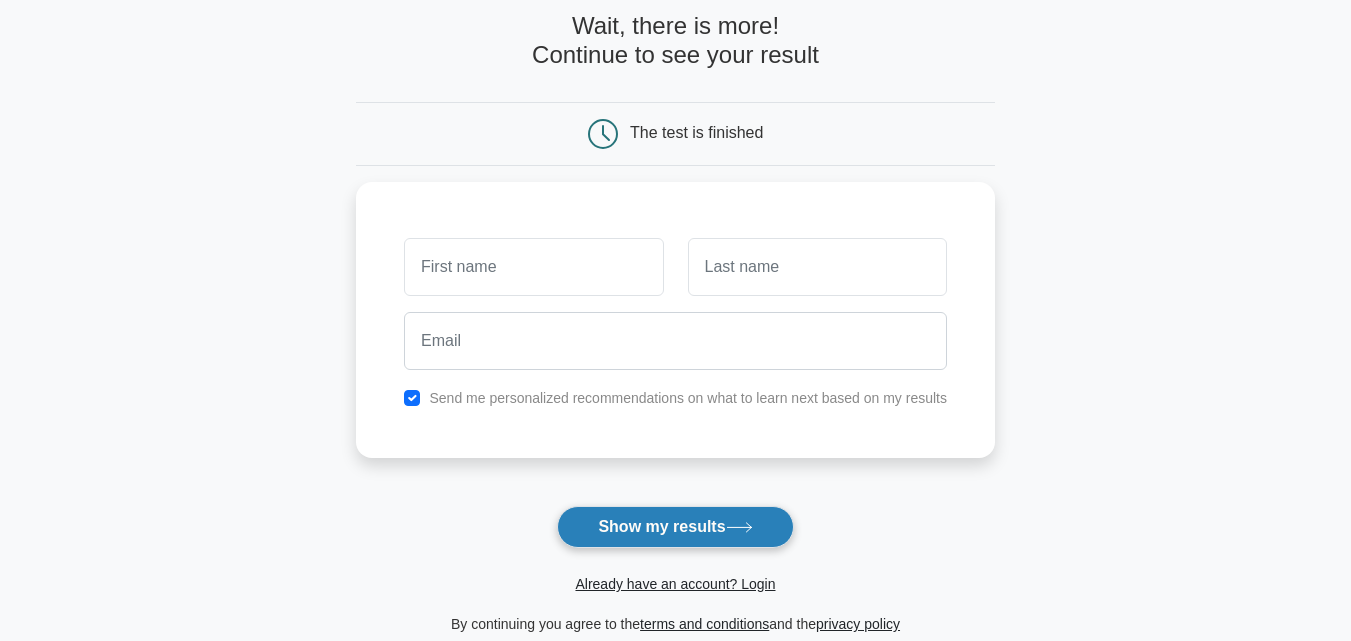 click on "Show my results" at bounding box center (675, 527) 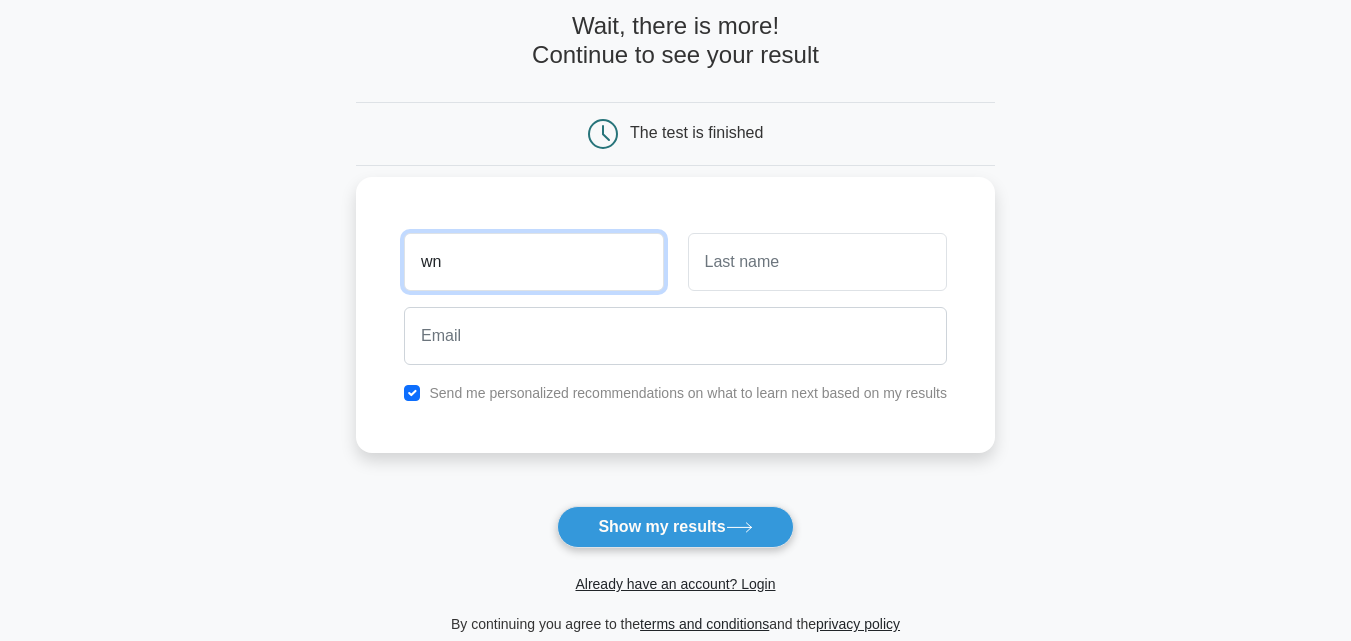 type on "w" 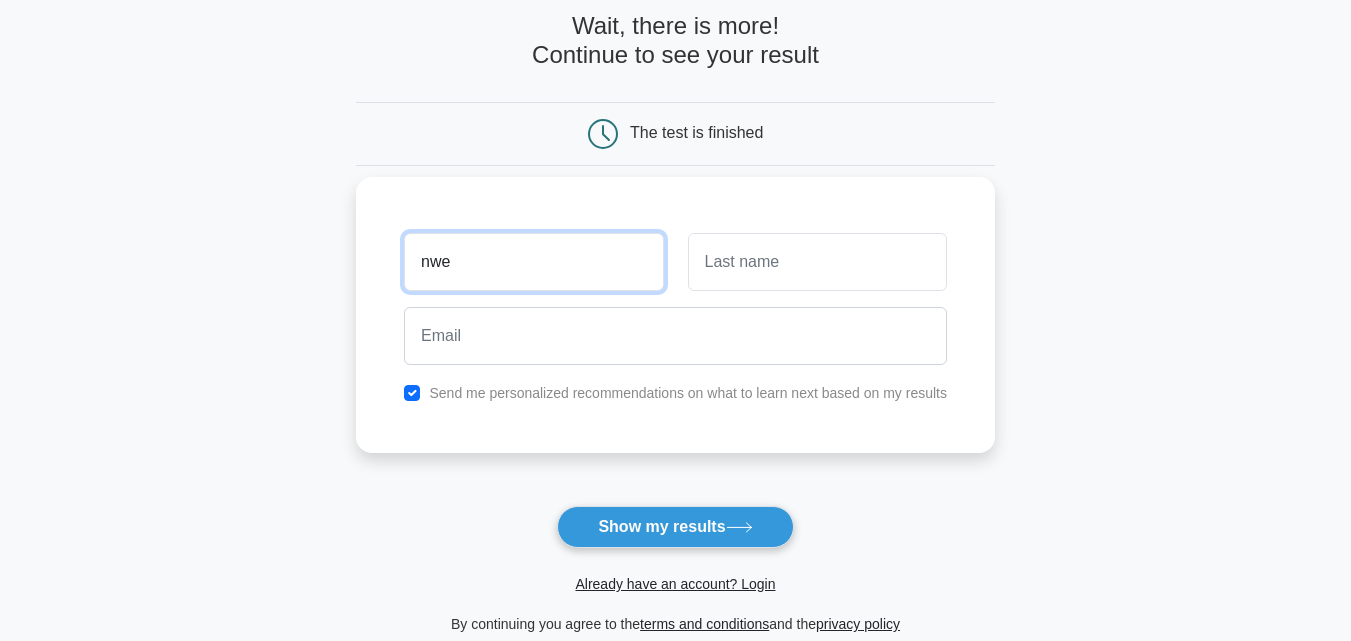 type on "nwe" 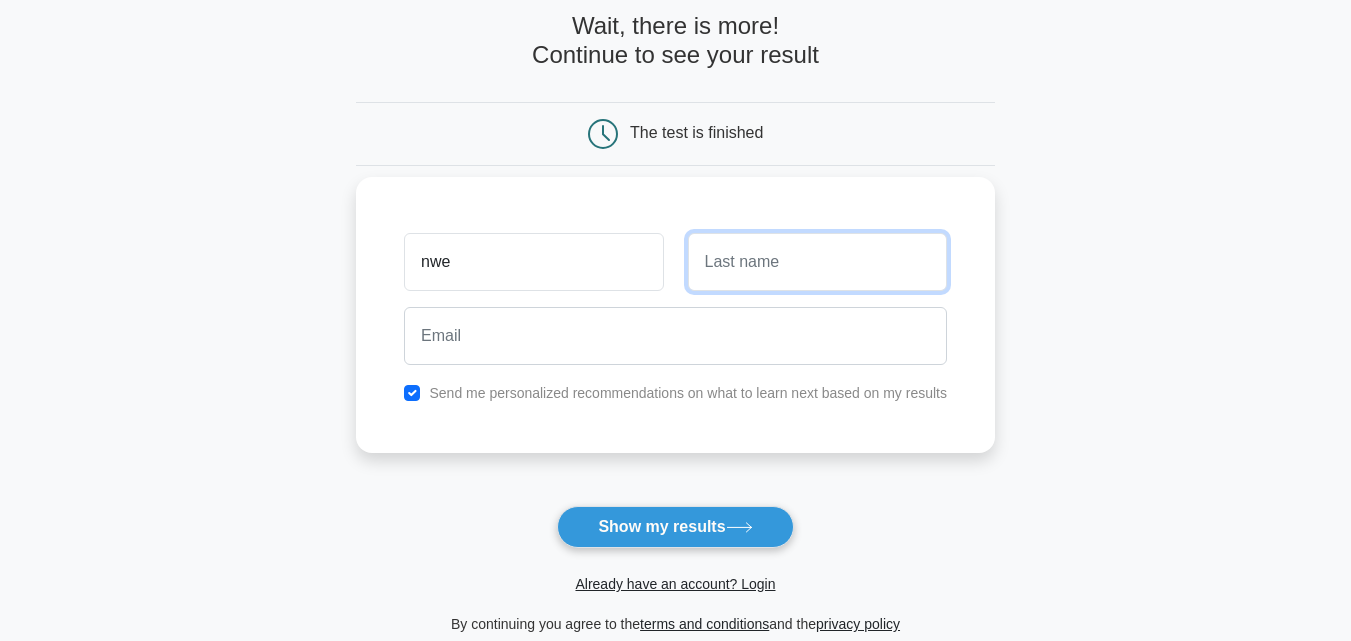 click at bounding box center [817, 262] 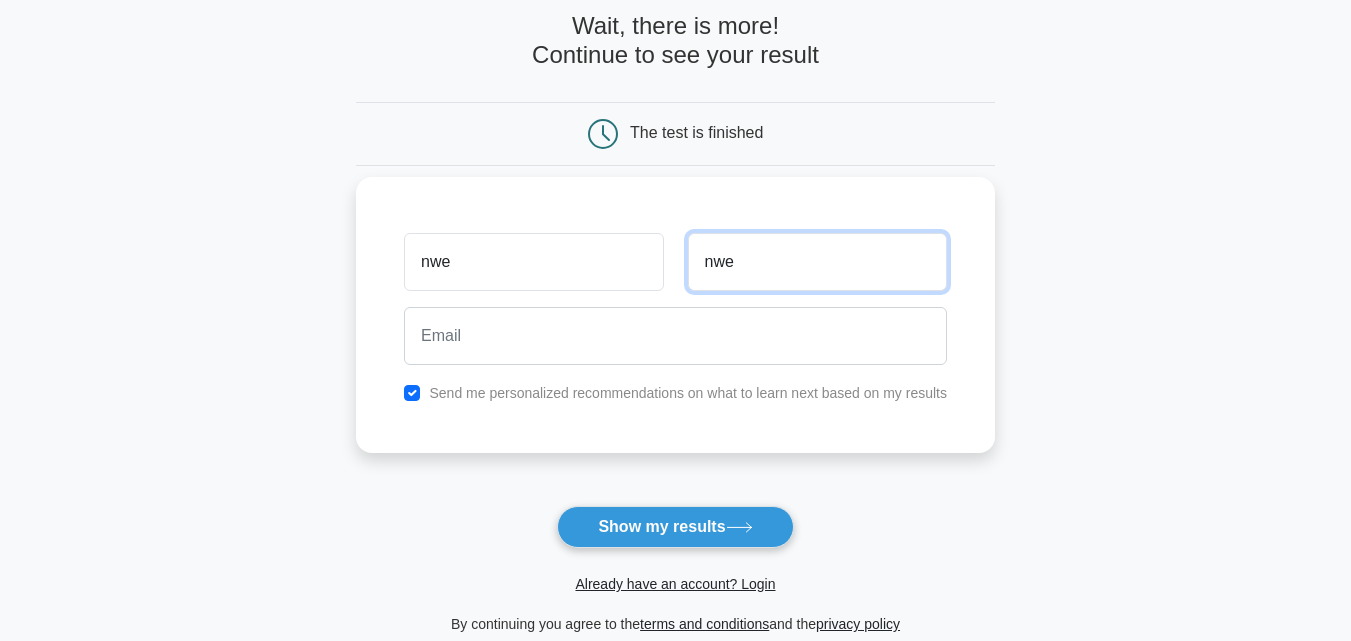 type on "nwe" 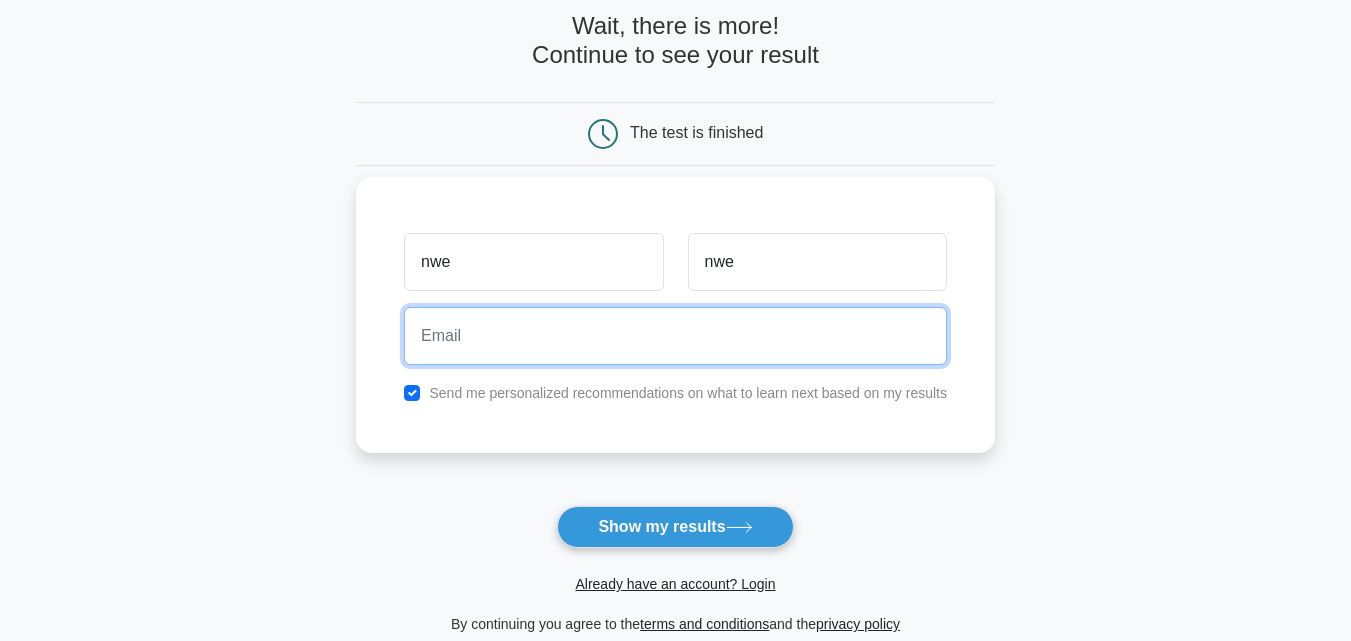 click at bounding box center [675, 336] 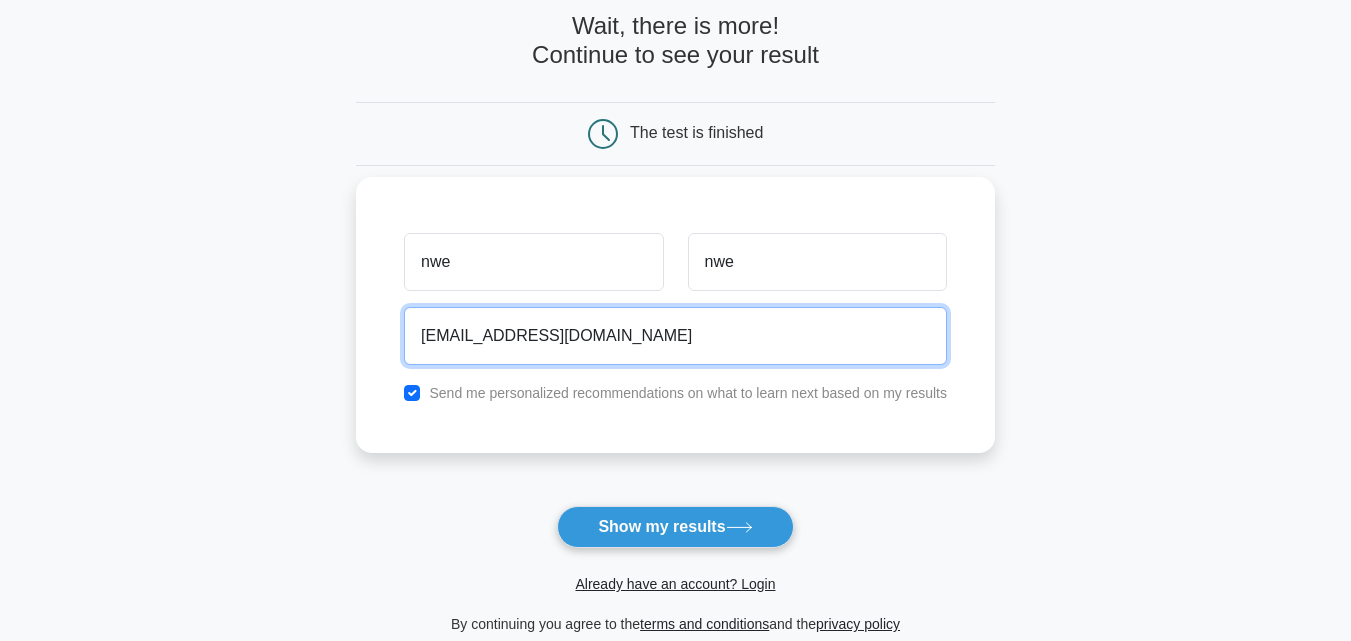 click on "tun377999@gmail.com" at bounding box center [675, 336] 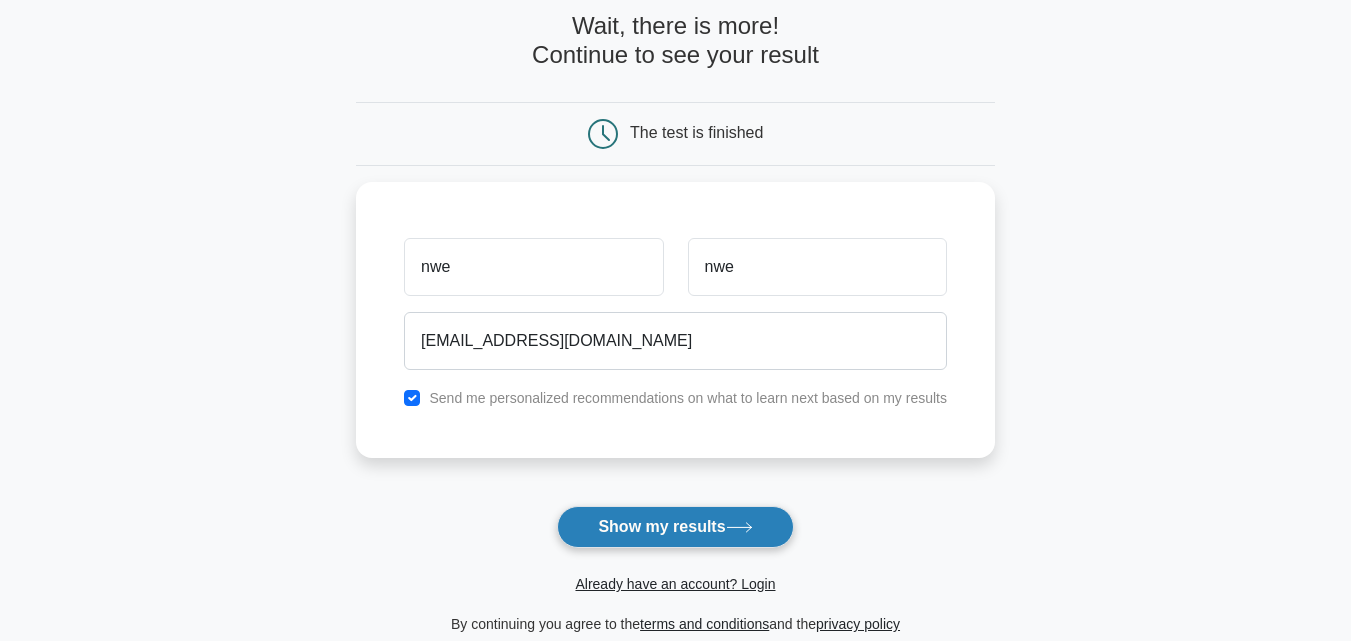 click on "Show my results" at bounding box center [675, 527] 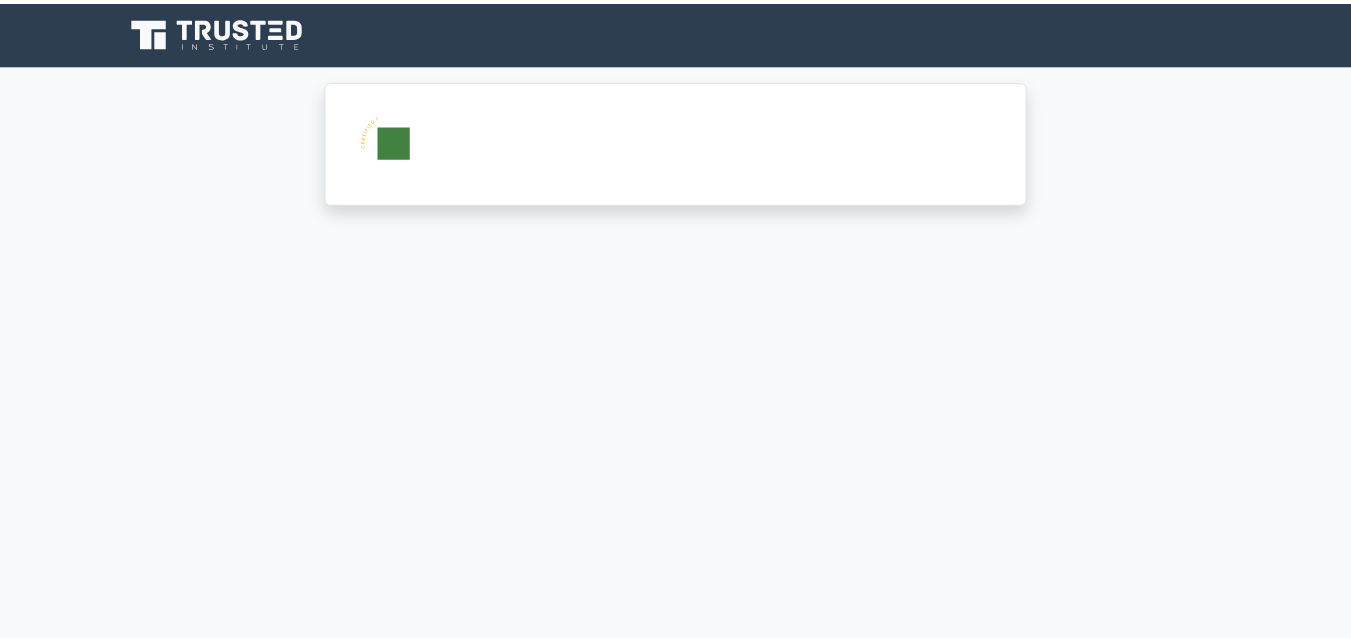 scroll, scrollTop: 0, scrollLeft: 0, axis: both 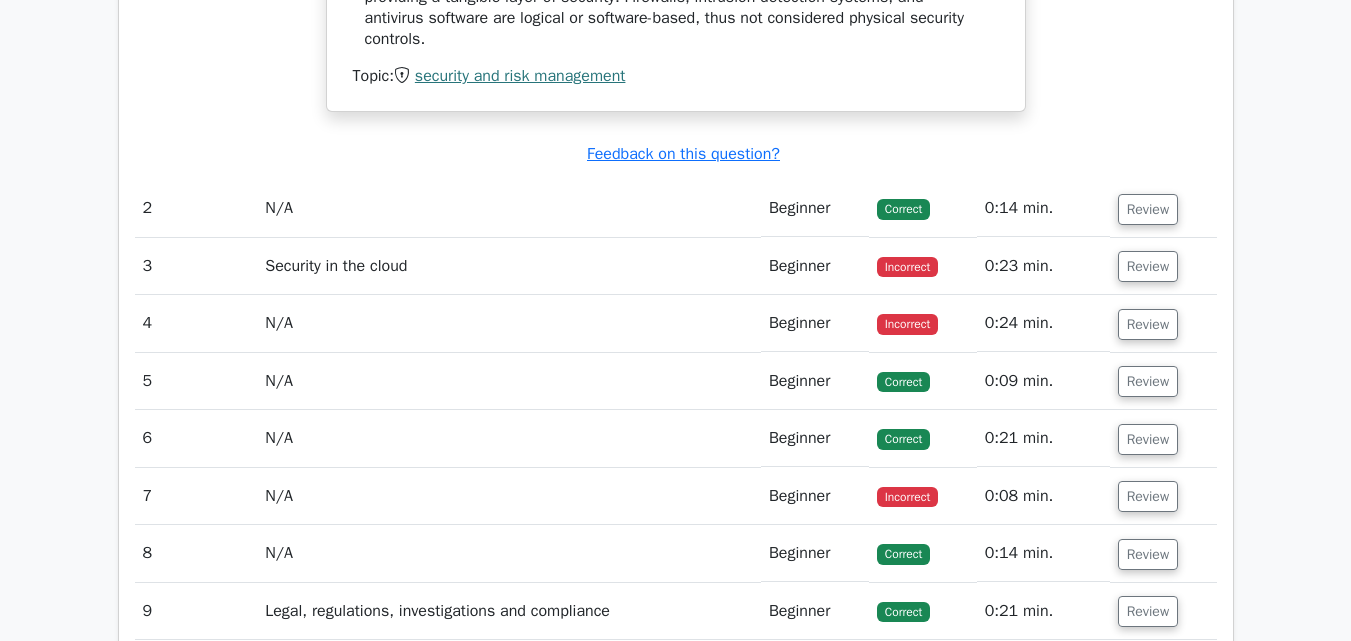 click on "Beginner" at bounding box center [815, 266] 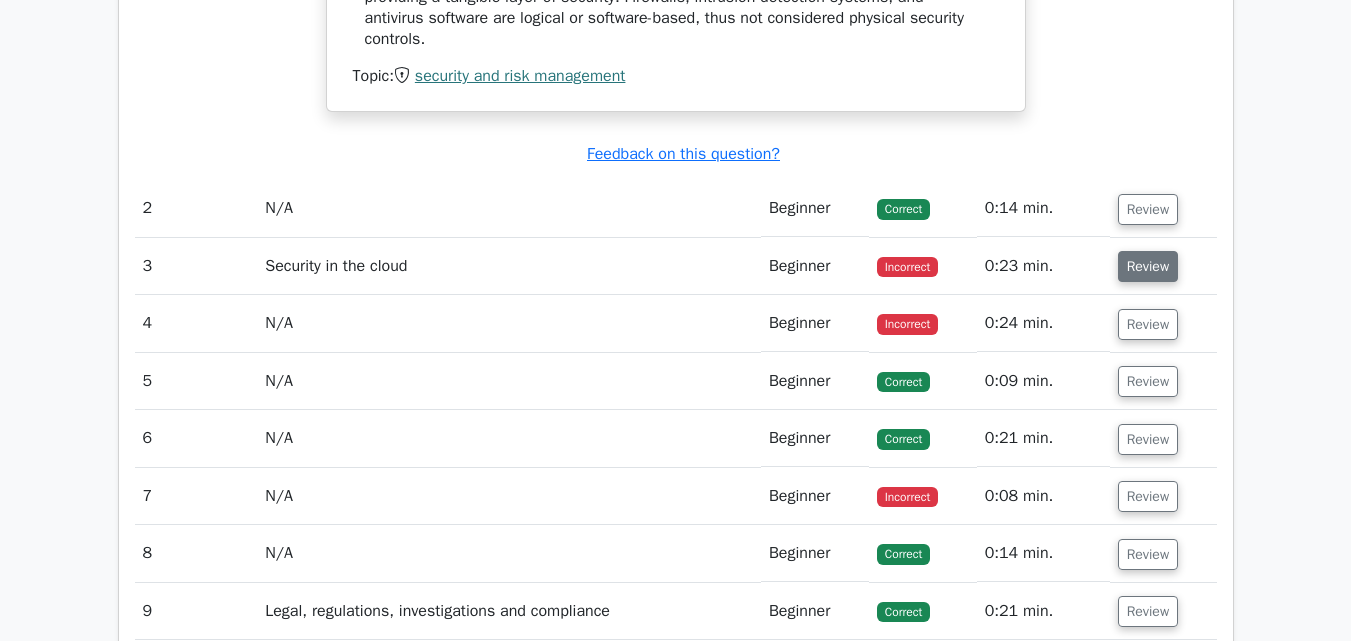 click on "Review" at bounding box center (1148, 266) 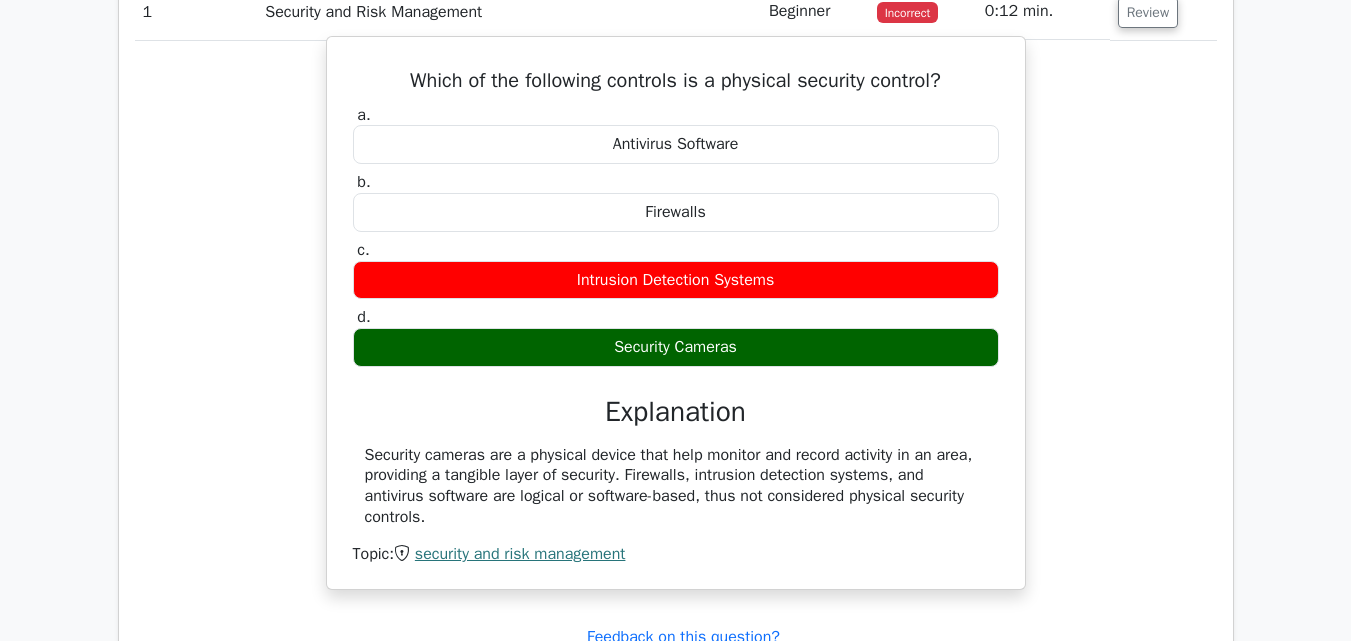 scroll, scrollTop: 1700, scrollLeft: 0, axis: vertical 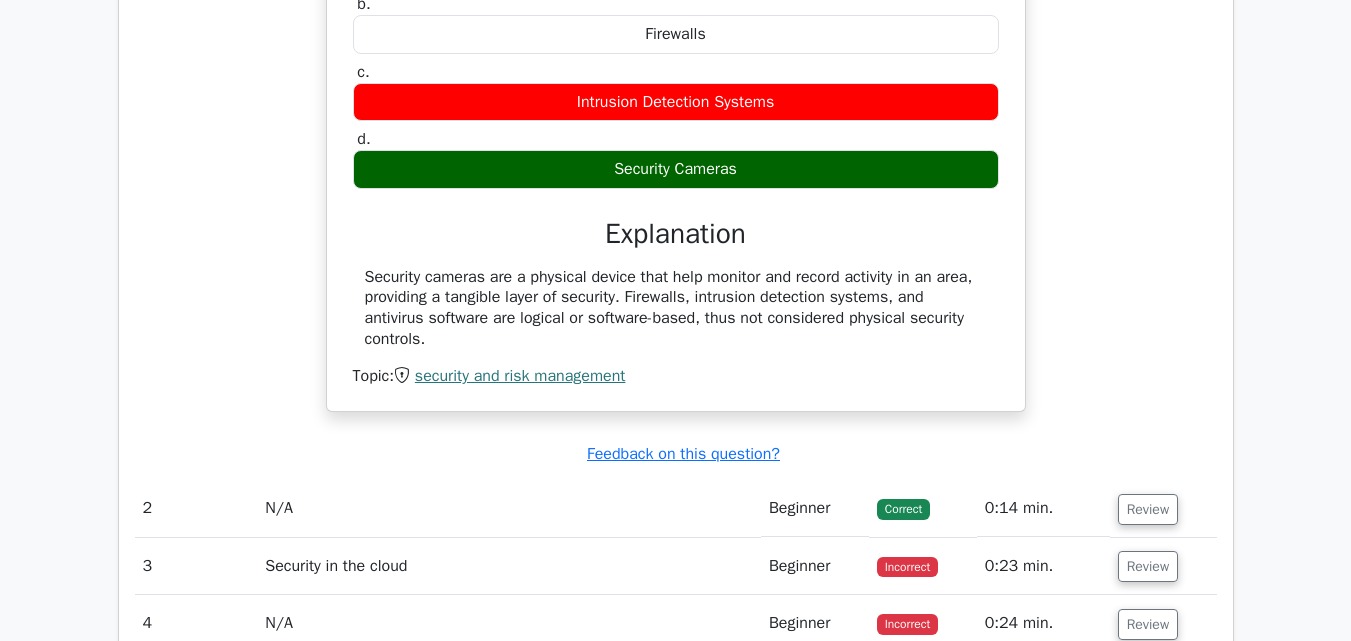 click on "Security in the cloud" at bounding box center (509, 566) 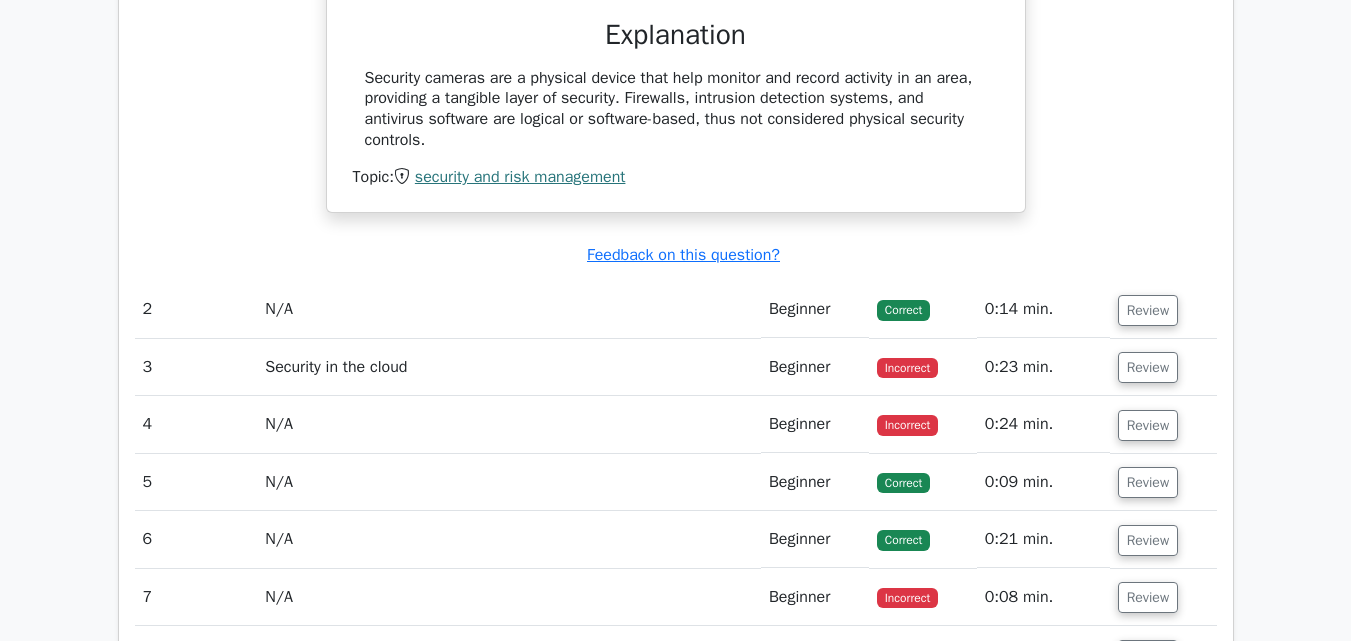 scroll, scrollTop: 1900, scrollLeft: 0, axis: vertical 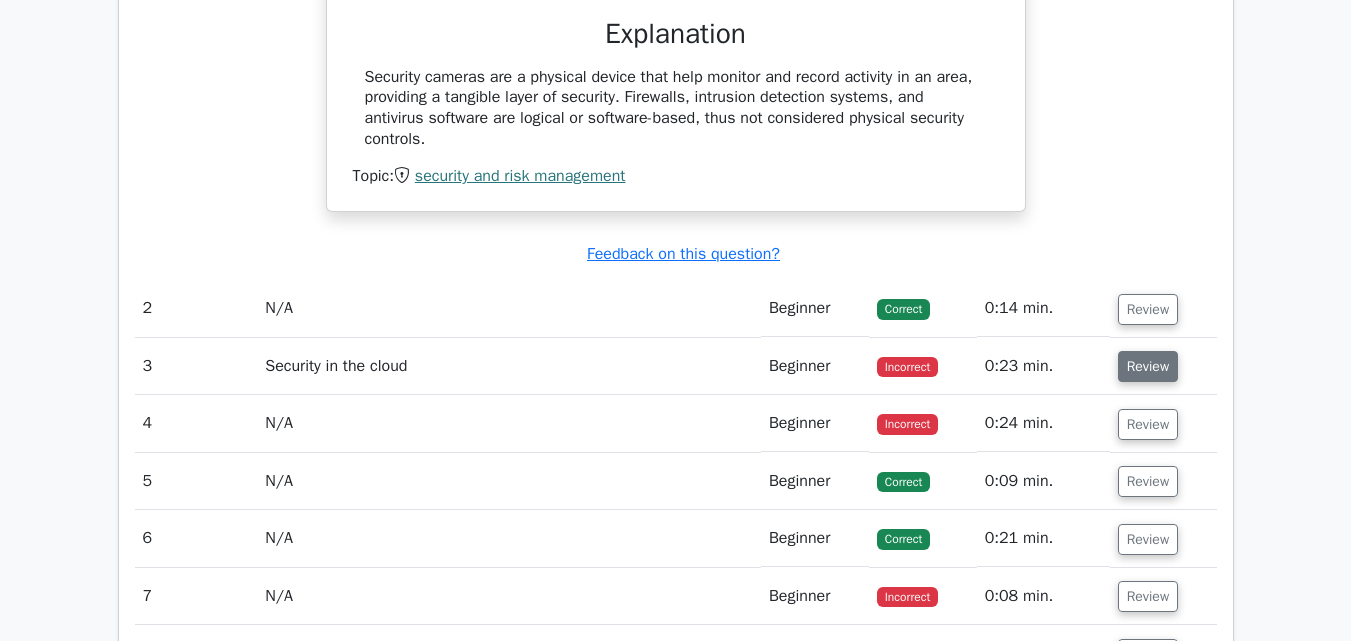 click on "Review" at bounding box center [1148, 366] 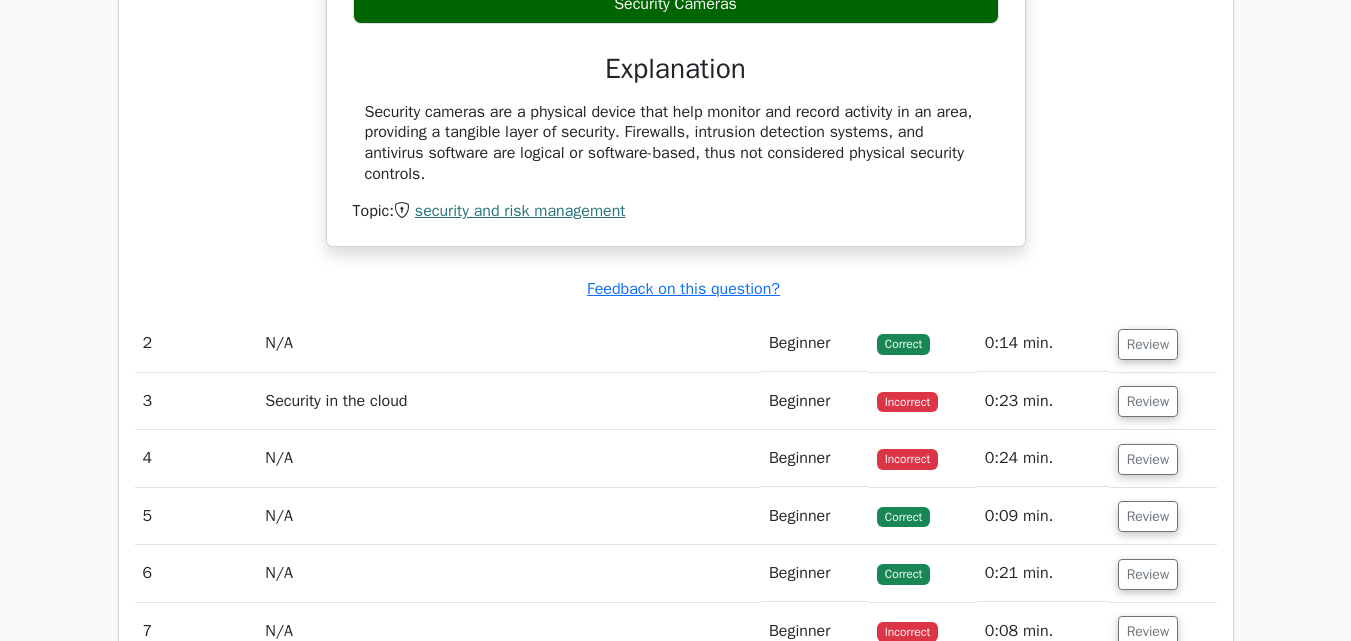 scroll, scrollTop: 1900, scrollLeft: 0, axis: vertical 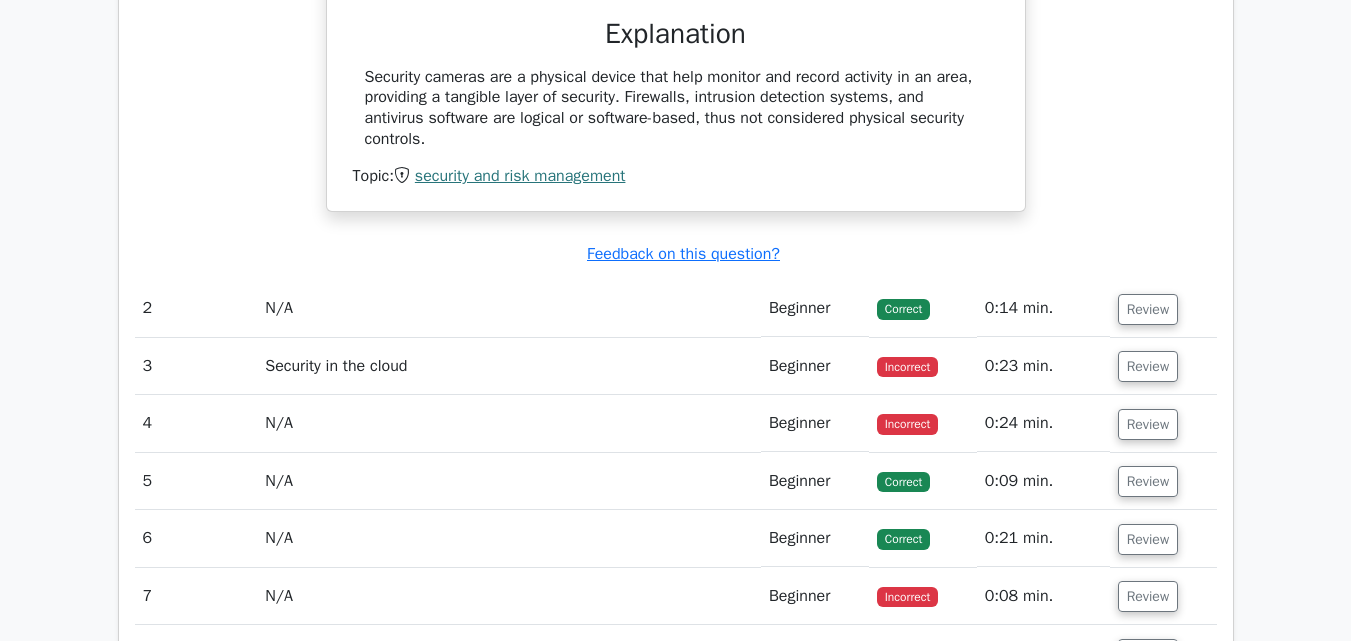 drag, startPoint x: 983, startPoint y: 369, endPoint x: 850, endPoint y: 374, distance: 133.09395 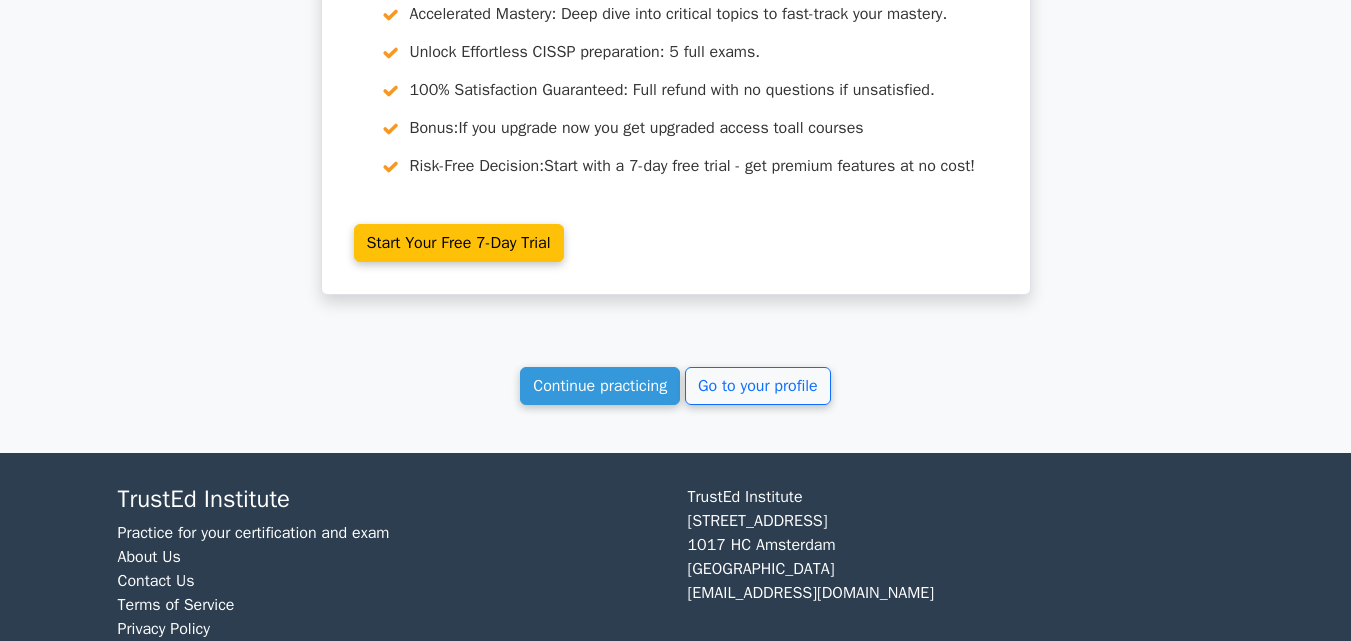 scroll, scrollTop: 3030, scrollLeft: 0, axis: vertical 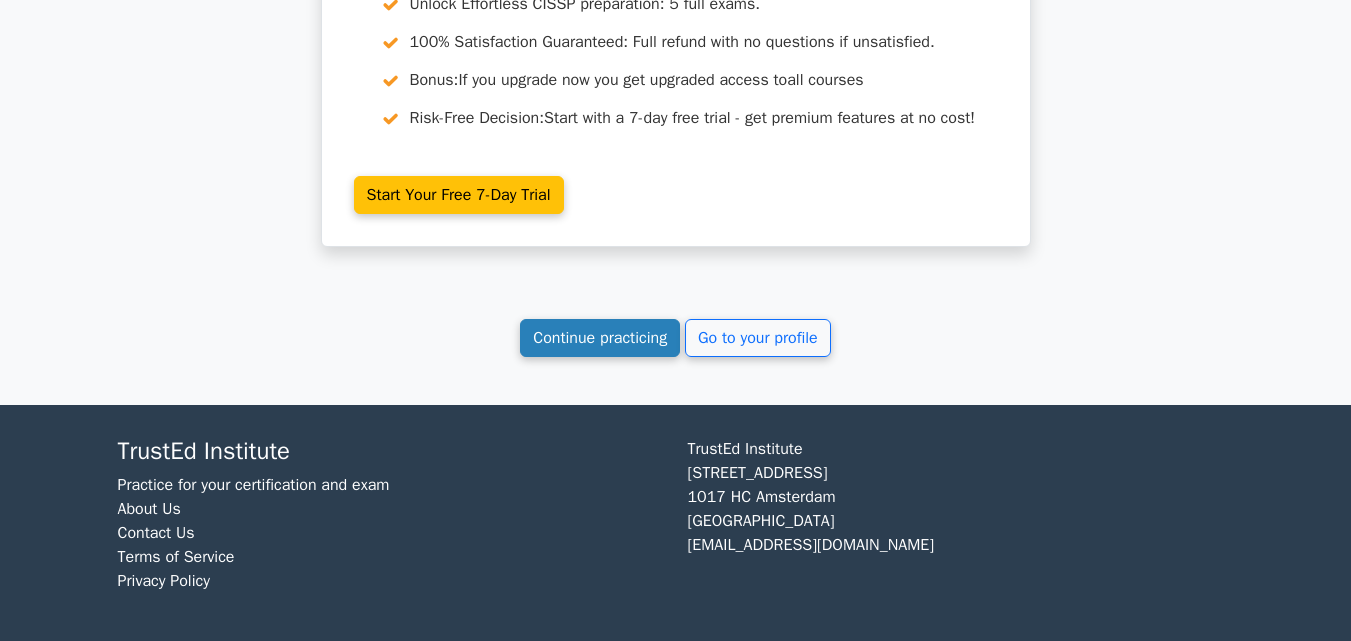 click on "Continue practicing" at bounding box center (600, 338) 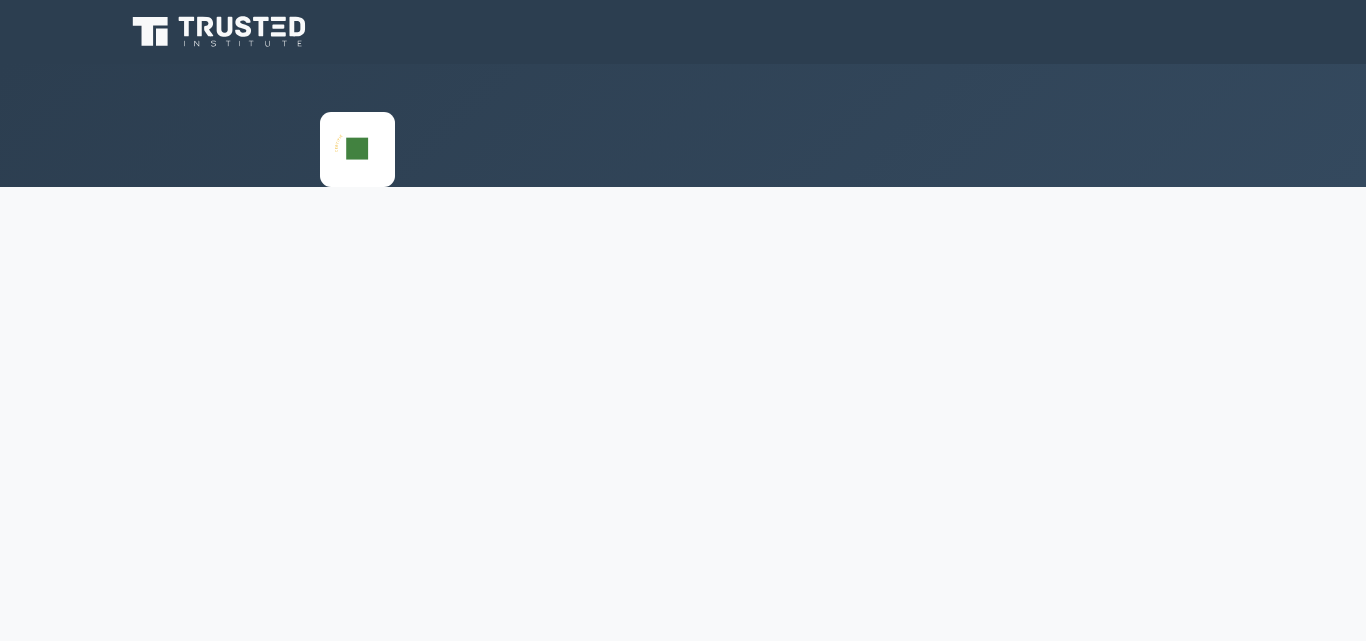 scroll, scrollTop: 0, scrollLeft: 0, axis: both 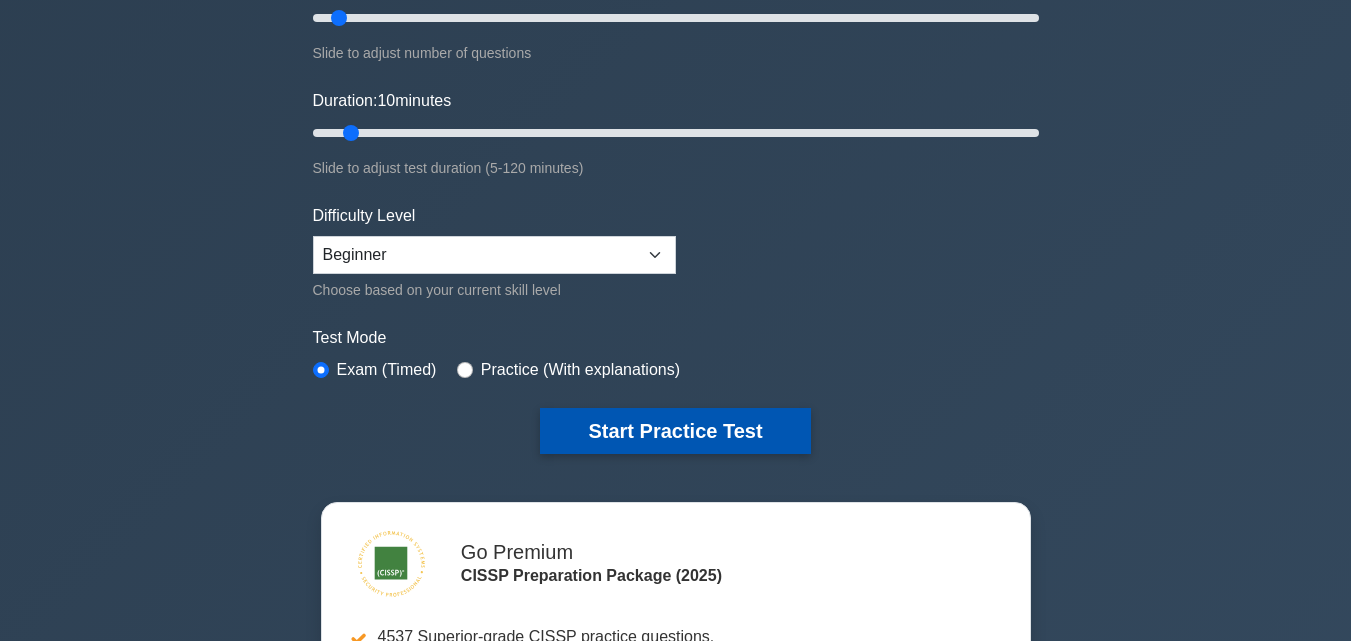 click on "Start Practice Test" at bounding box center [675, 431] 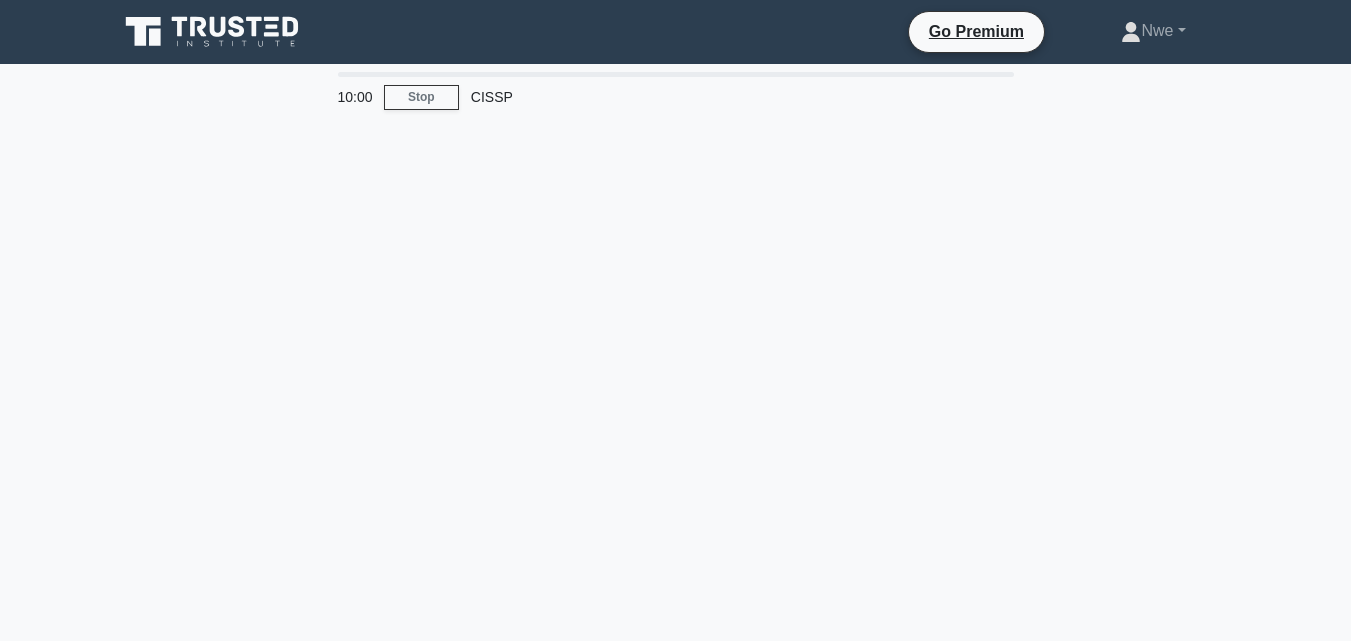 scroll, scrollTop: 0, scrollLeft: 0, axis: both 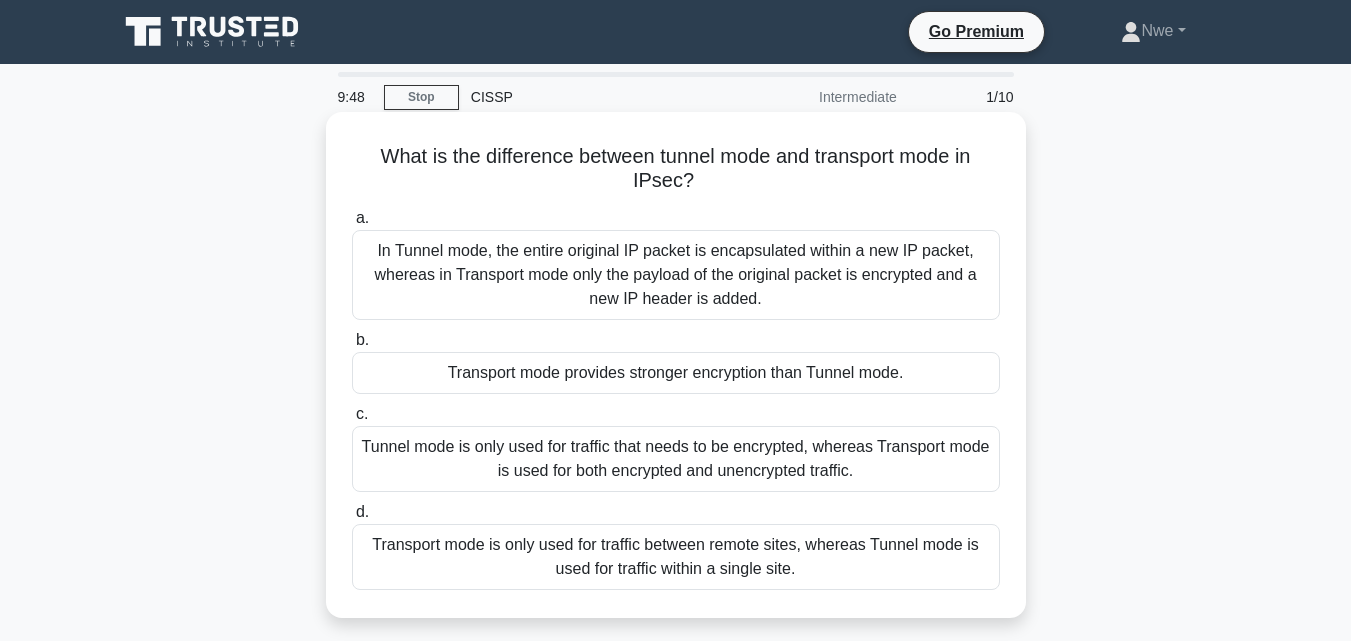 click on "In Tunnel mode, the entire original IP packet is encapsulated within a new IP packet, whereas in Transport mode only the payload of the original packet is encrypted and a new IP header is added." at bounding box center [676, 275] 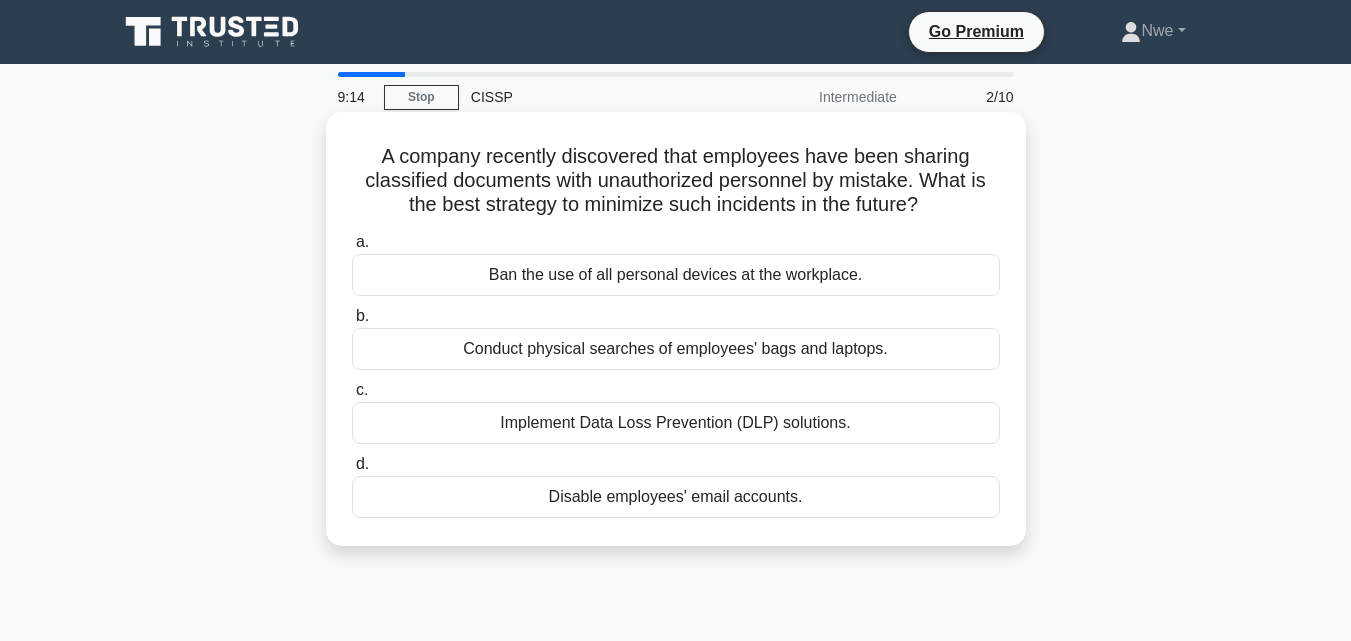 click on "Implement Data Loss Prevention (DLP) solutions." at bounding box center (676, 423) 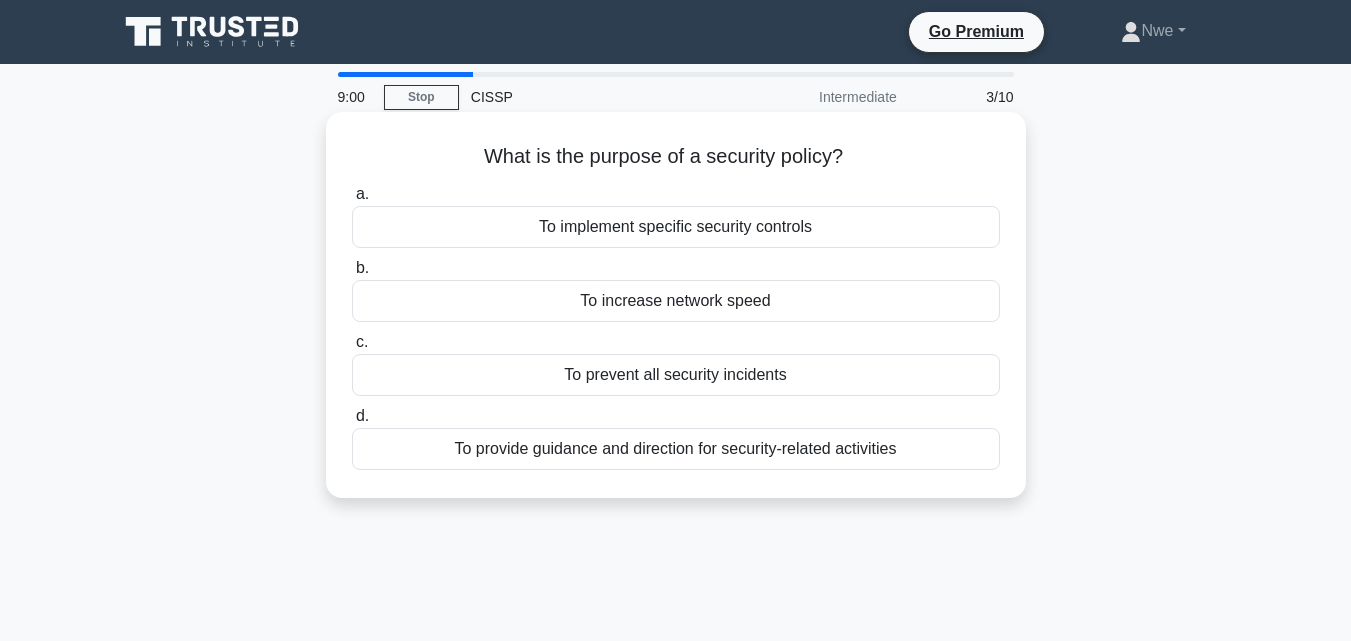 click on "To prevent all security incidents" at bounding box center [676, 375] 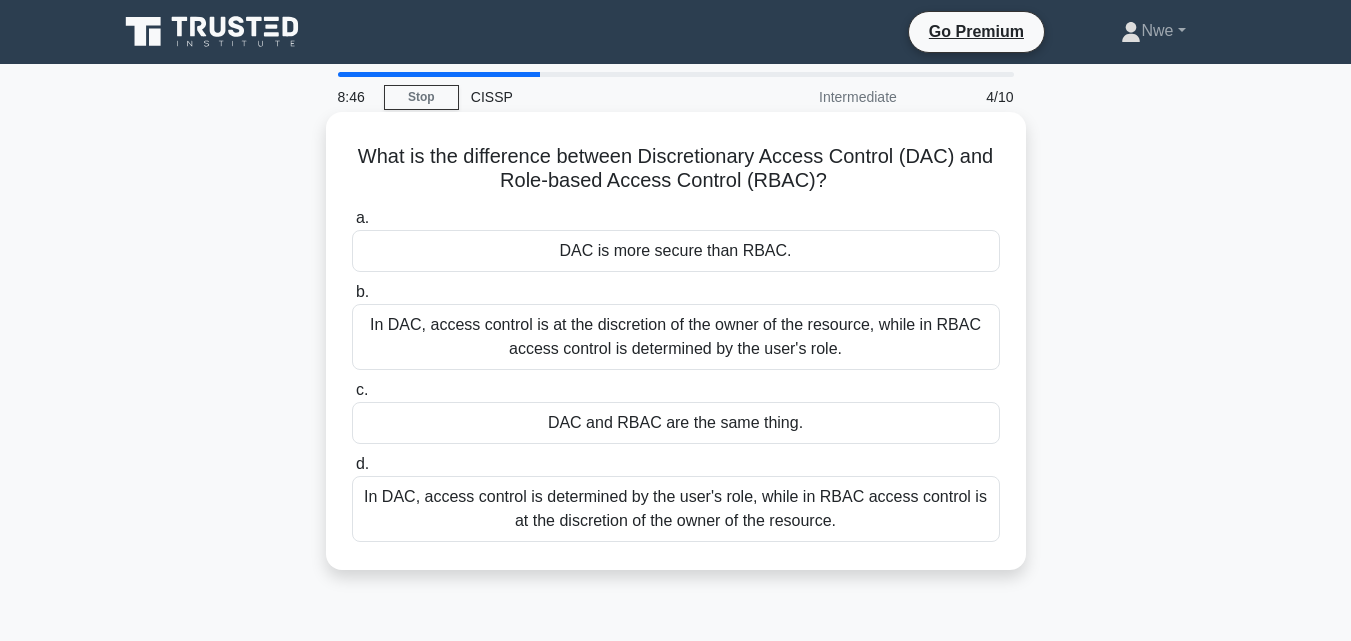 click on "In DAC, access control is determined by the user's role, while in RBAC access control is at the discretion of the owner of the resource." at bounding box center (676, 509) 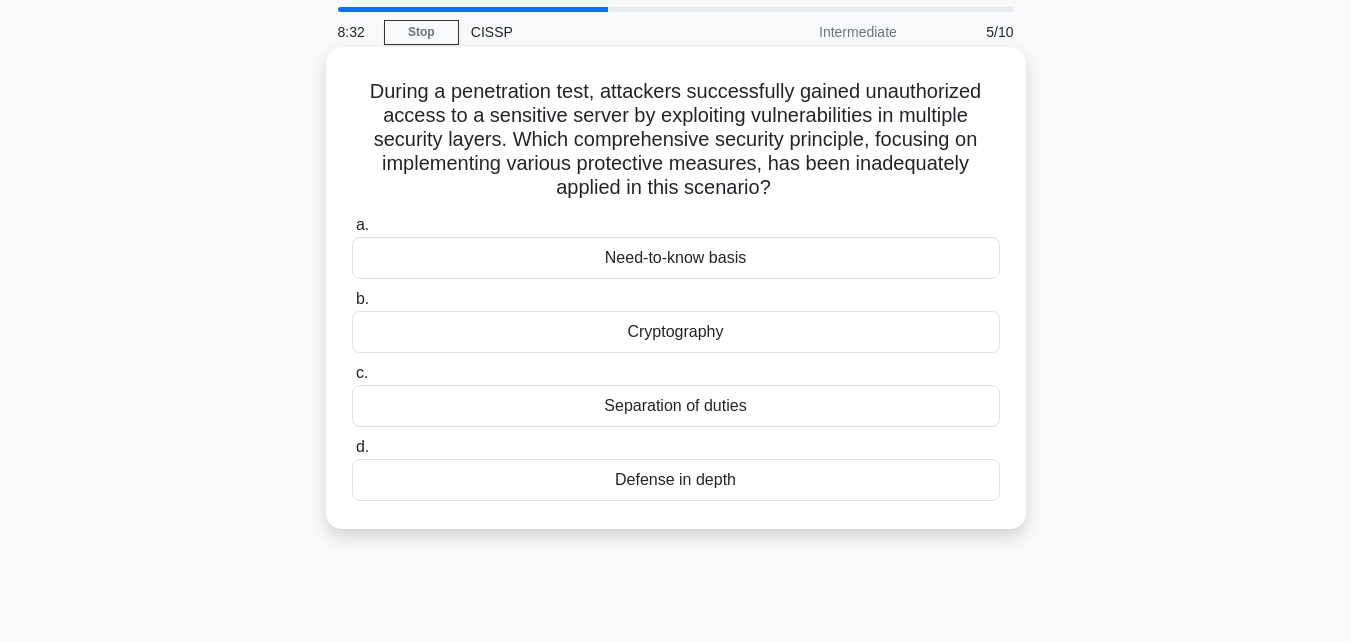 scroll, scrollTop: 100, scrollLeft: 0, axis: vertical 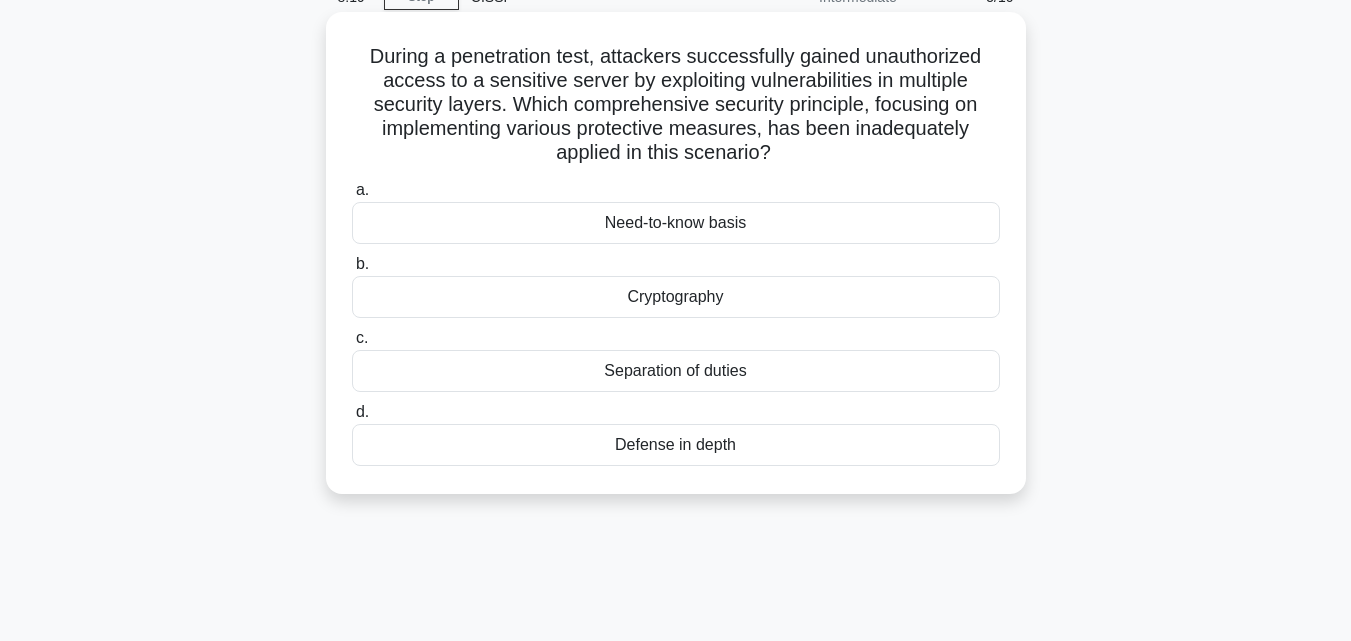 click on "Defense in depth" at bounding box center (676, 445) 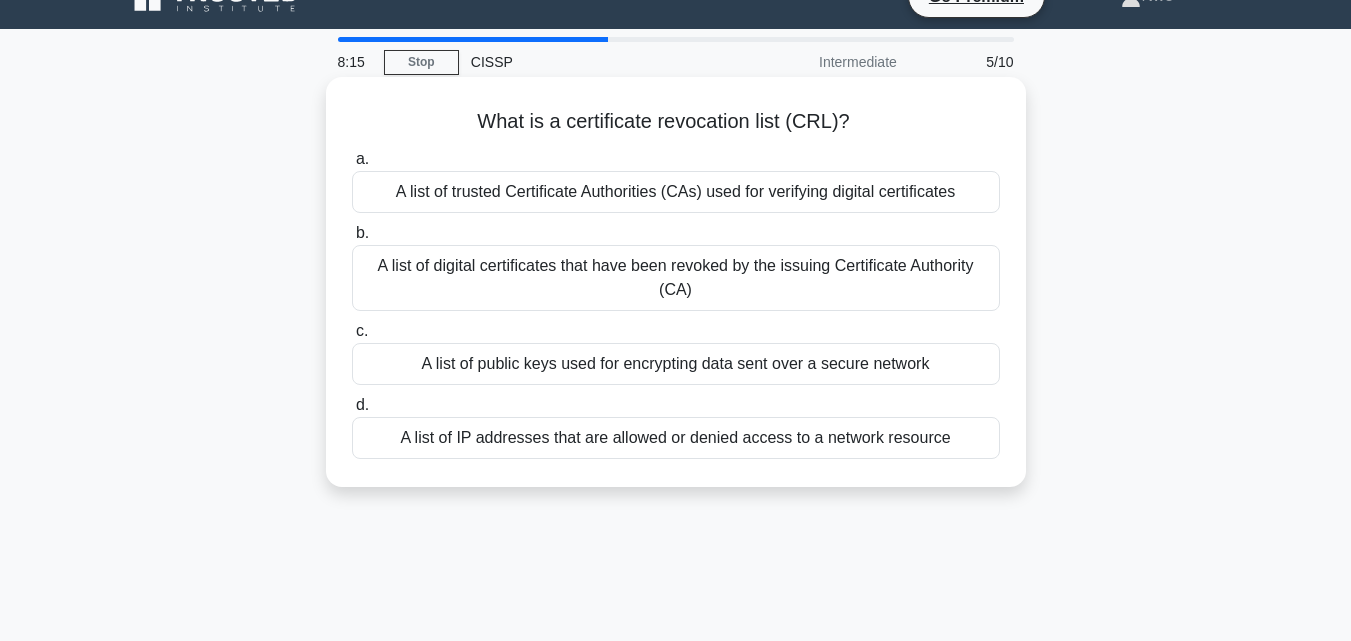 scroll, scrollTop: 0, scrollLeft: 0, axis: both 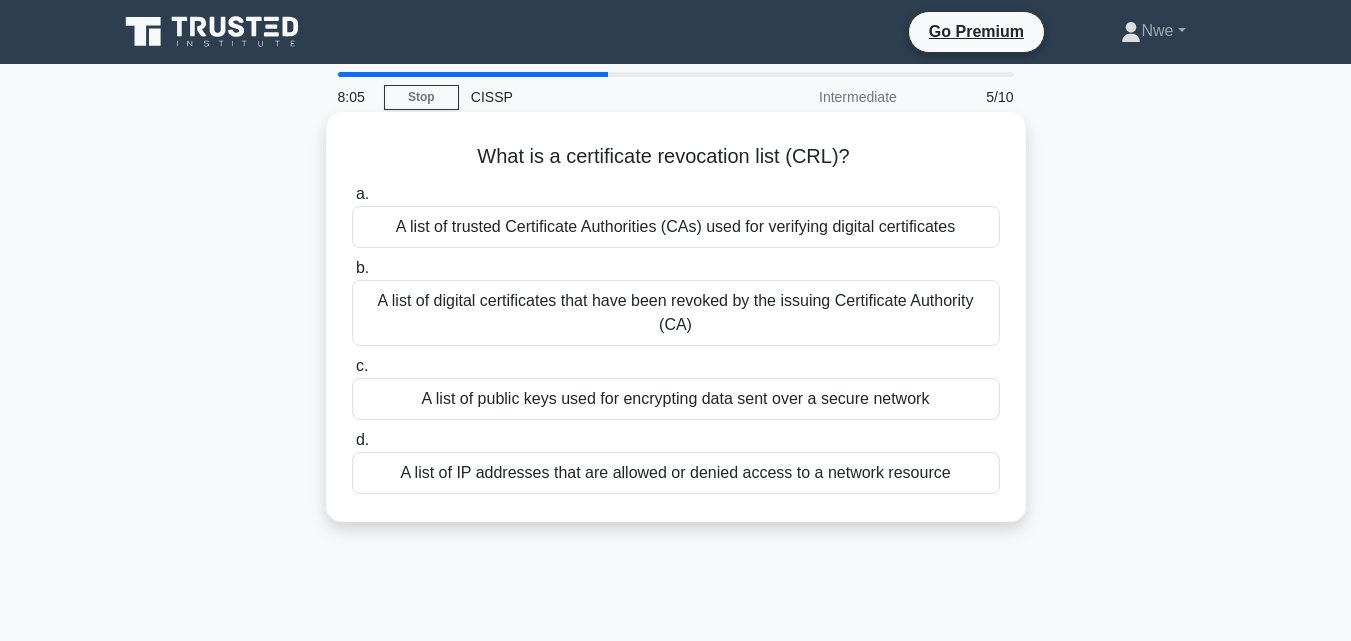 click on "A list of public keys used for encrypting data sent over a secure network" at bounding box center (676, 399) 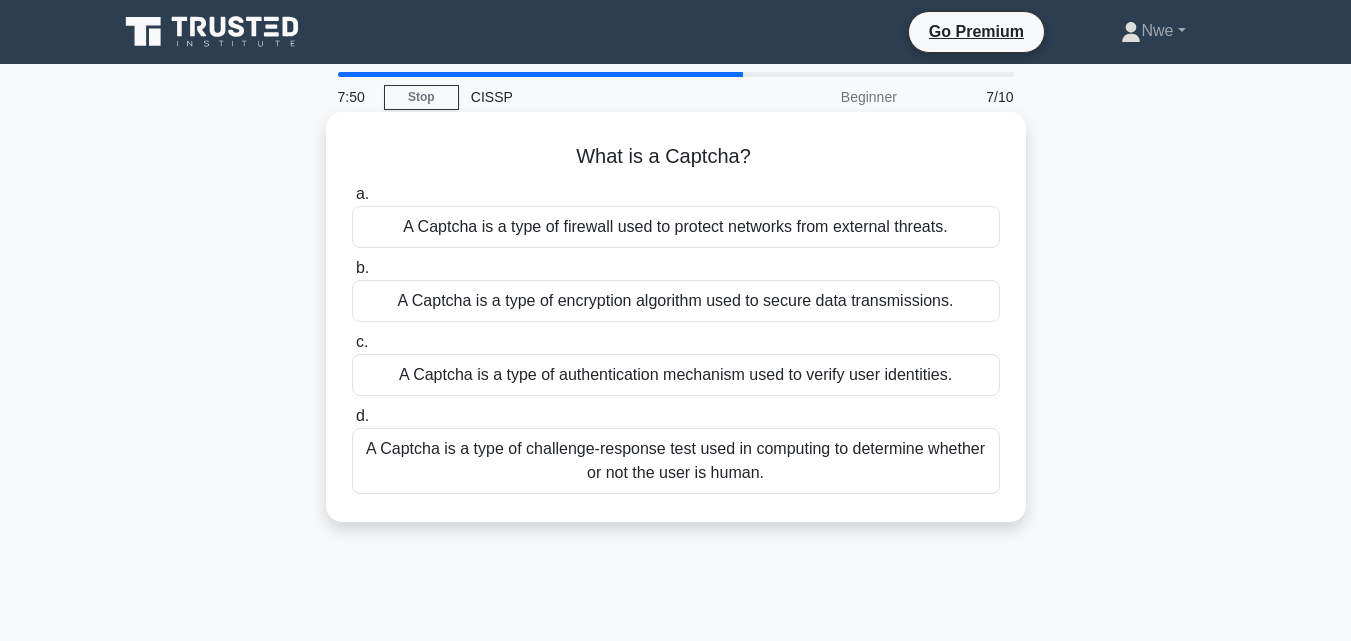 click on "A Captcha is a type of challenge-response test used in computing to determine whether or not the user is human." at bounding box center (676, 461) 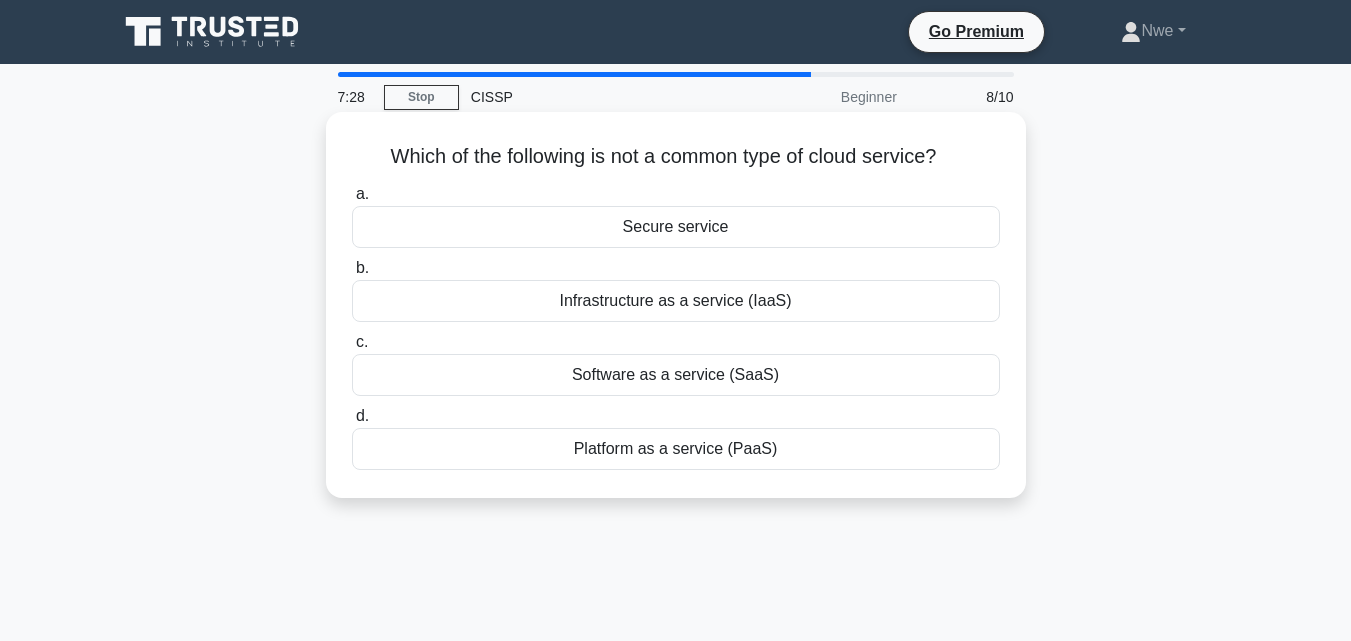 click on "Software as a service (SaaS)" at bounding box center [676, 375] 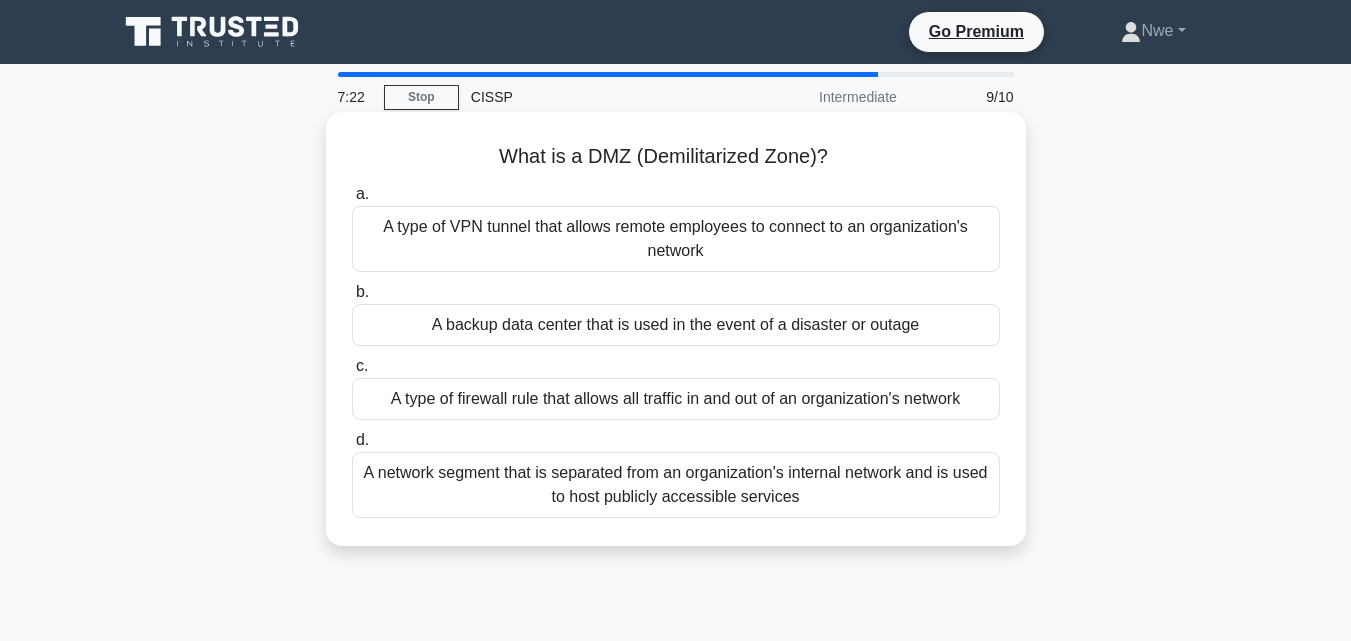 click on "A type of VPN tunnel that allows remote employees to connect to an organization's network" at bounding box center (676, 239) 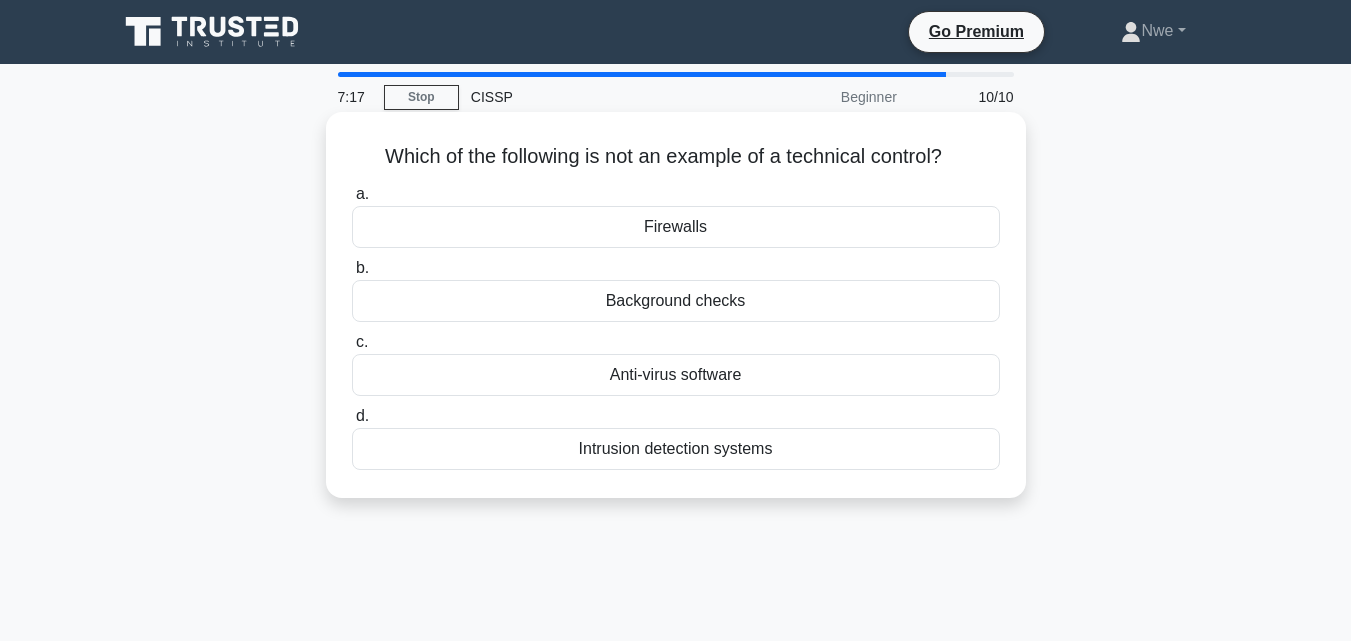 click on "Background checks" at bounding box center (676, 301) 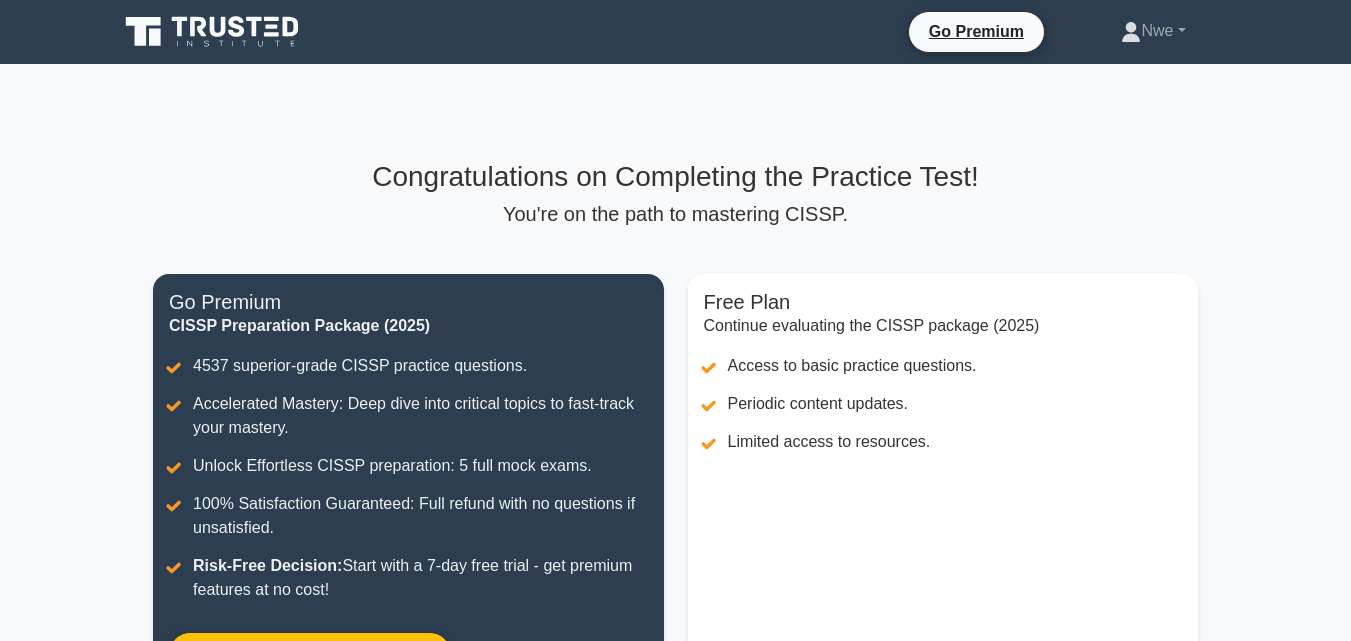 scroll, scrollTop: 0, scrollLeft: 0, axis: both 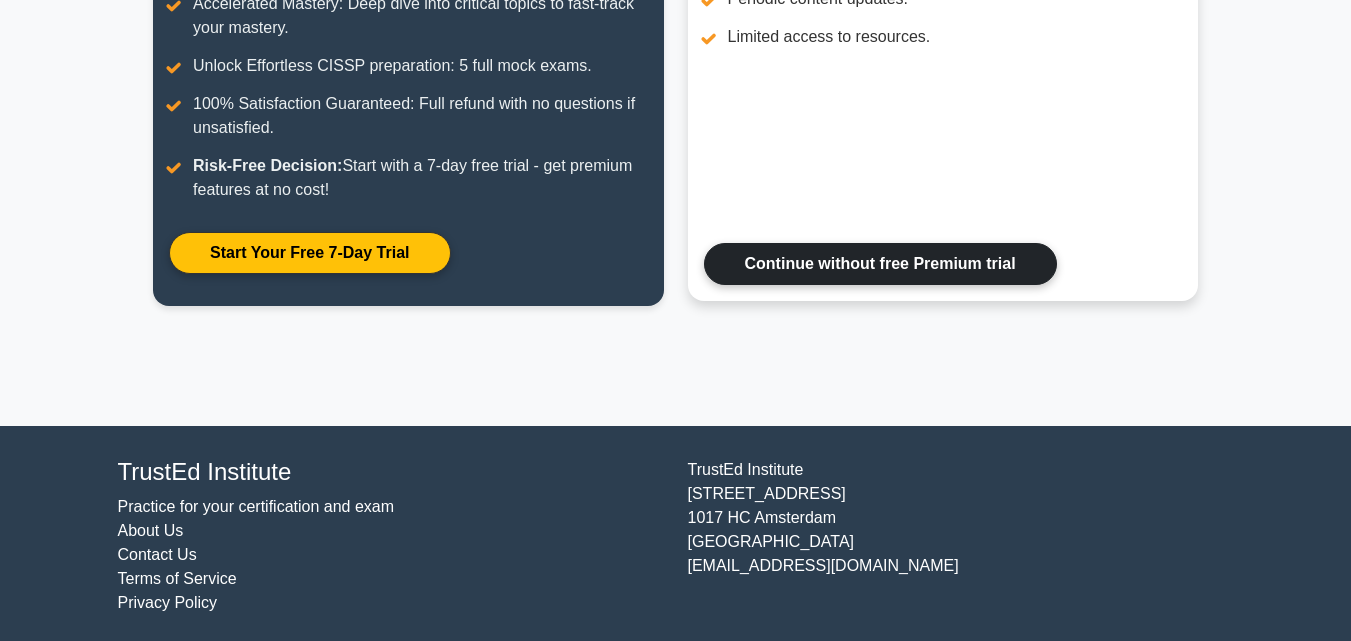 click on "Continue without free Premium trial" at bounding box center [880, 264] 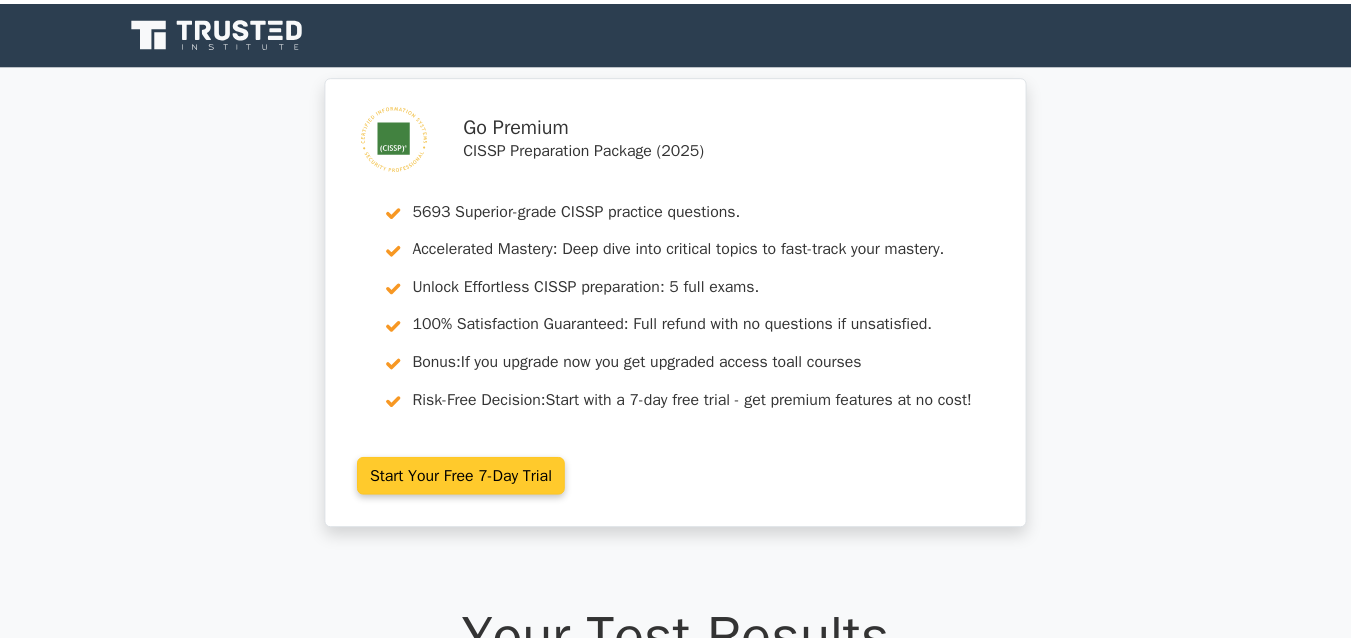 scroll, scrollTop: 0, scrollLeft: 0, axis: both 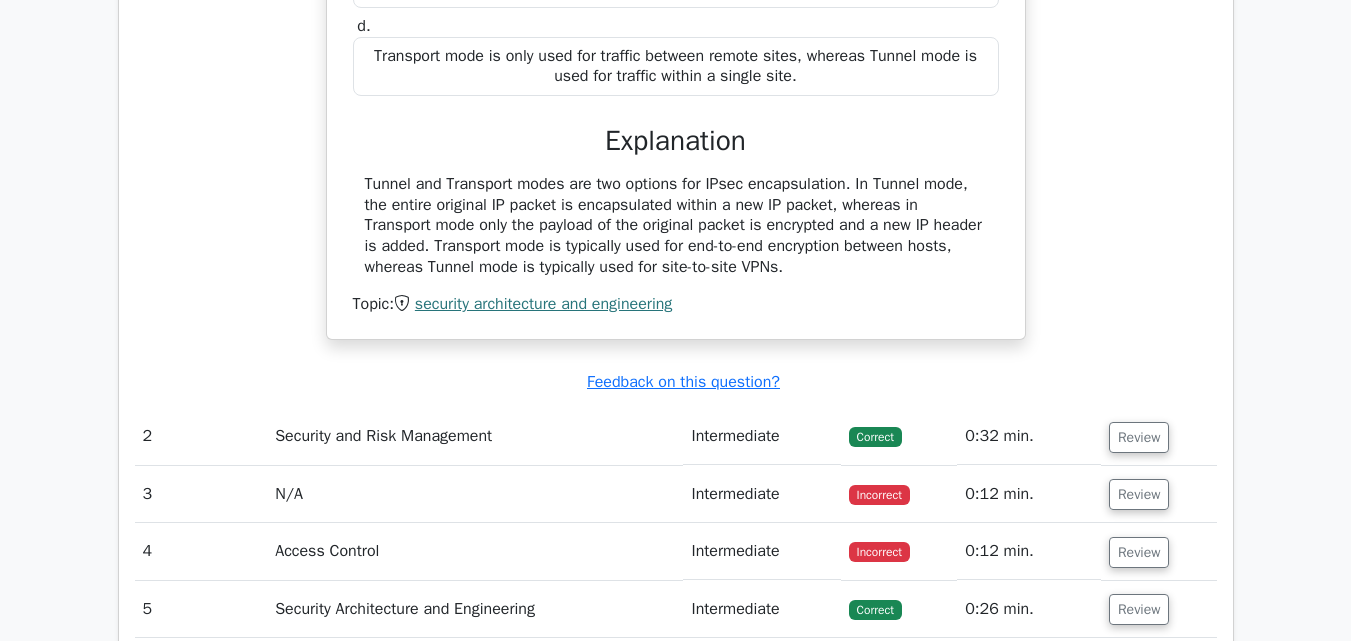 click on "Intermediate" at bounding box center [761, 436] 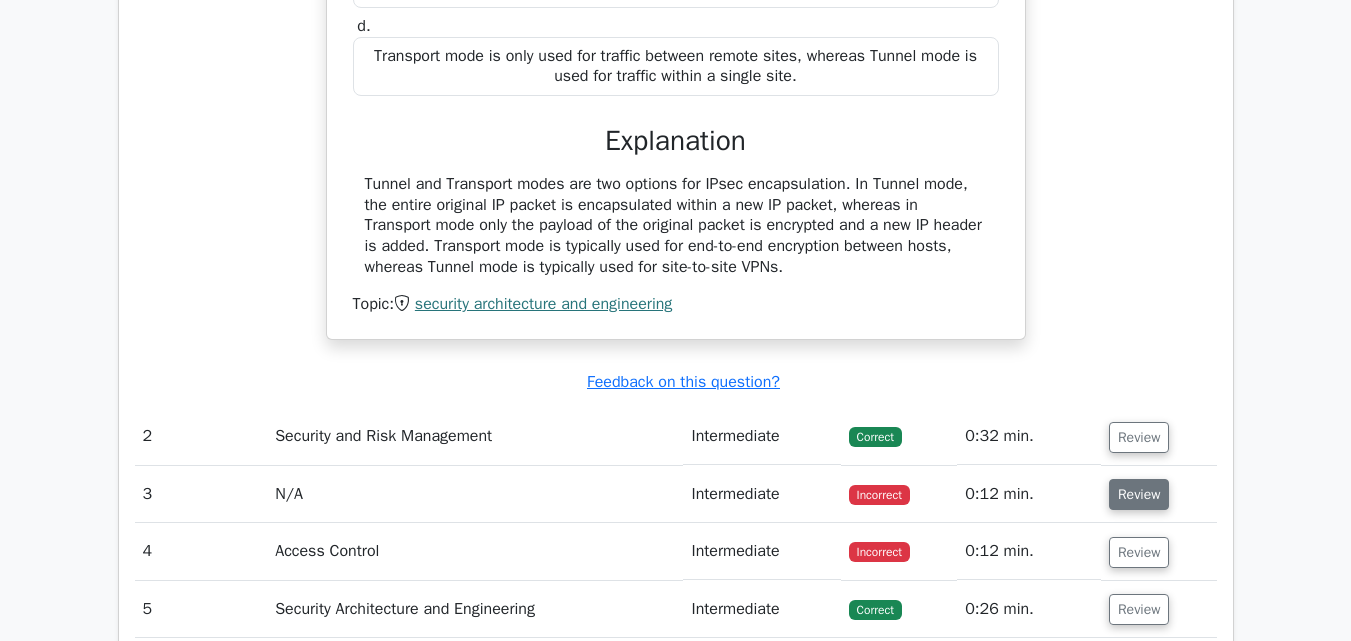 click on "Review" at bounding box center [1139, 494] 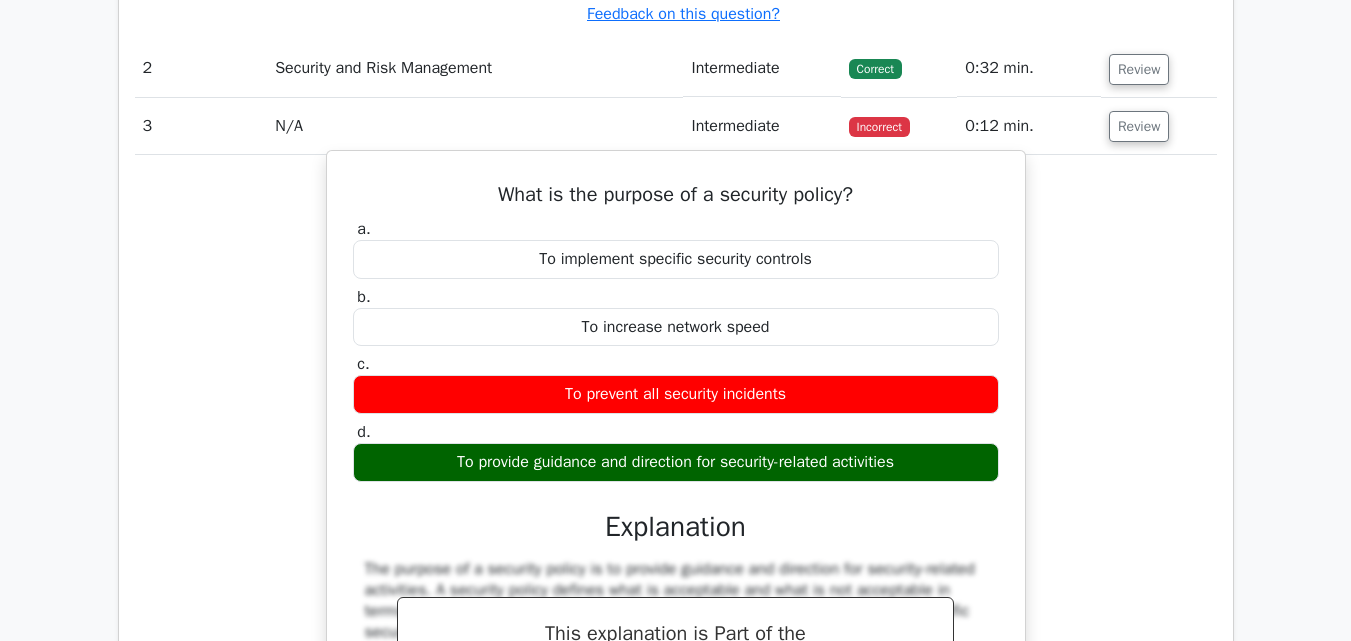 scroll, scrollTop: 2300, scrollLeft: 0, axis: vertical 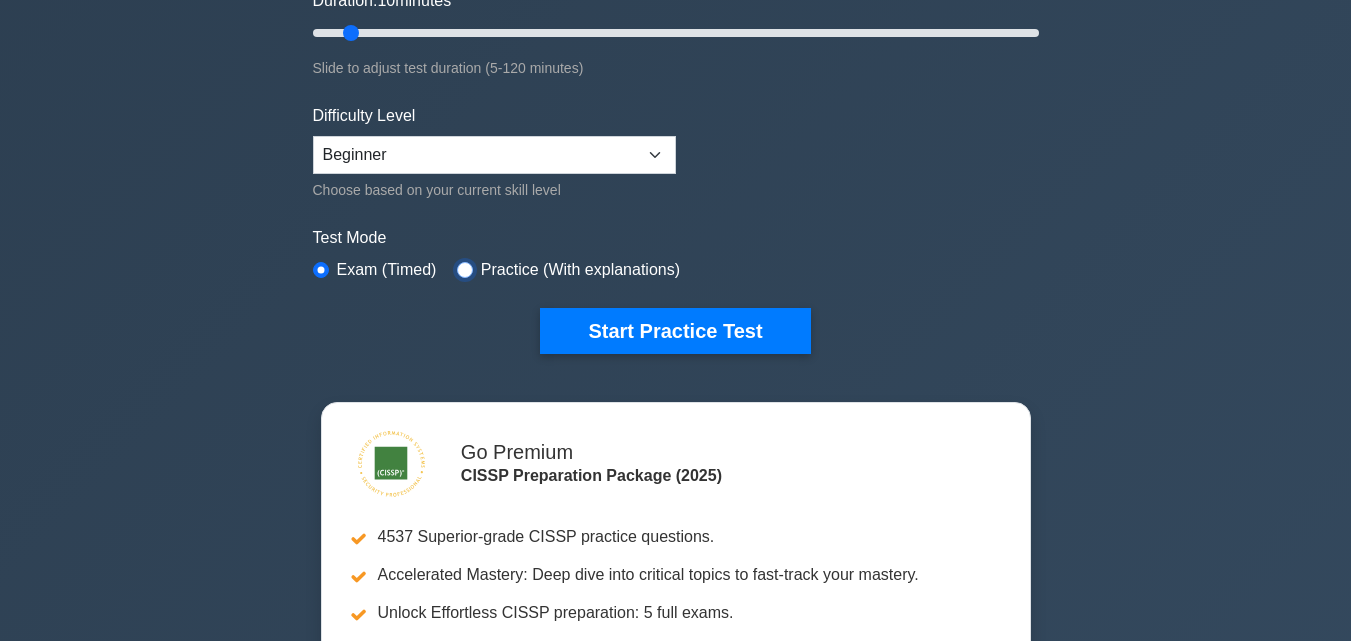 click at bounding box center (465, 270) 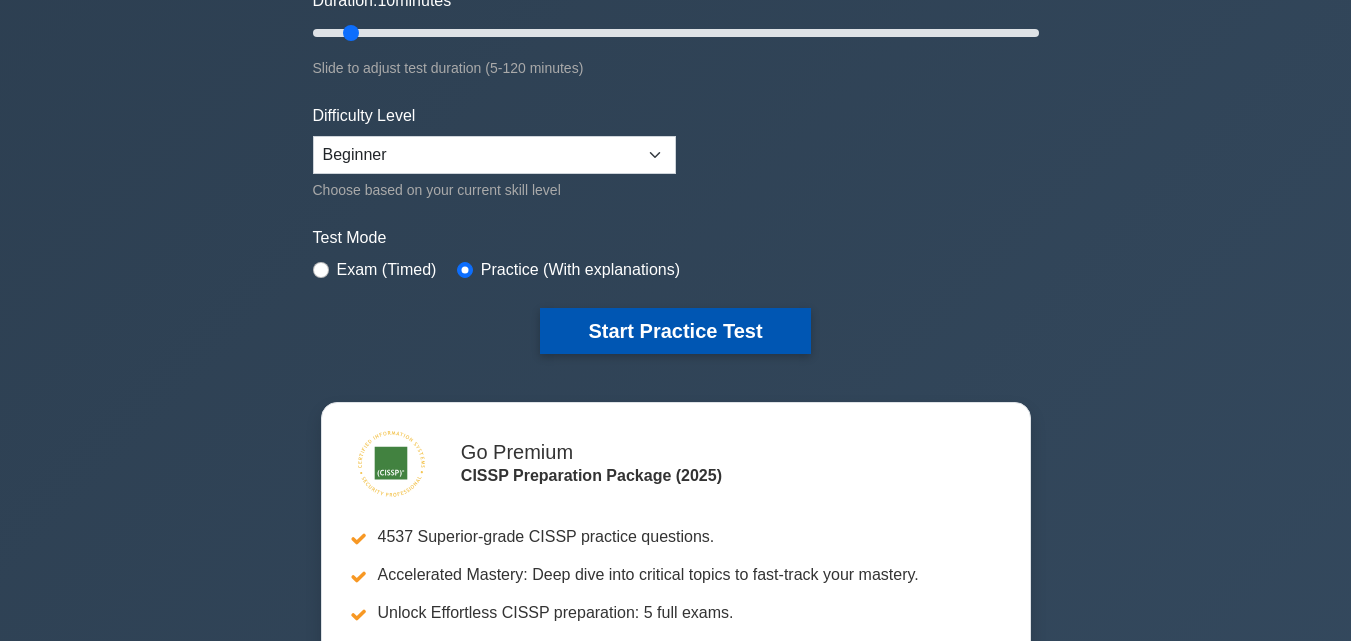 click on "Start Practice Test" at bounding box center [675, 331] 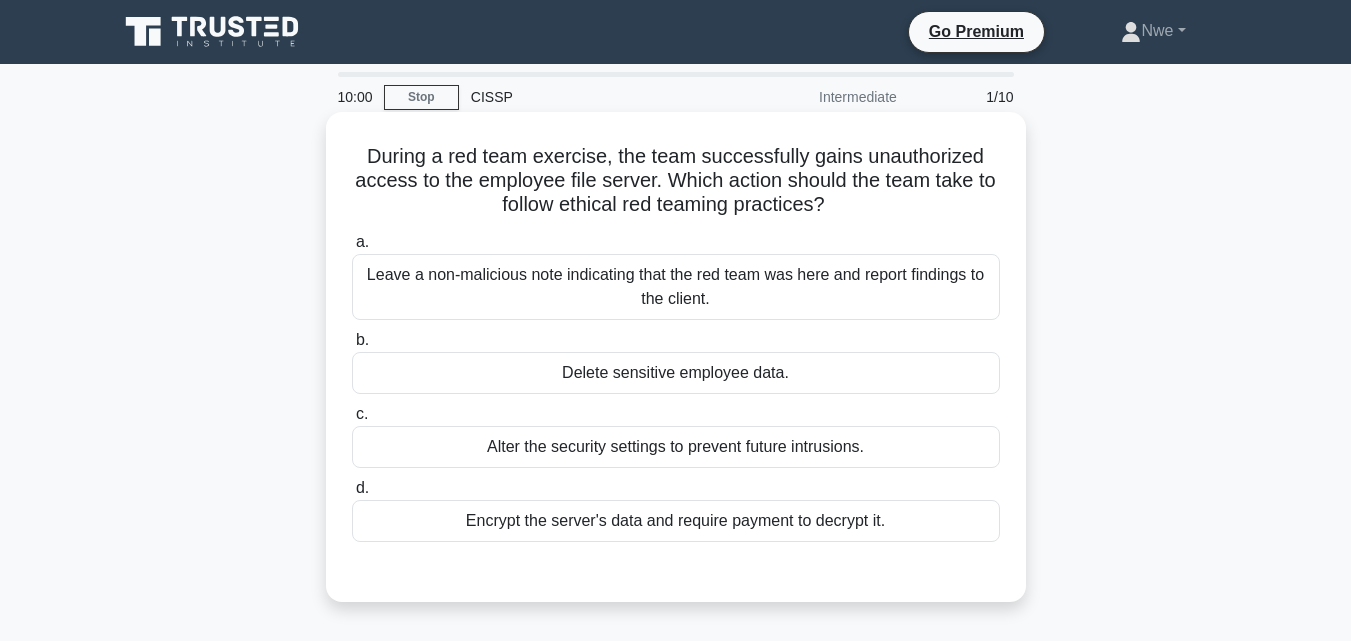 scroll, scrollTop: 0, scrollLeft: 0, axis: both 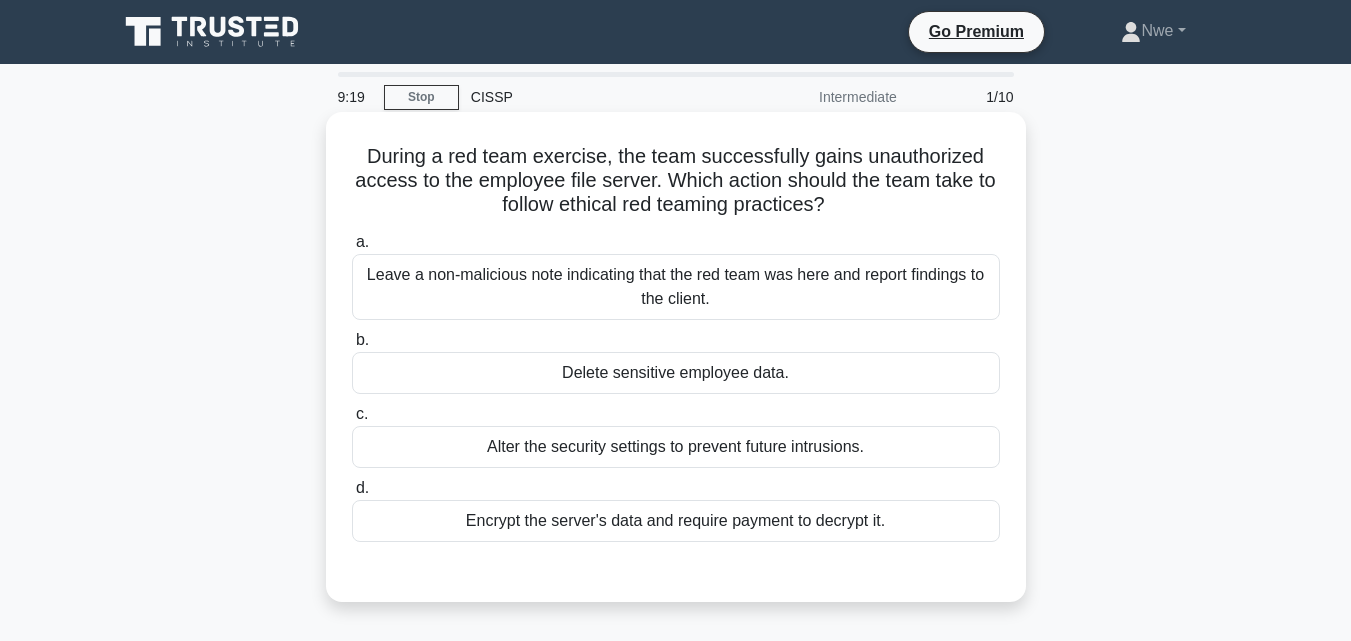 click on "Alter the security settings to prevent future intrusions." at bounding box center [676, 447] 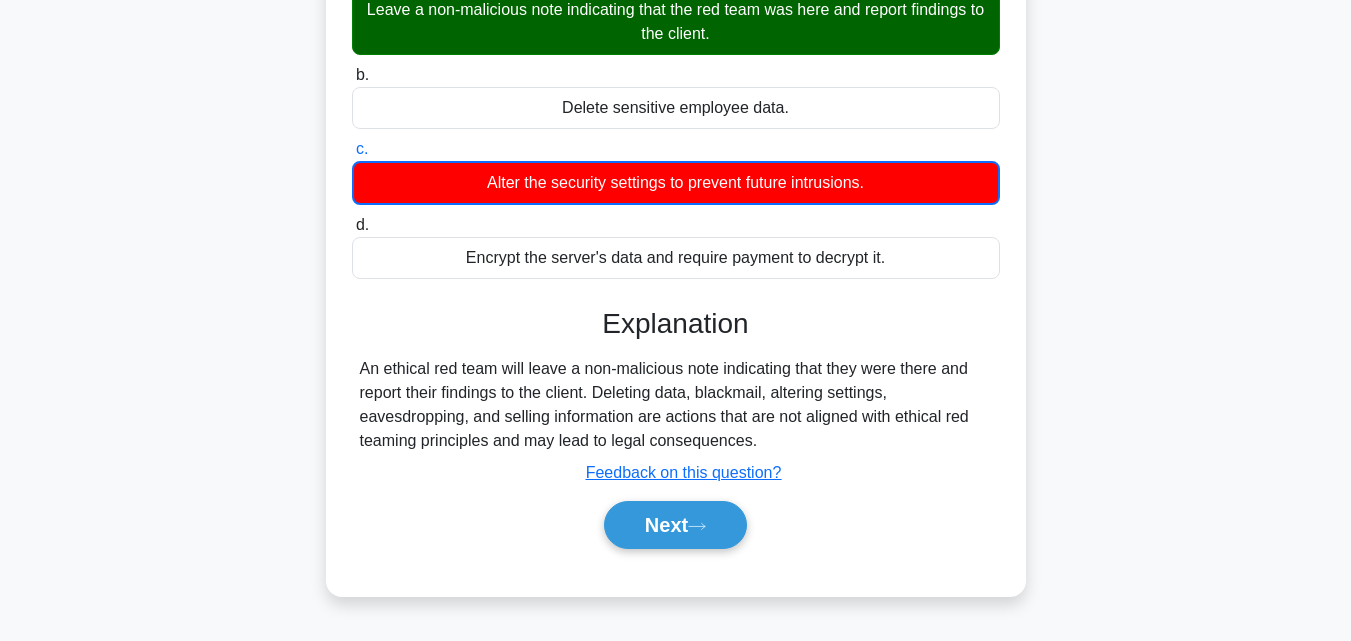 scroll, scrollTop: 300, scrollLeft: 0, axis: vertical 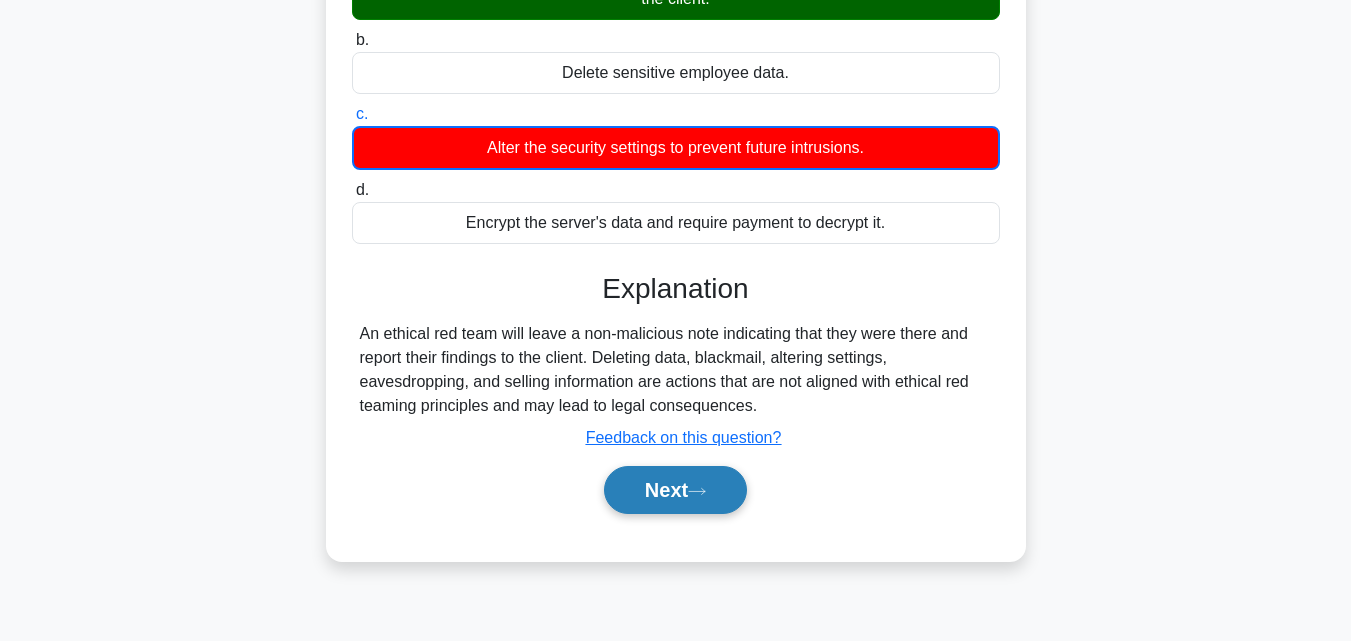 click on "Next" at bounding box center (675, 490) 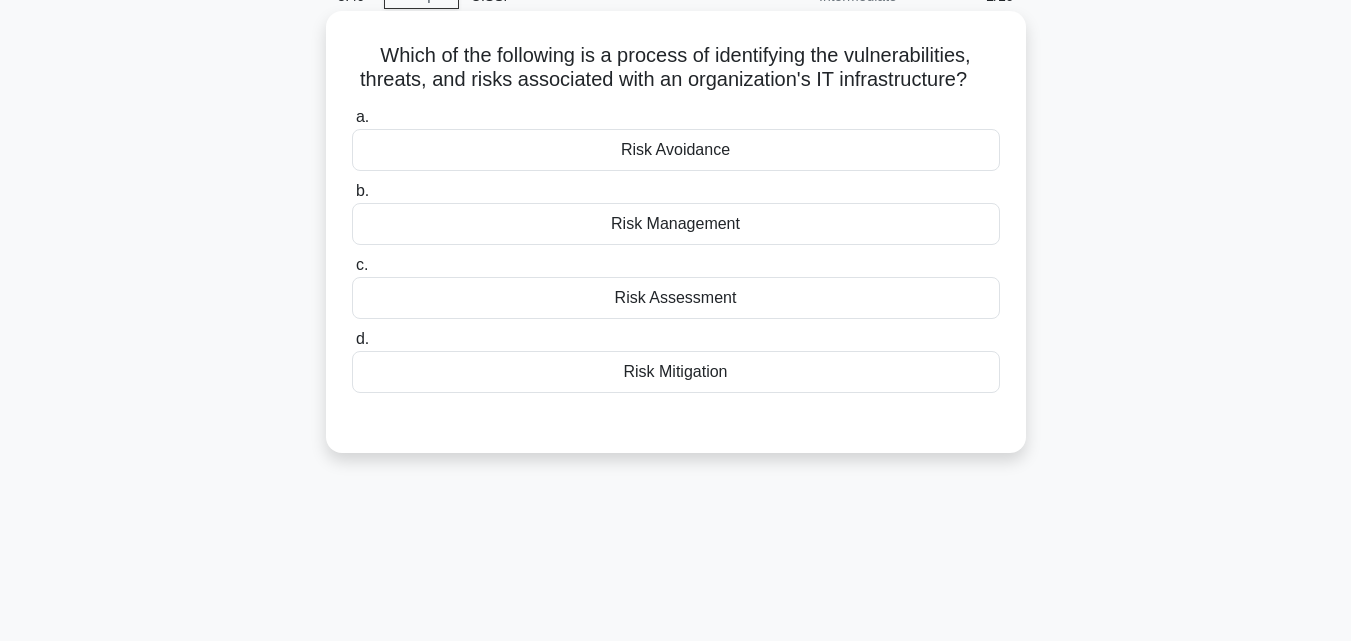 scroll, scrollTop: 100, scrollLeft: 0, axis: vertical 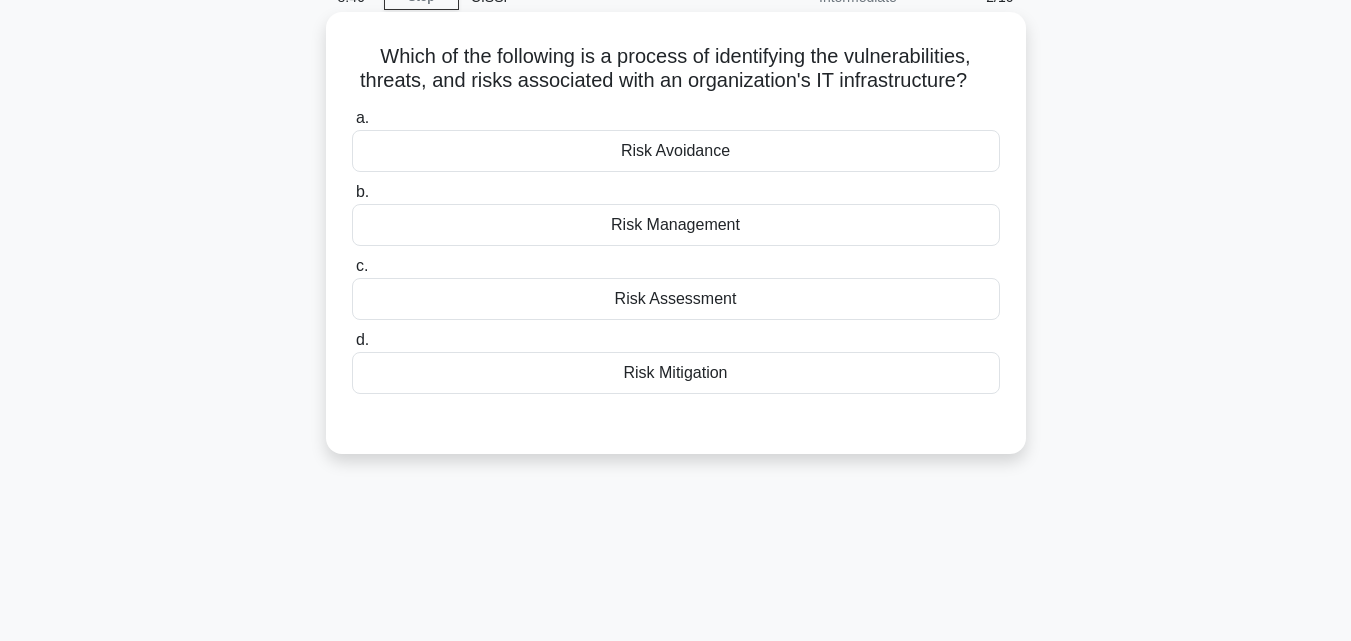 click on "Risk Management" at bounding box center (676, 225) 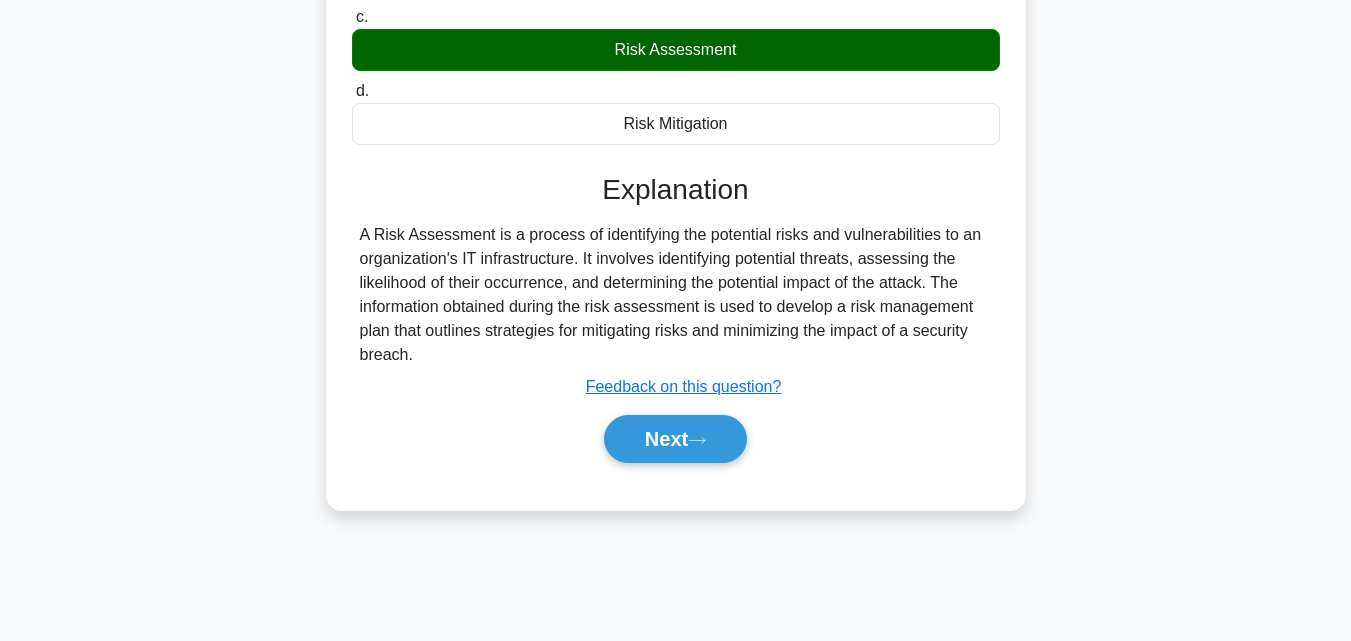 scroll, scrollTop: 400, scrollLeft: 0, axis: vertical 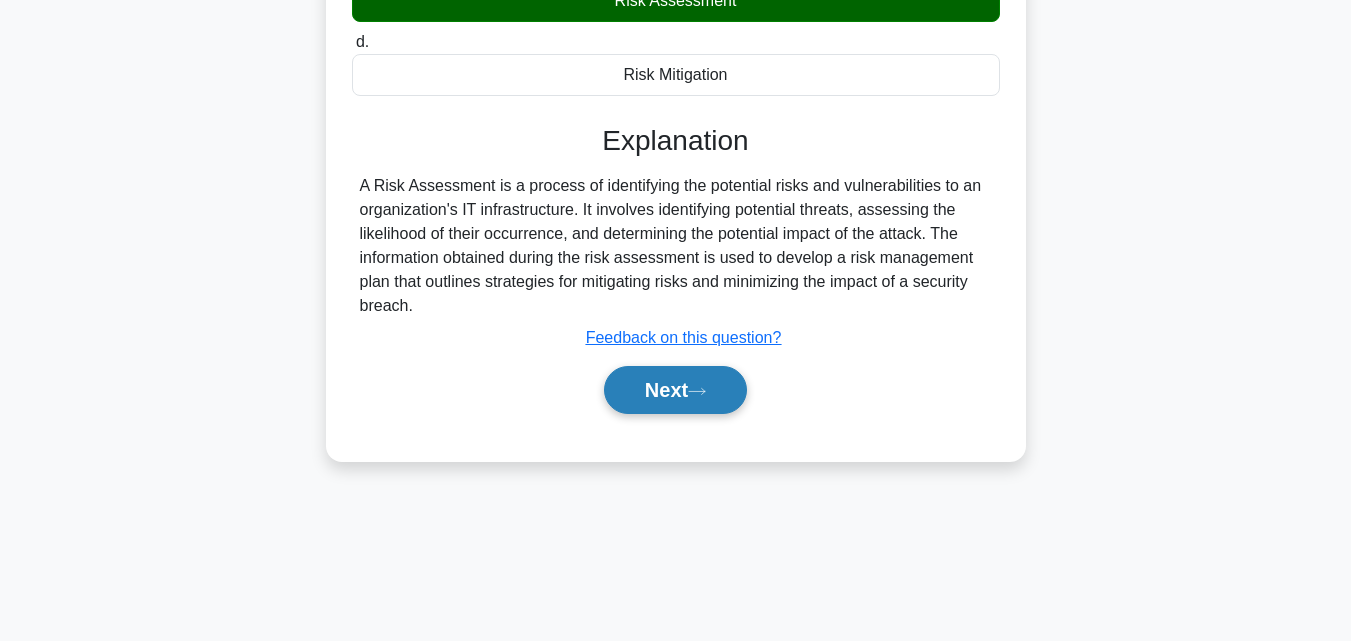 click on "Next" at bounding box center (675, 390) 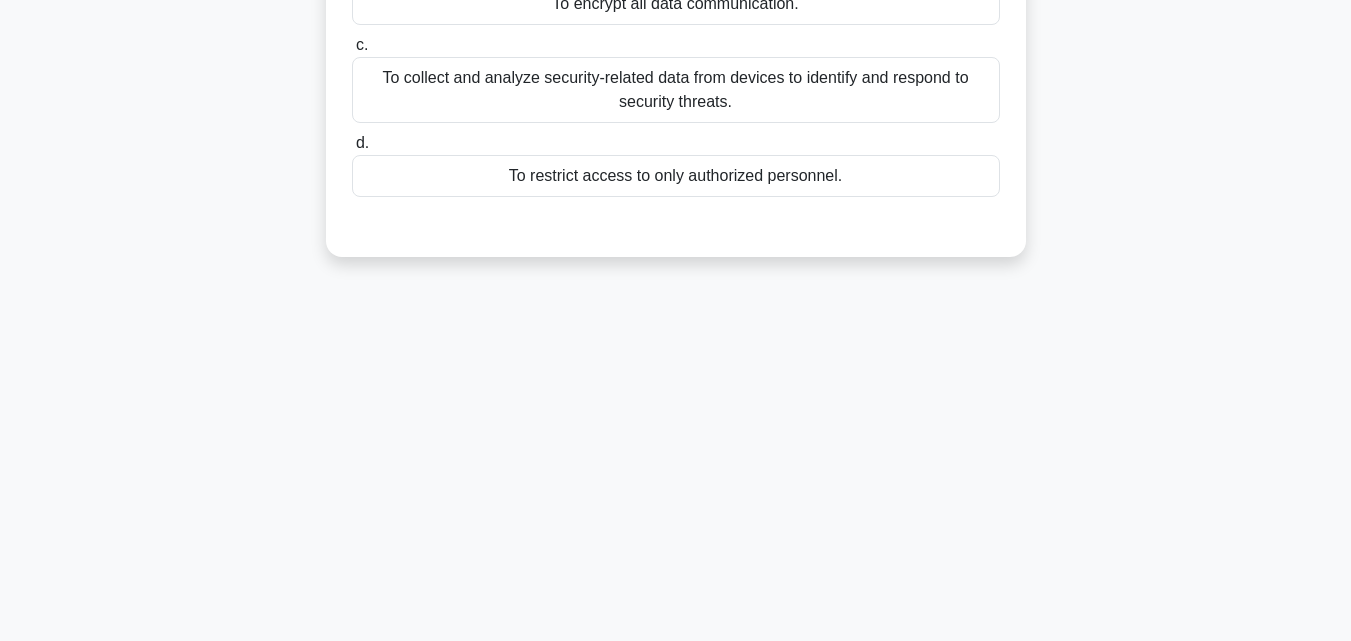 scroll, scrollTop: 100, scrollLeft: 0, axis: vertical 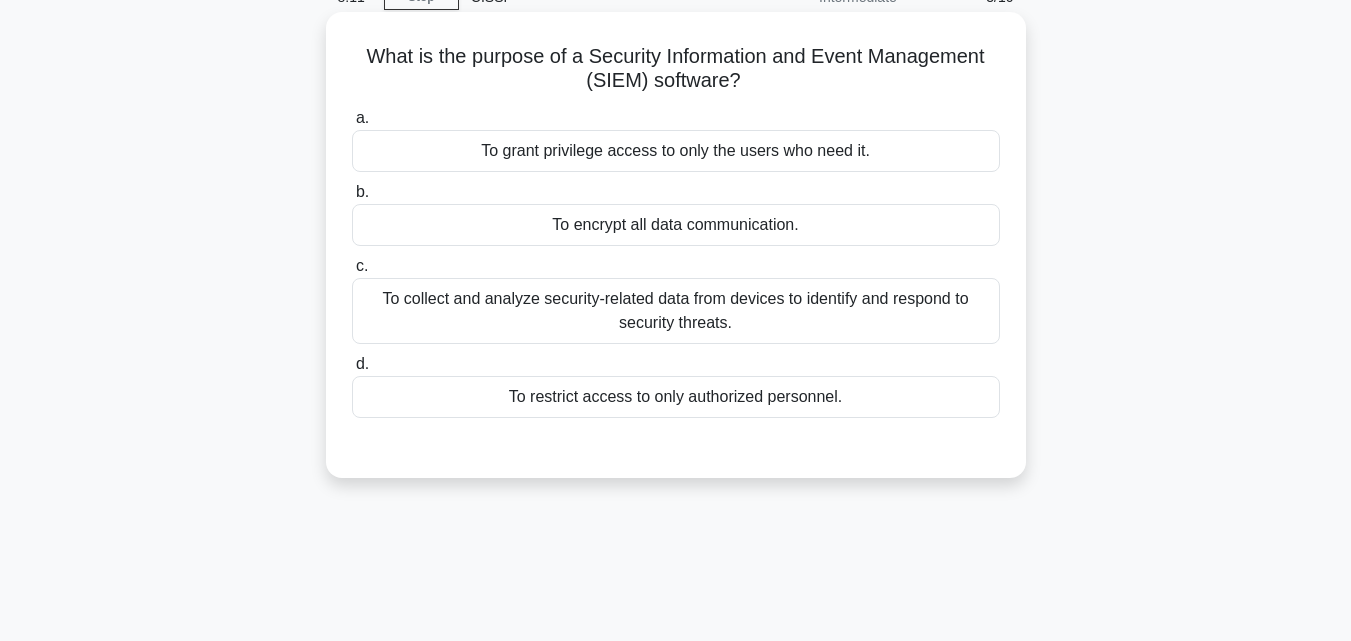 click on "To restrict access to only authorized personnel." at bounding box center (676, 397) 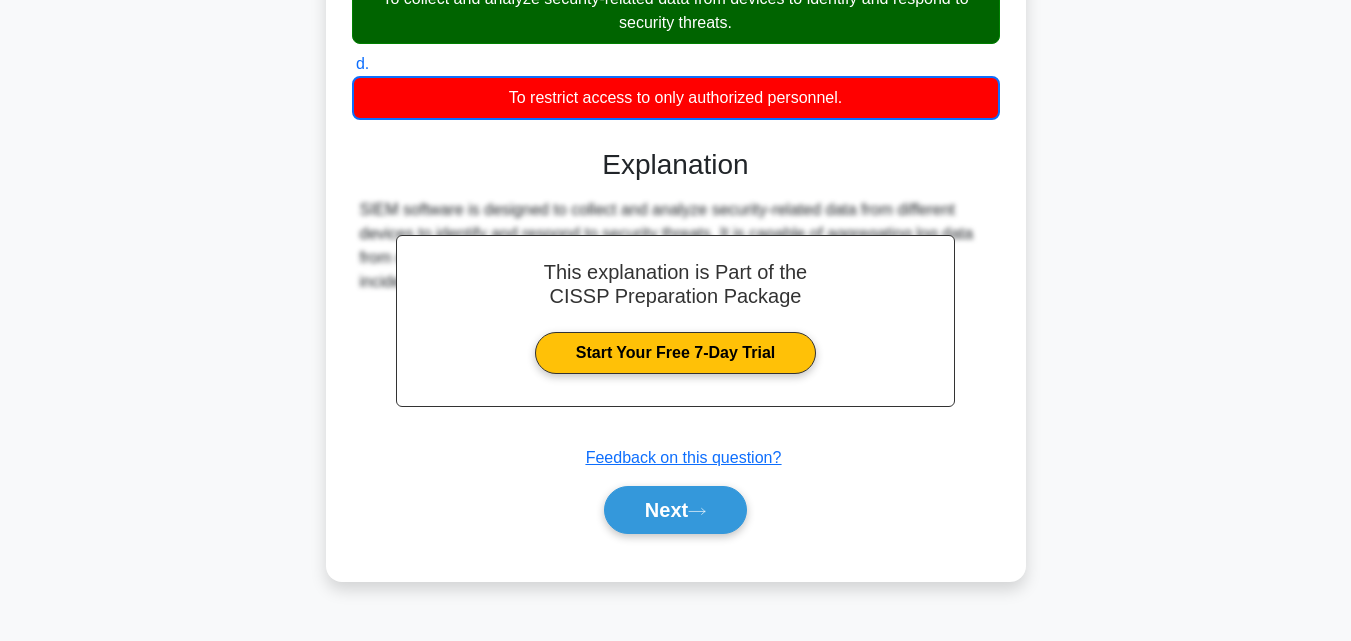 scroll, scrollTop: 439, scrollLeft: 0, axis: vertical 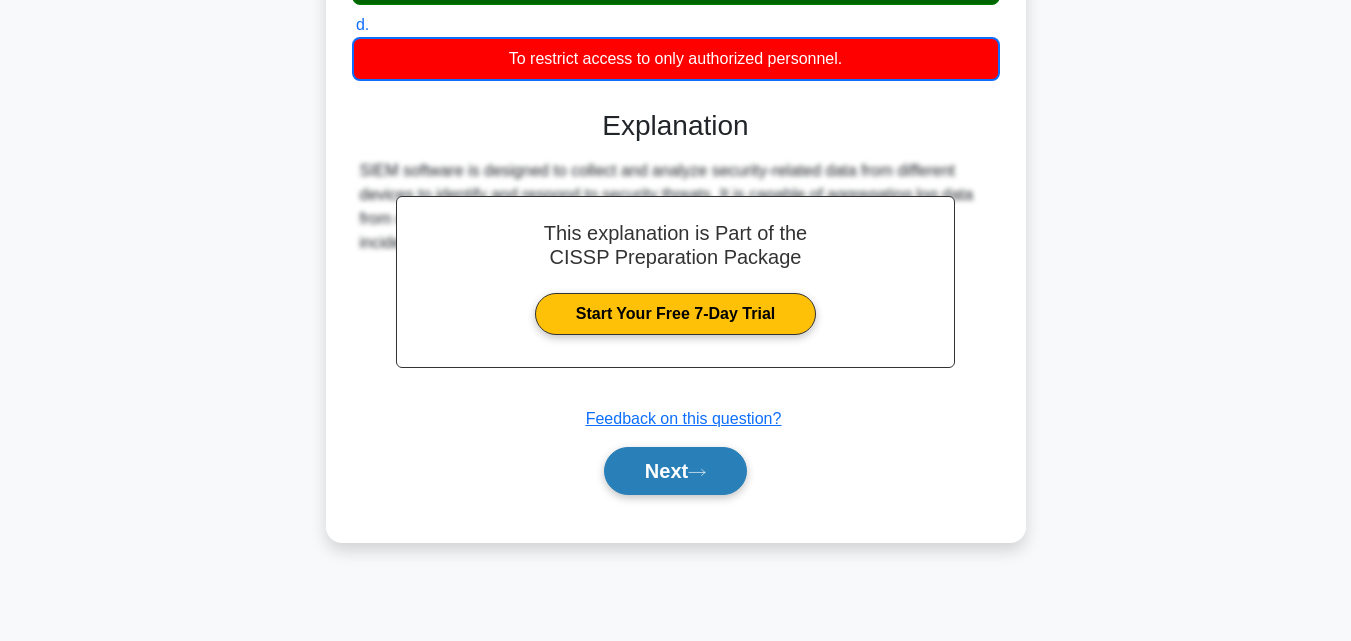 click on "Next" at bounding box center [675, 471] 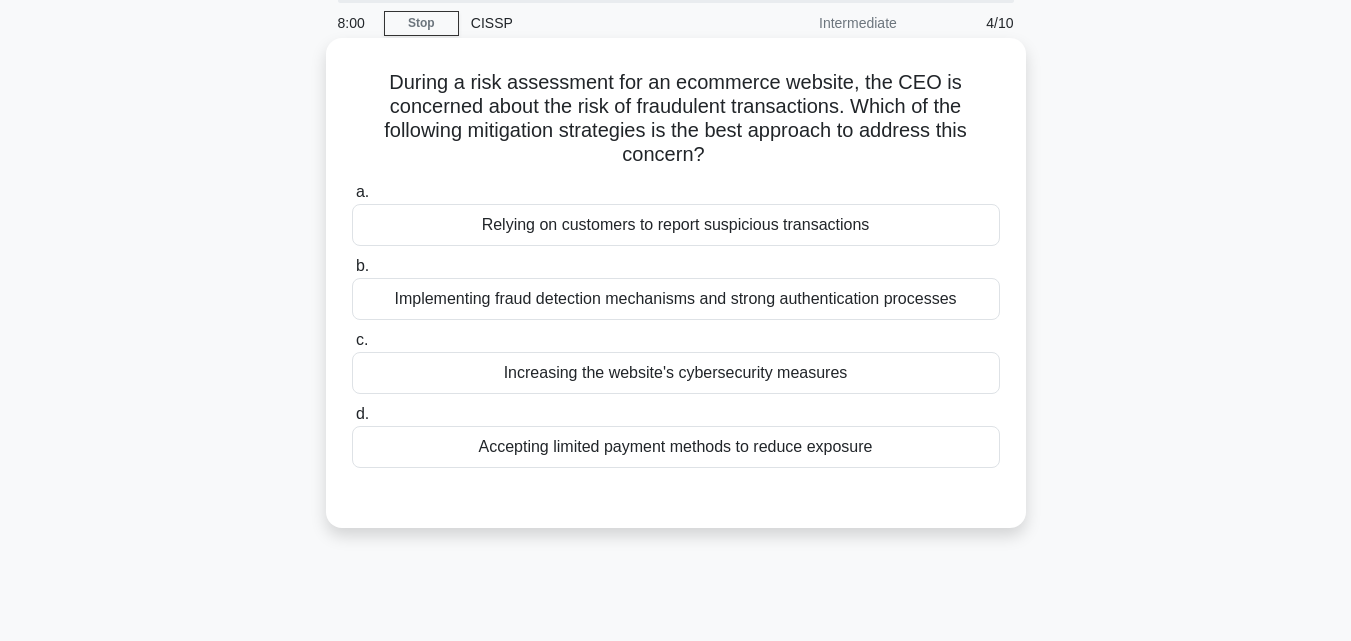 scroll, scrollTop: 39, scrollLeft: 0, axis: vertical 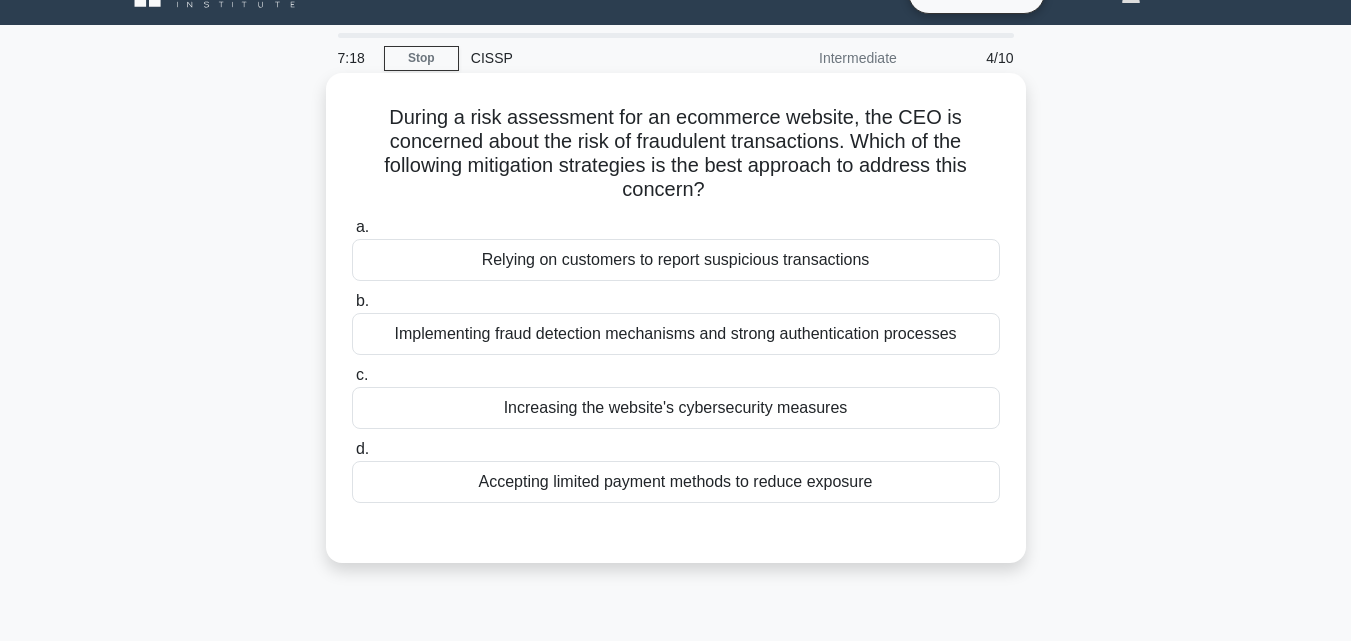 click on "Increasing the website's cybersecurity measures" at bounding box center [676, 408] 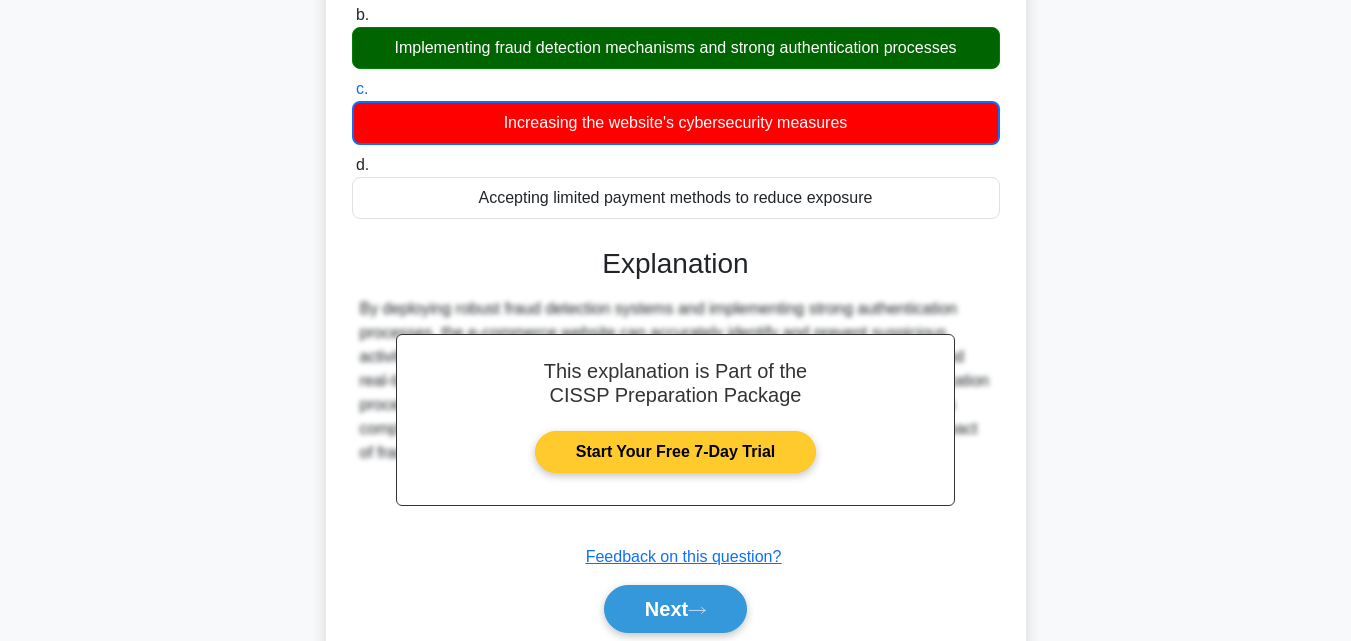 scroll, scrollTop: 439, scrollLeft: 0, axis: vertical 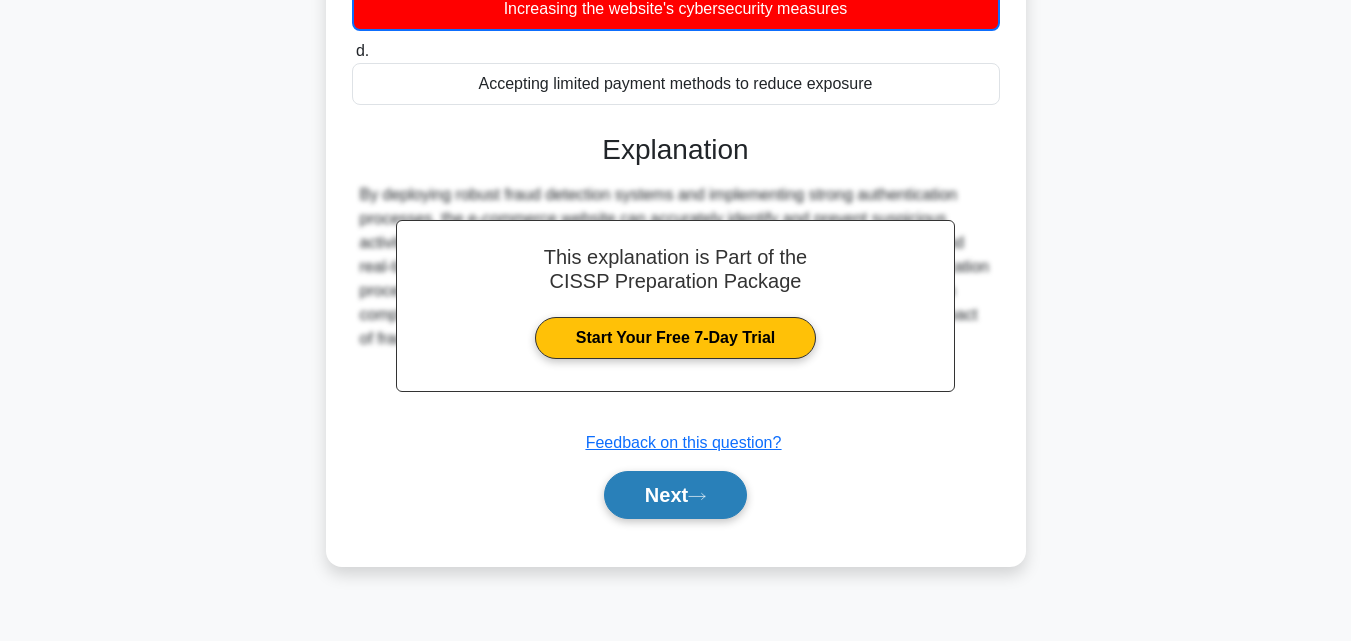 click on "Next" at bounding box center (675, 495) 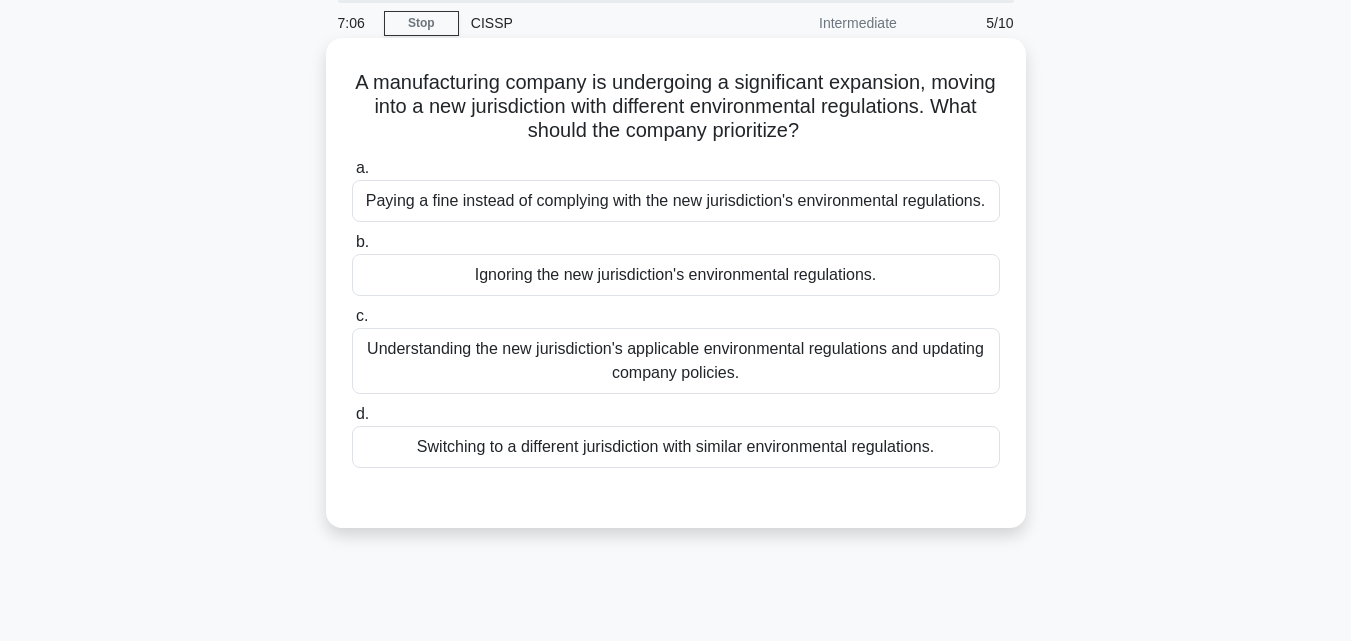 scroll, scrollTop: 39, scrollLeft: 0, axis: vertical 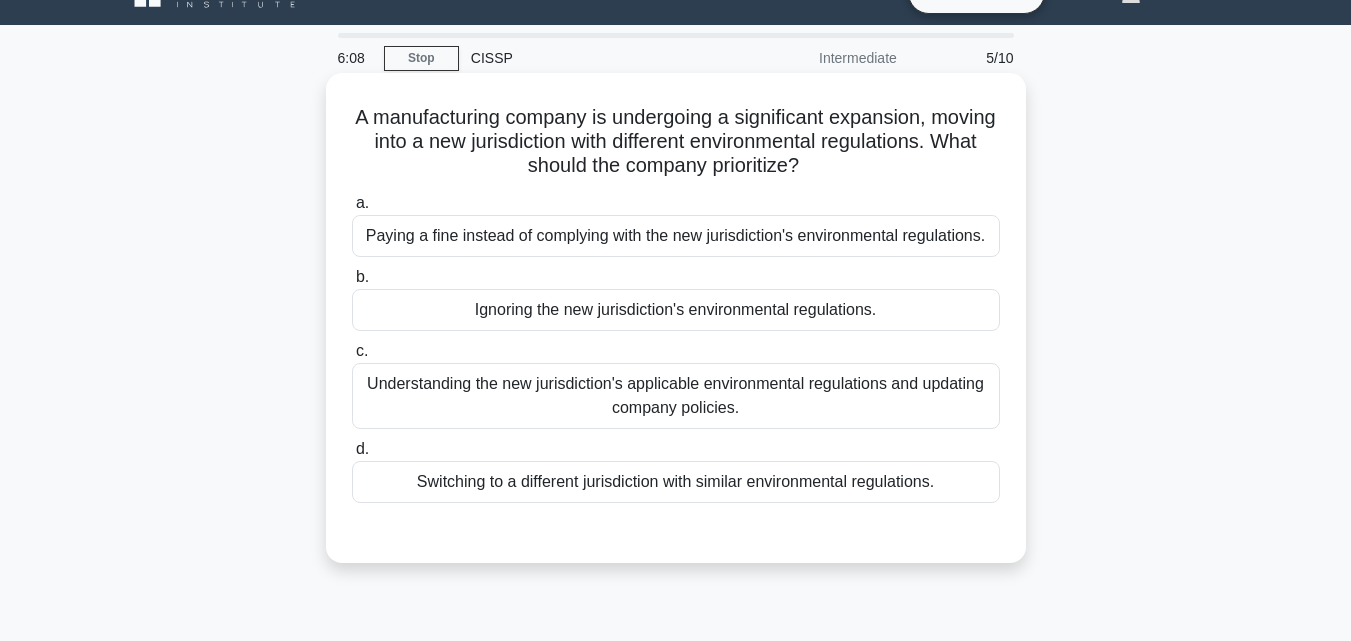 click on "Understanding the new jurisdiction's applicable environmental regulations and updating company policies." at bounding box center [676, 396] 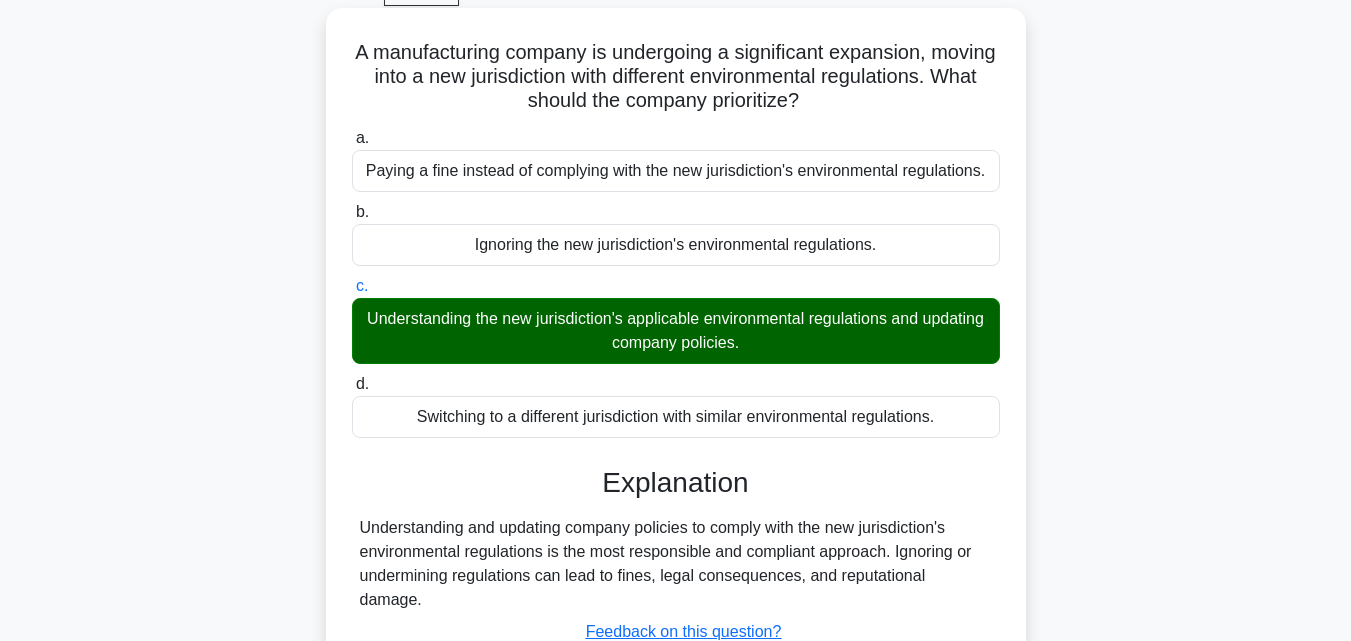 scroll, scrollTop: 239, scrollLeft: 0, axis: vertical 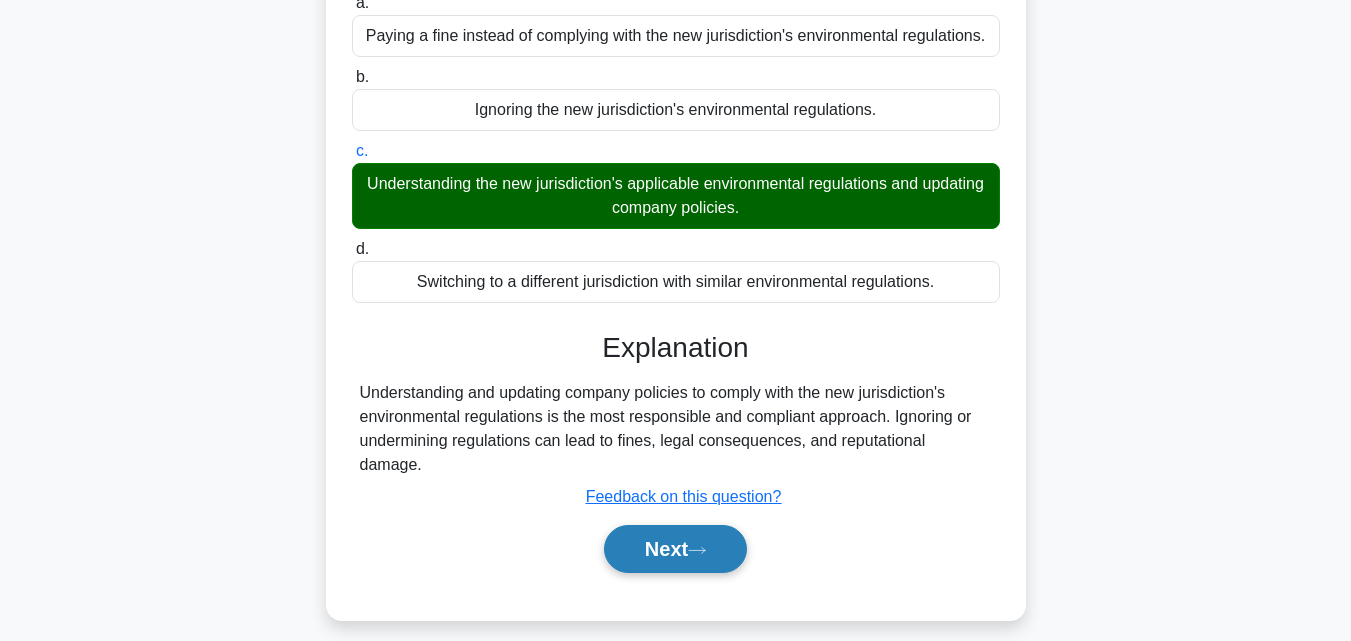 click on "Next" at bounding box center (675, 549) 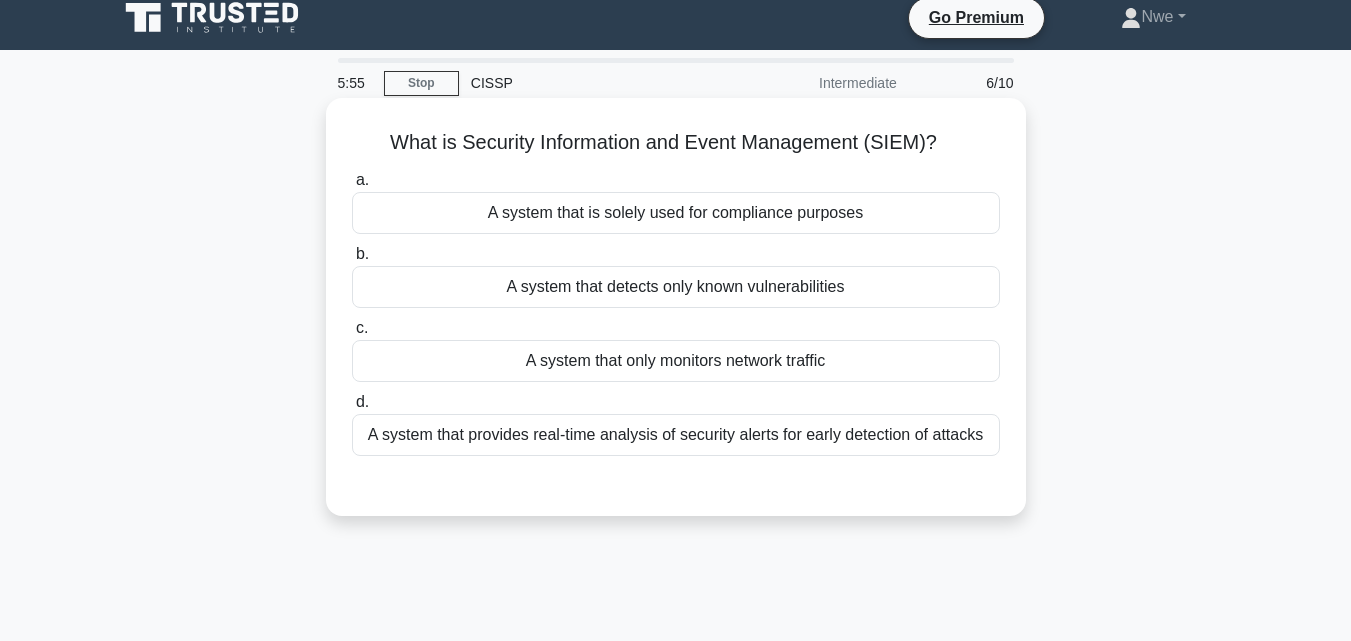 scroll, scrollTop: 0, scrollLeft: 0, axis: both 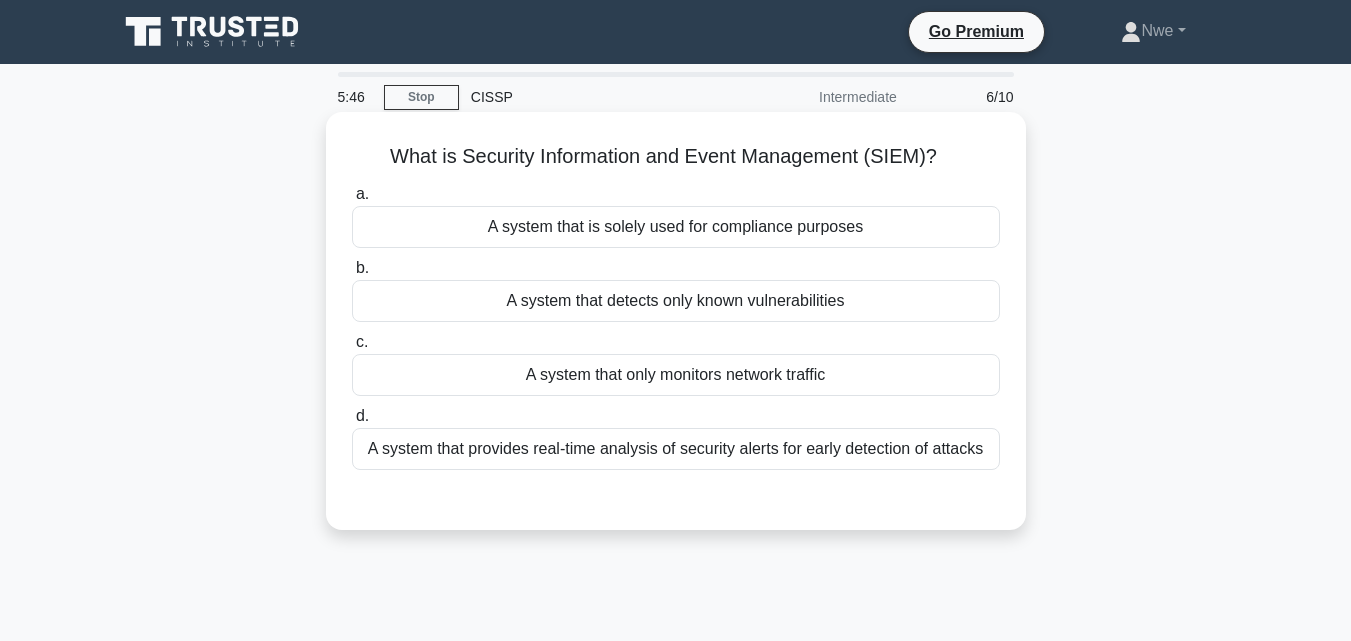 click on "A system that provides real-time analysis of security alerts for early detection of attacks" at bounding box center (676, 449) 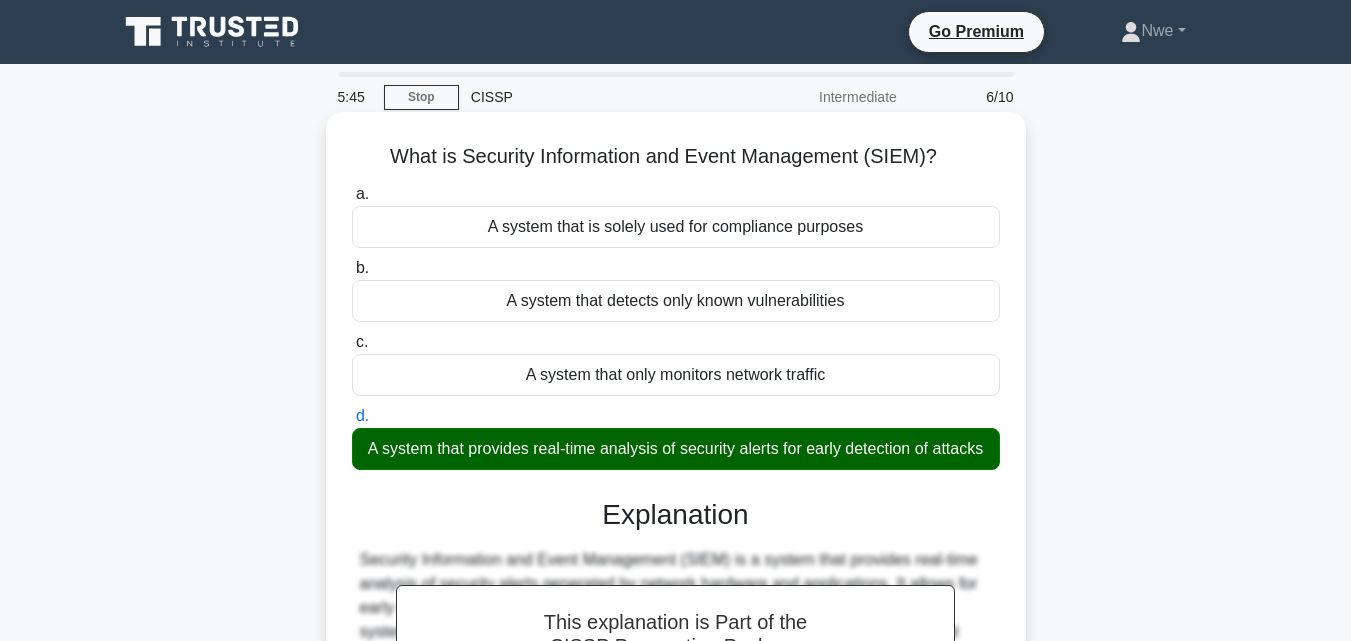 scroll, scrollTop: 300, scrollLeft: 0, axis: vertical 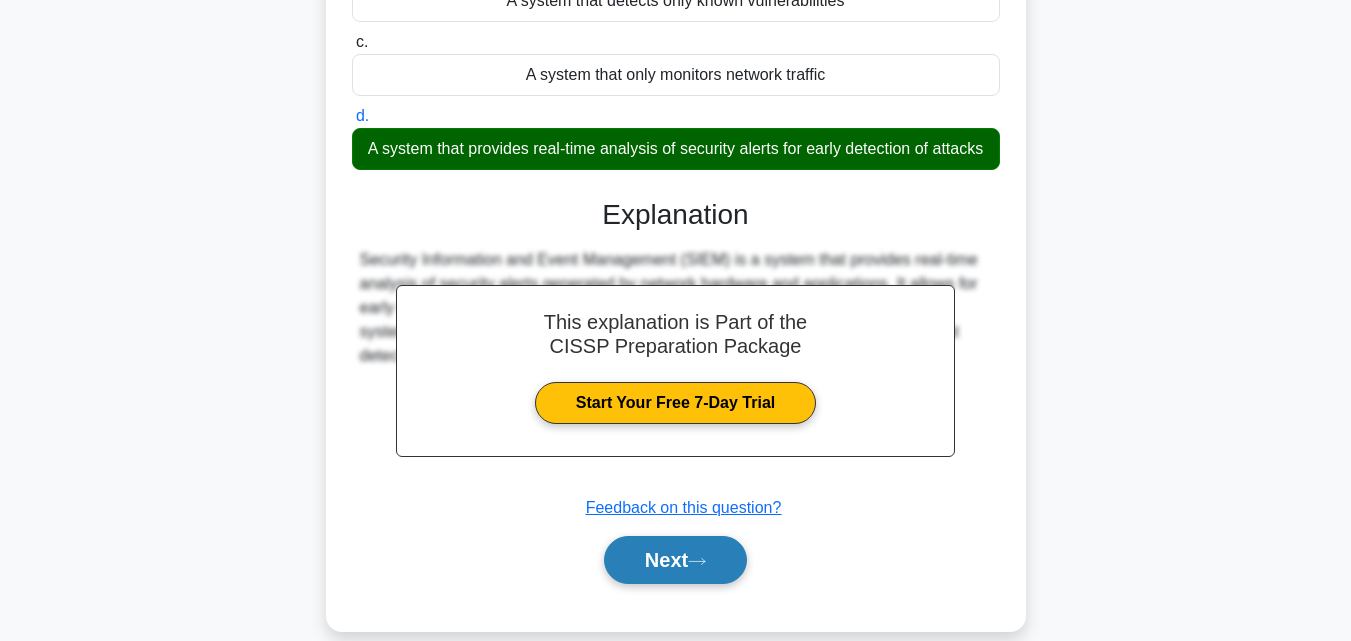 click on "Next" at bounding box center (675, 560) 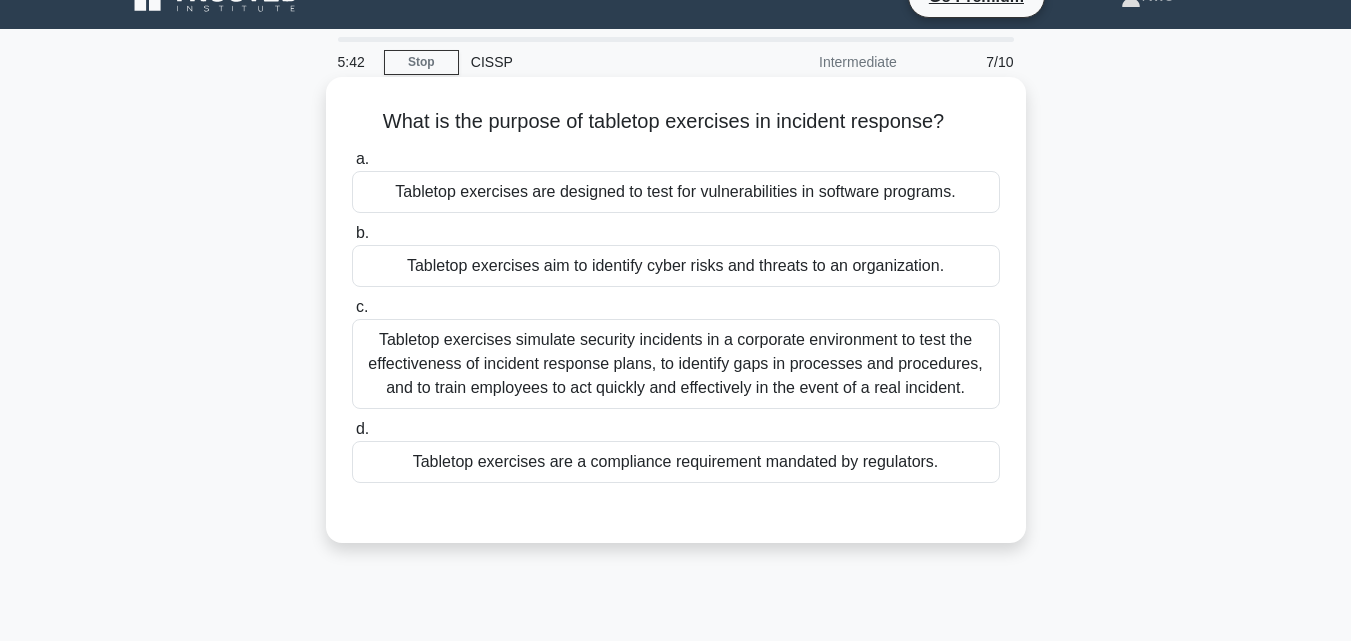 scroll, scrollTop: 0, scrollLeft: 0, axis: both 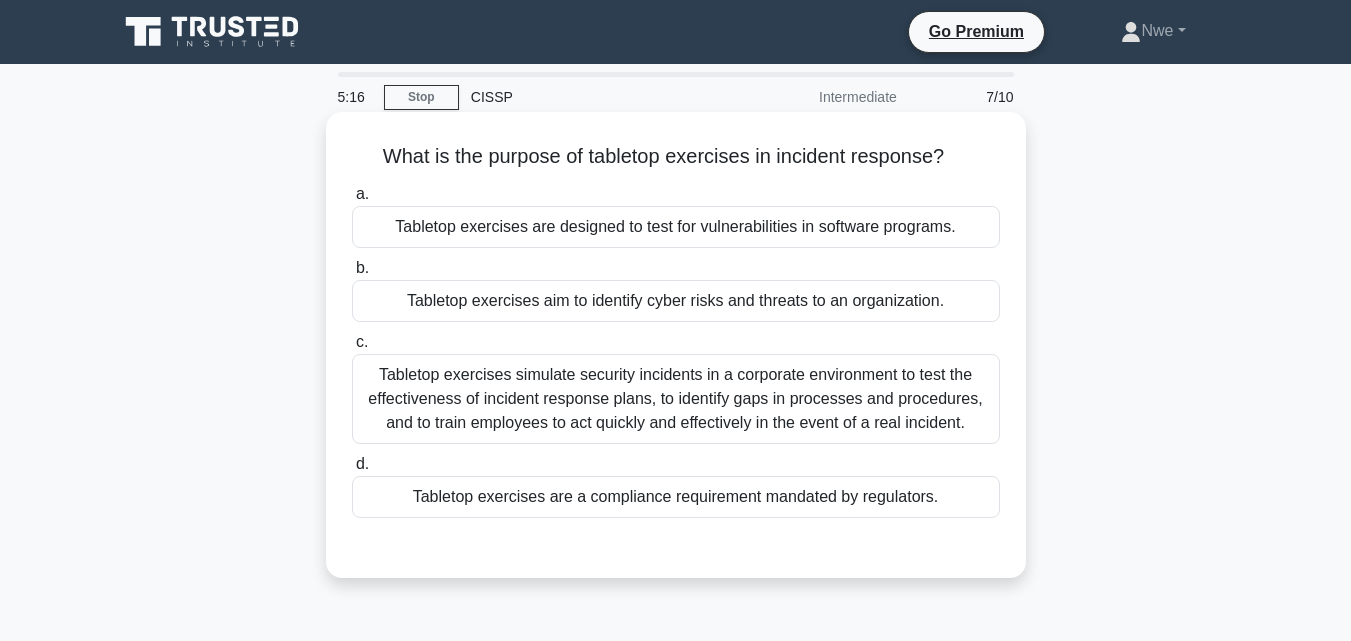 click on "Tabletop exercises simulate security incidents in a corporate environment to test the effectiveness of incident response plans, to identify gaps in processes and procedures, and to train employees to act quickly and effectively in the event of a real incident." at bounding box center [676, 399] 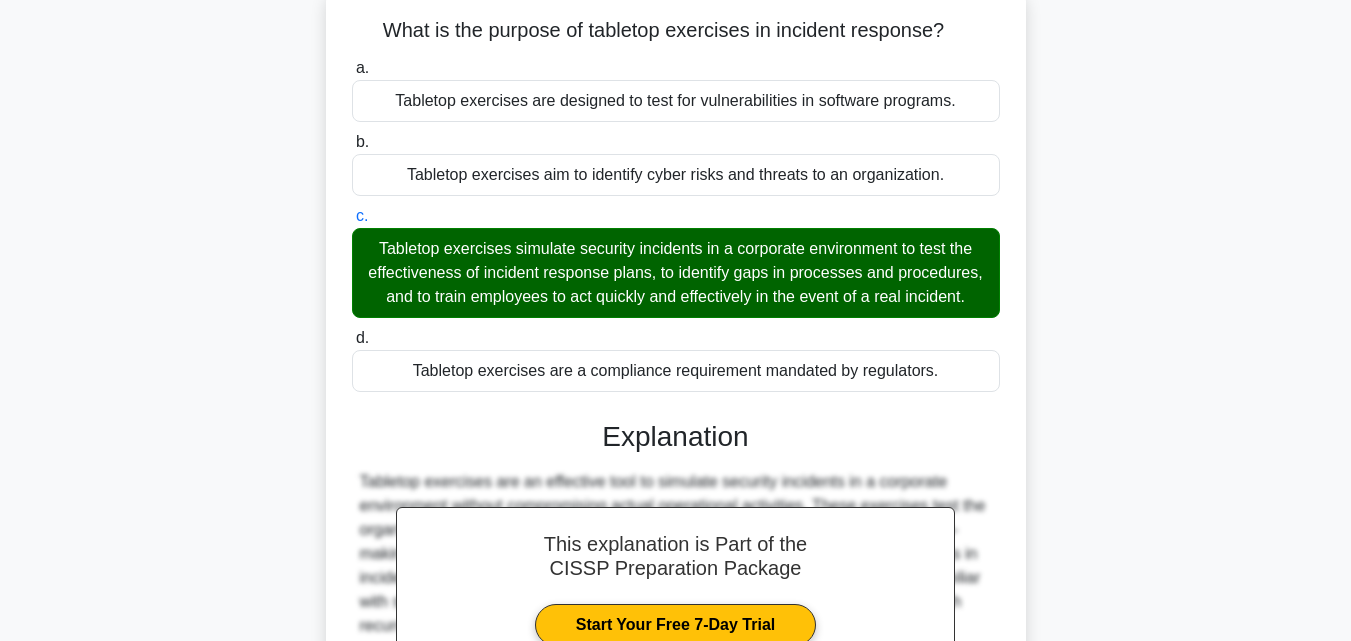 scroll, scrollTop: 400, scrollLeft: 0, axis: vertical 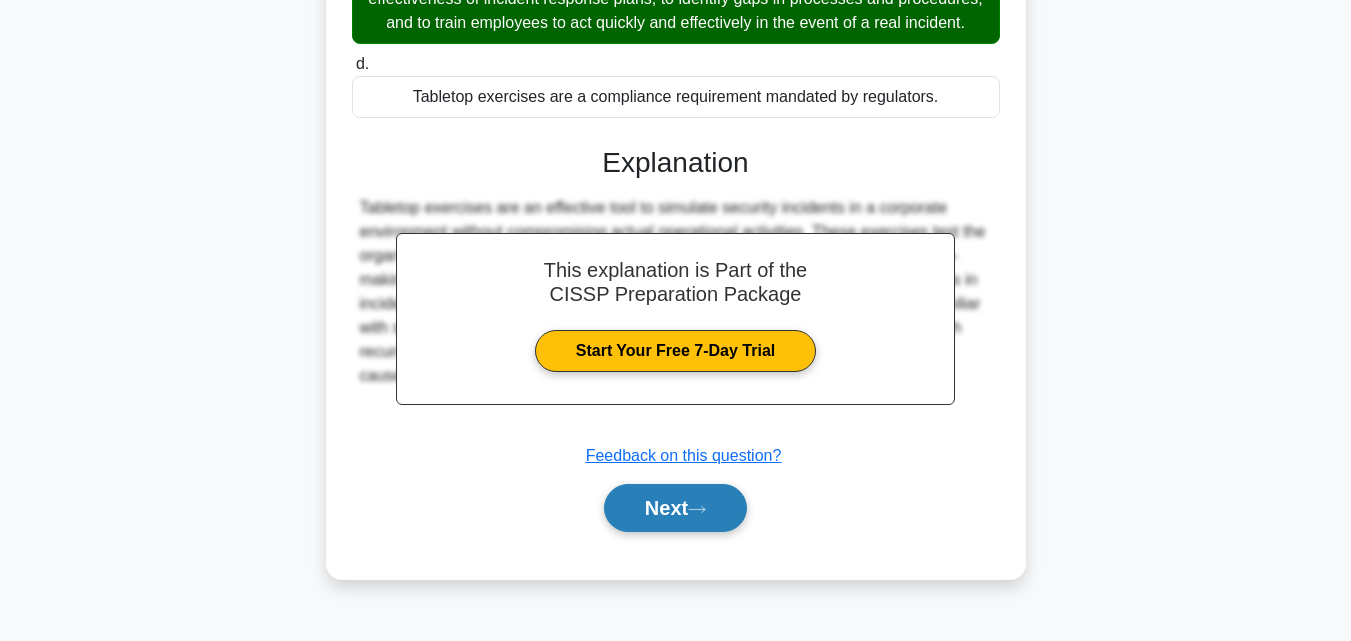 click on "Next" at bounding box center [675, 508] 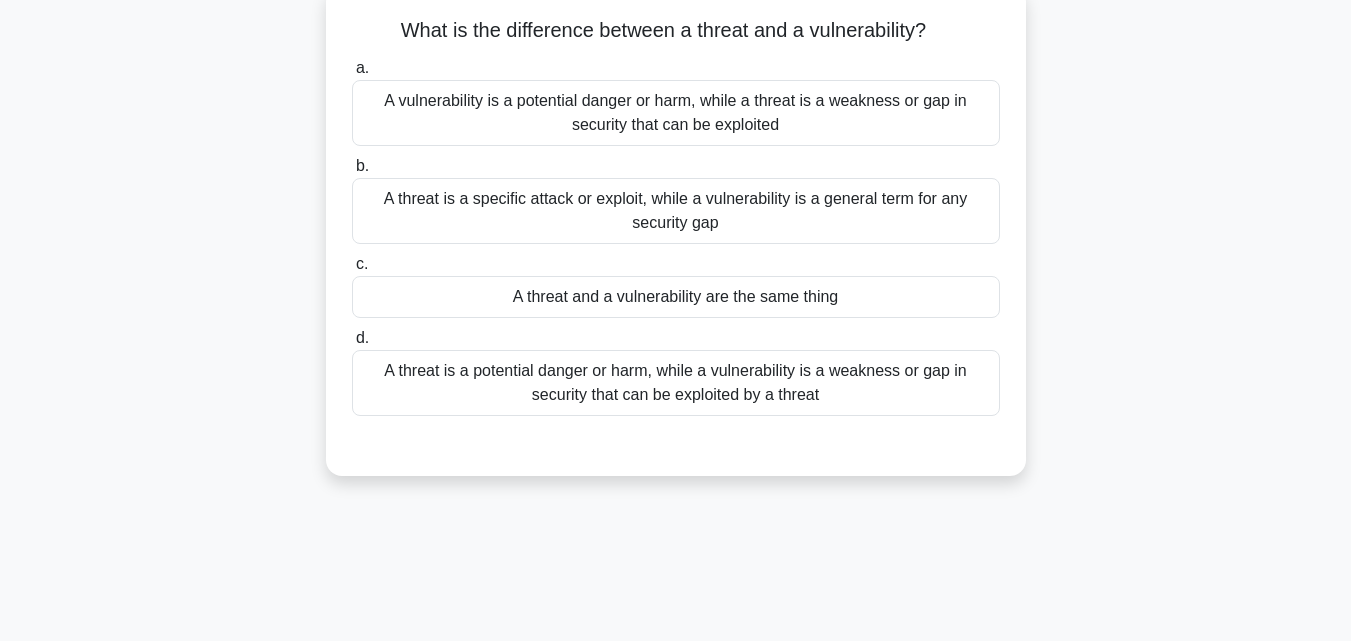 scroll, scrollTop: 0, scrollLeft: 0, axis: both 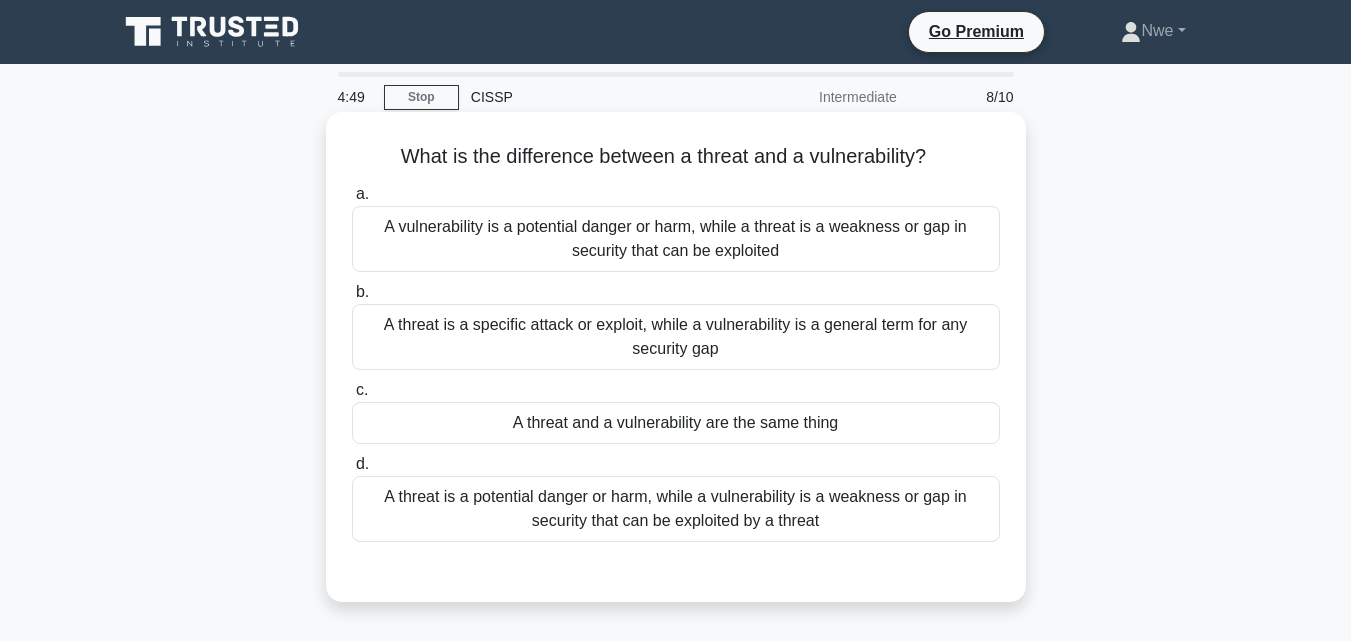 click on "A threat is a potential danger or harm, while a vulnerability is a weakness or gap in security that can be exploited by a threat" at bounding box center [676, 509] 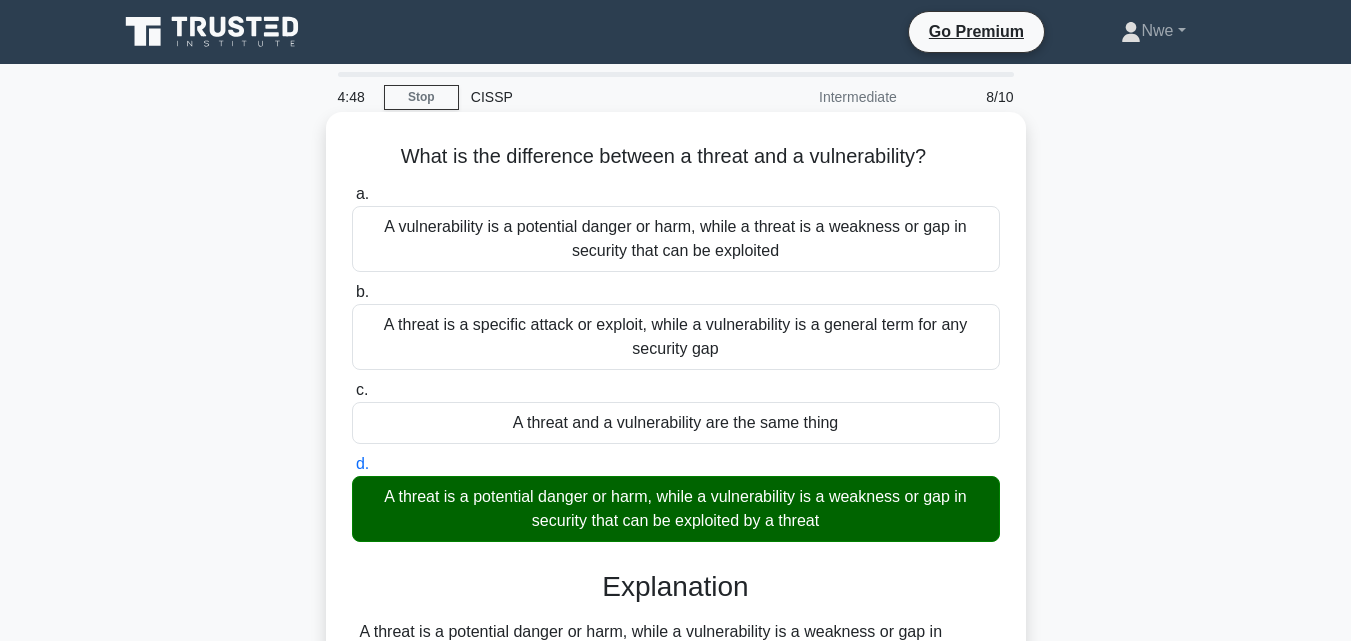 scroll, scrollTop: 200, scrollLeft: 0, axis: vertical 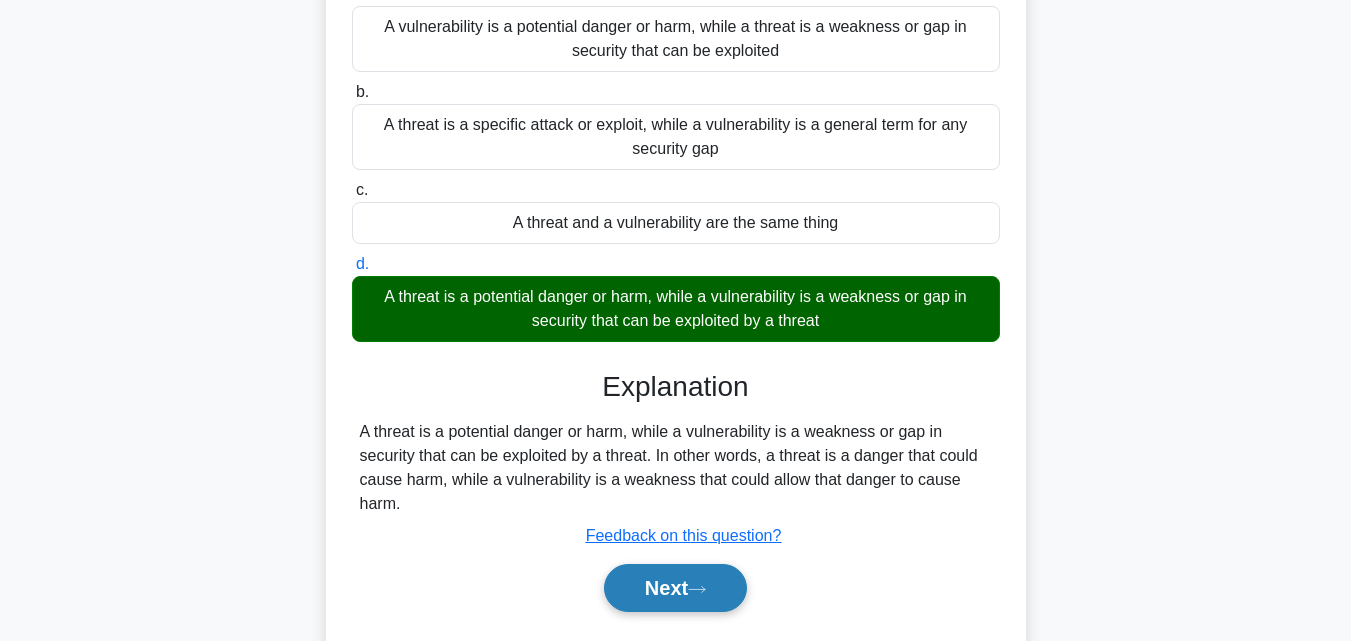 click on "Next" at bounding box center (675, 588) 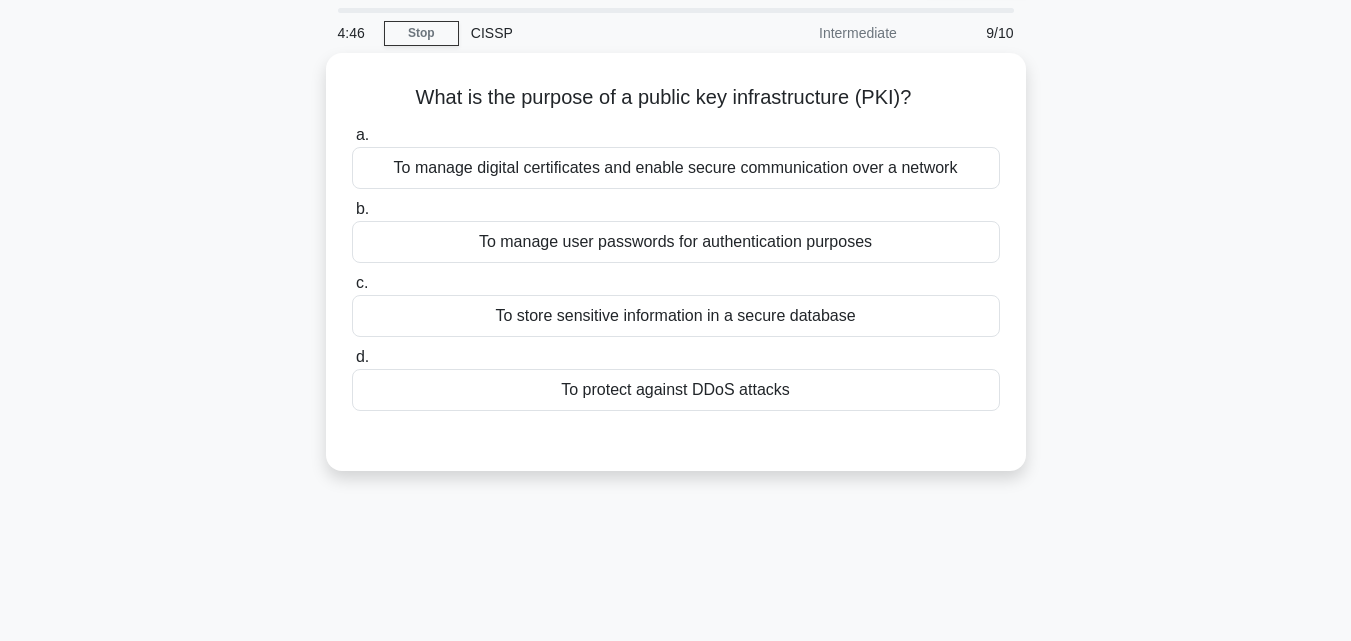 scroll, scrollTop: 0, scrollLeft: 0, axis: both 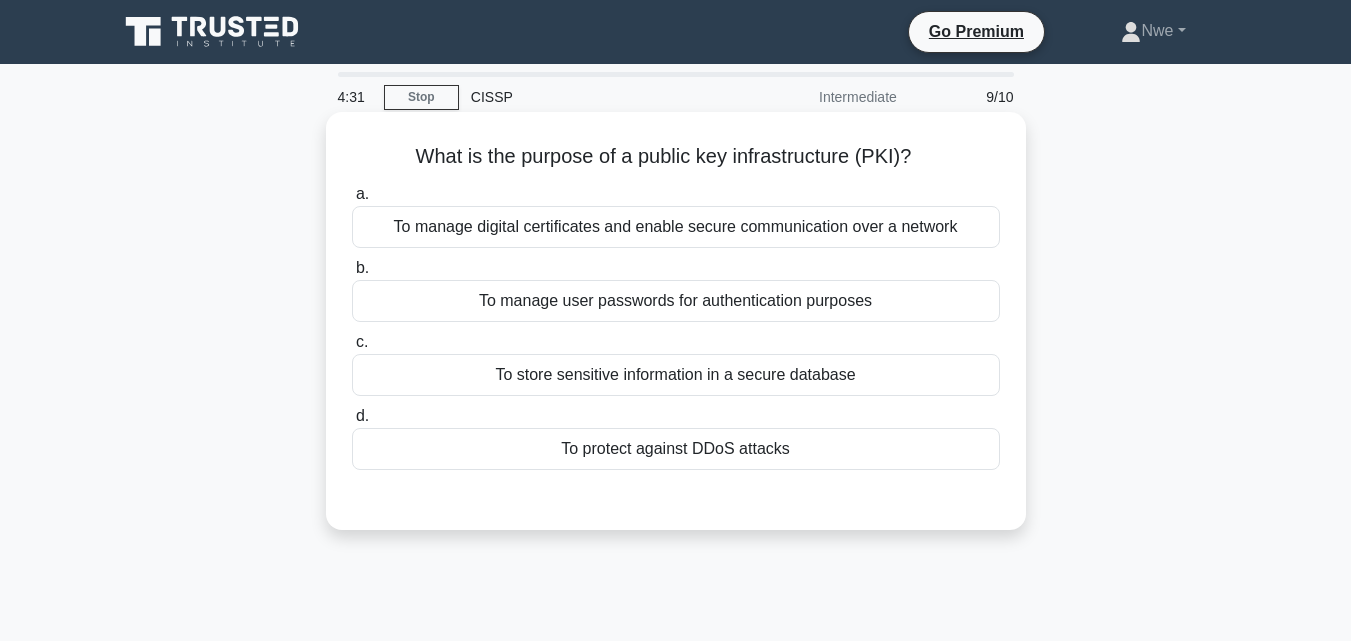 click on "To manage user passwords for authentication purposes" at bounding box center (676, 301) 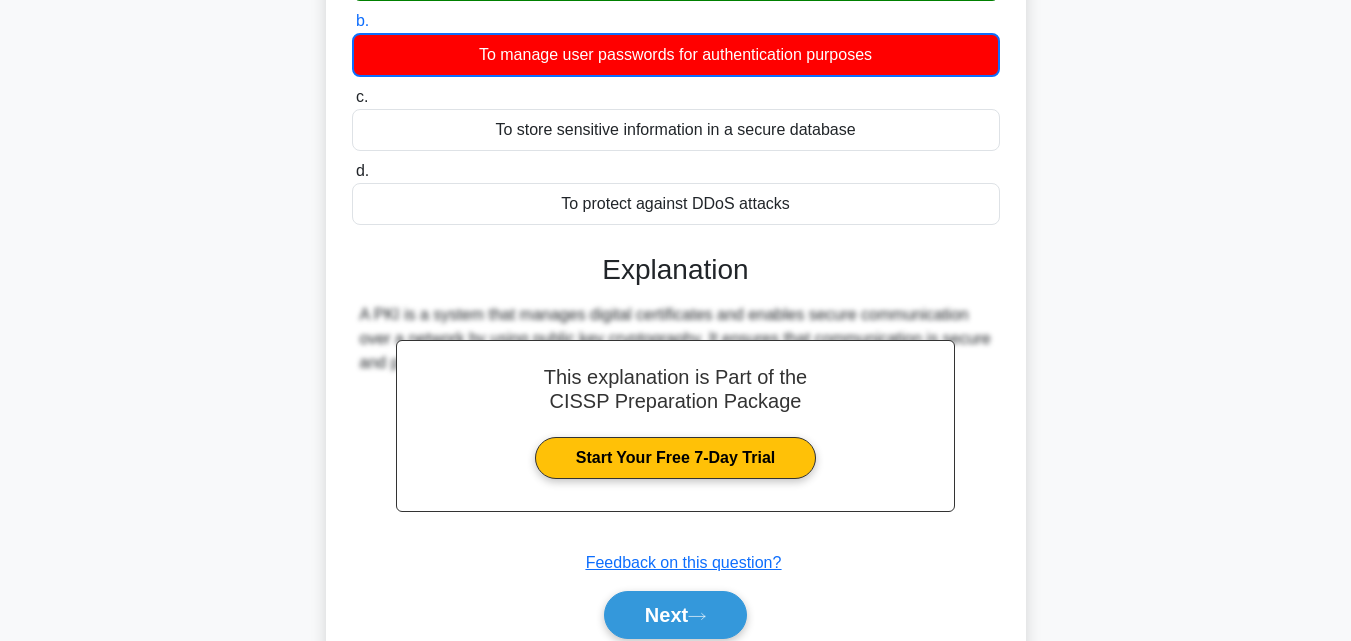 scroll, scrollTop: 400, scrollLeft: 0, axis: vertical 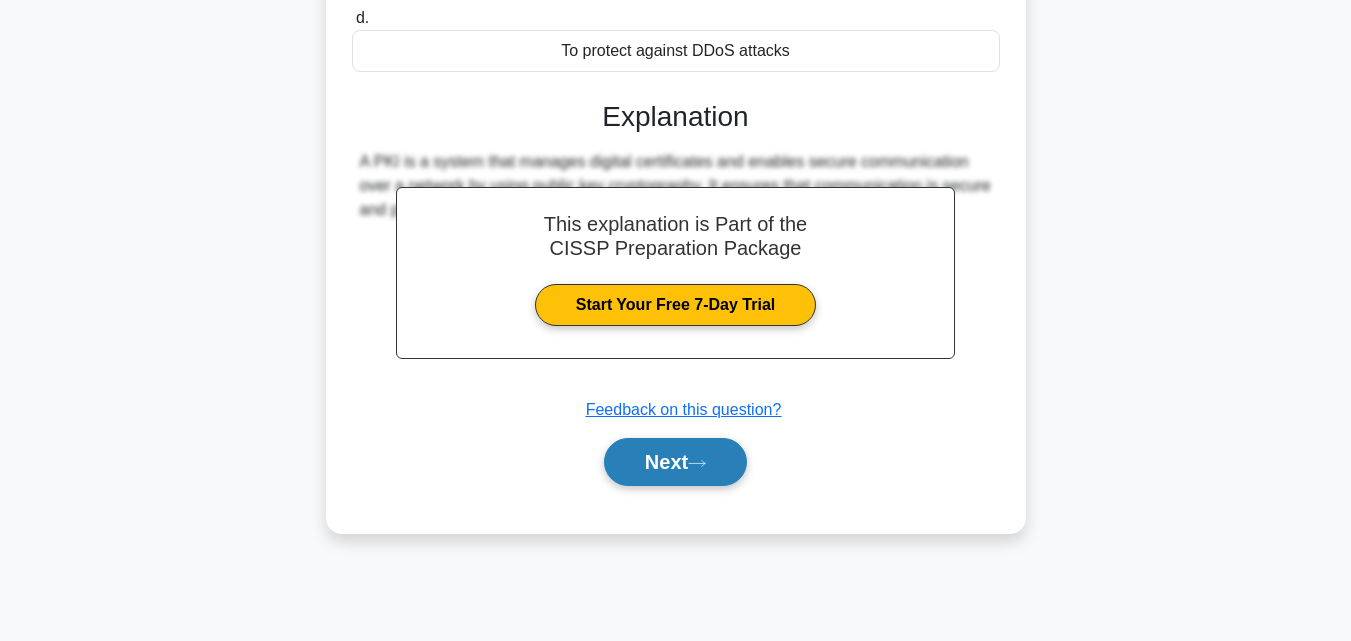click 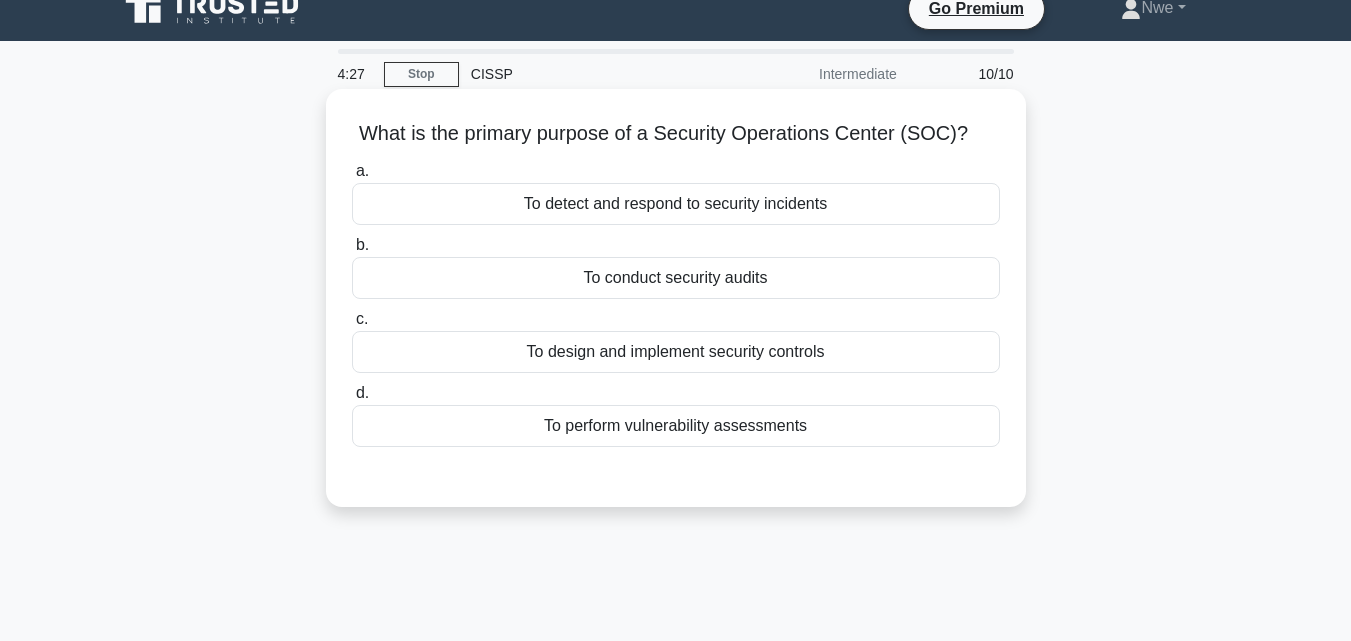 scroll, scrollTop: 0, scrollLeft: 0, axis: both 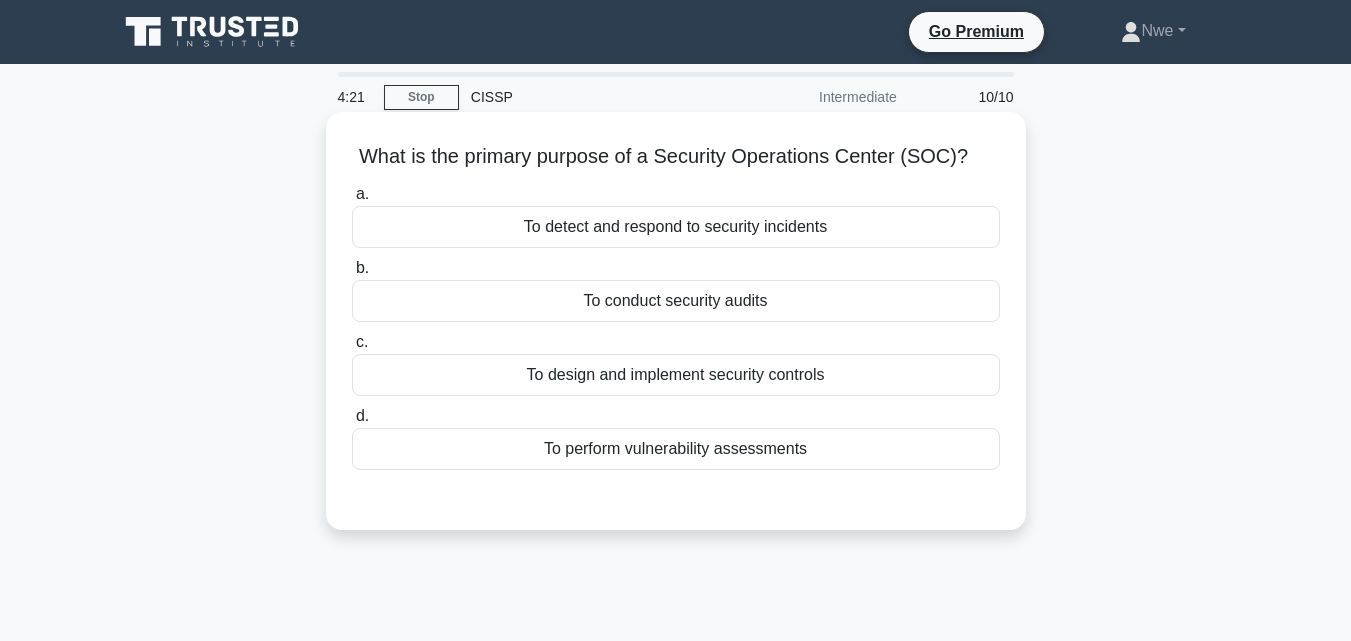 click on "To detect and respond to security incidents" at bounding box center [676, 227] 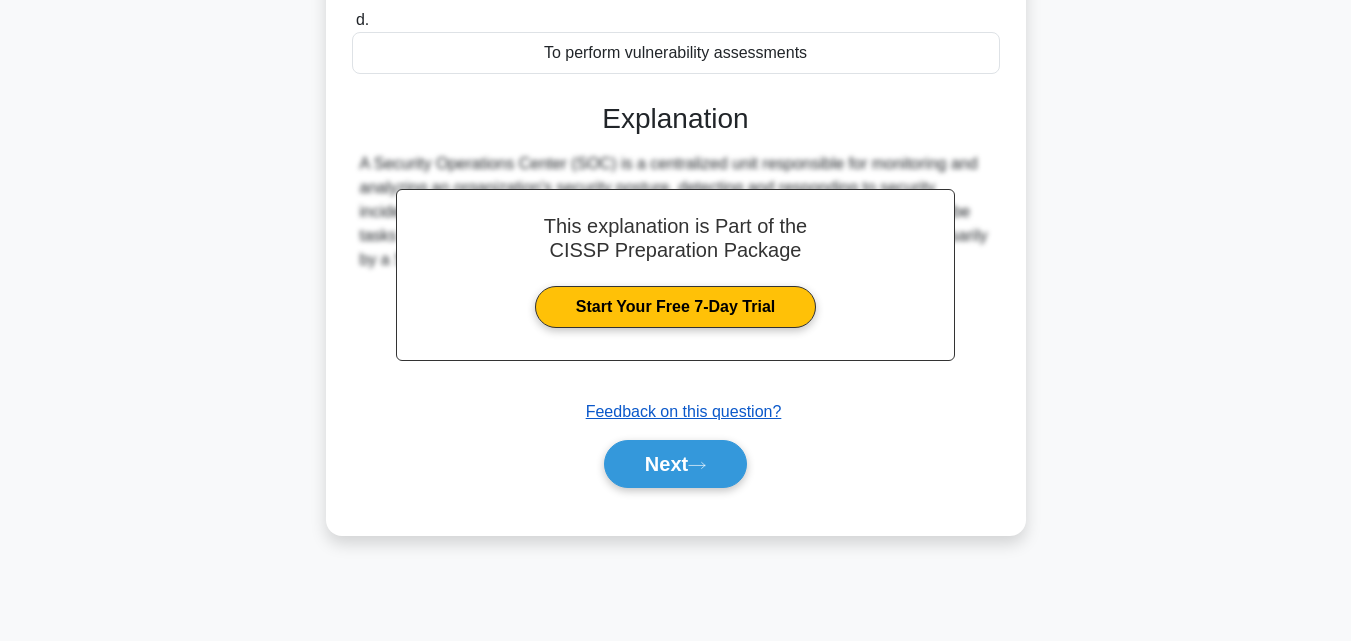scroll, scrollTop: 400, scrollLeft: 0, axis: vertical 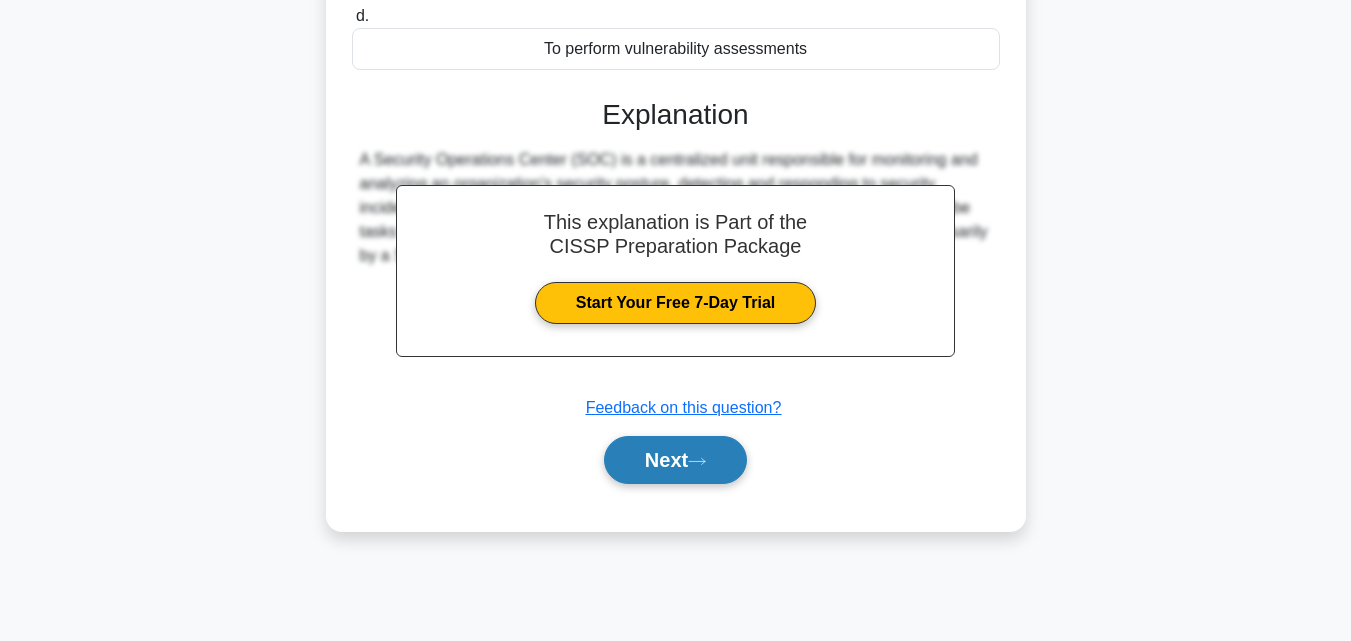 click on "Next" at bounding box center [675, 460] 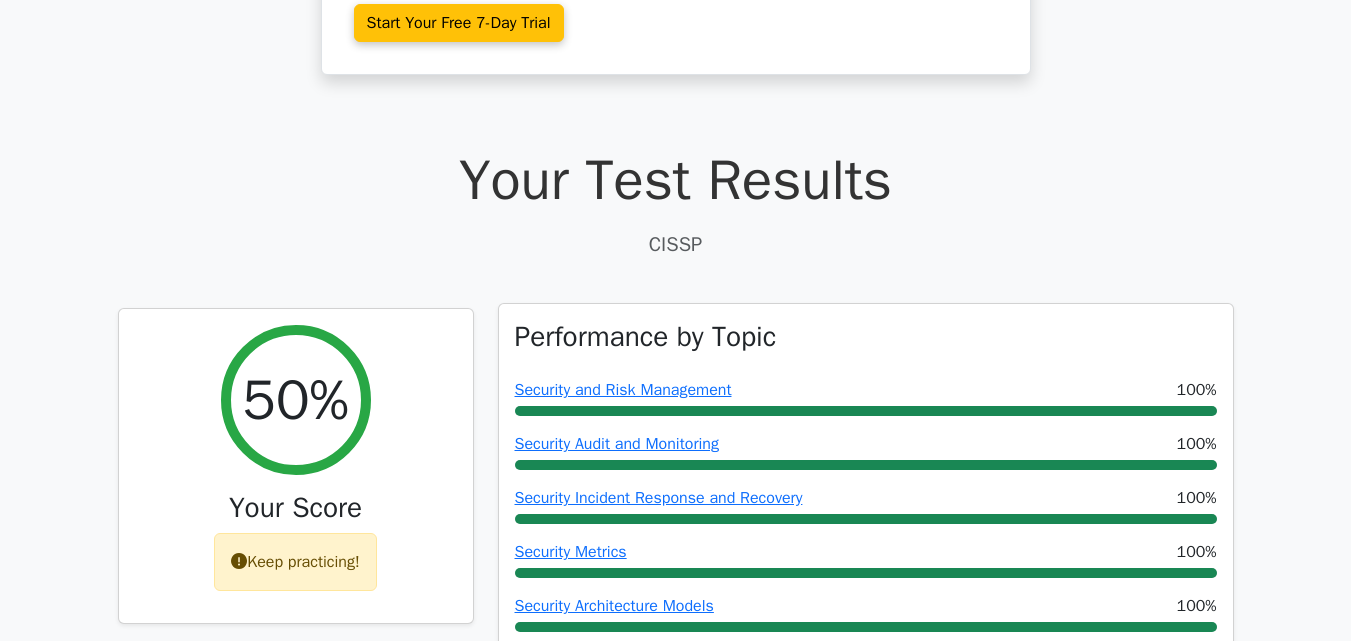 scroll, scrollTop: 585, scrollLeft: 0, axis: vertical 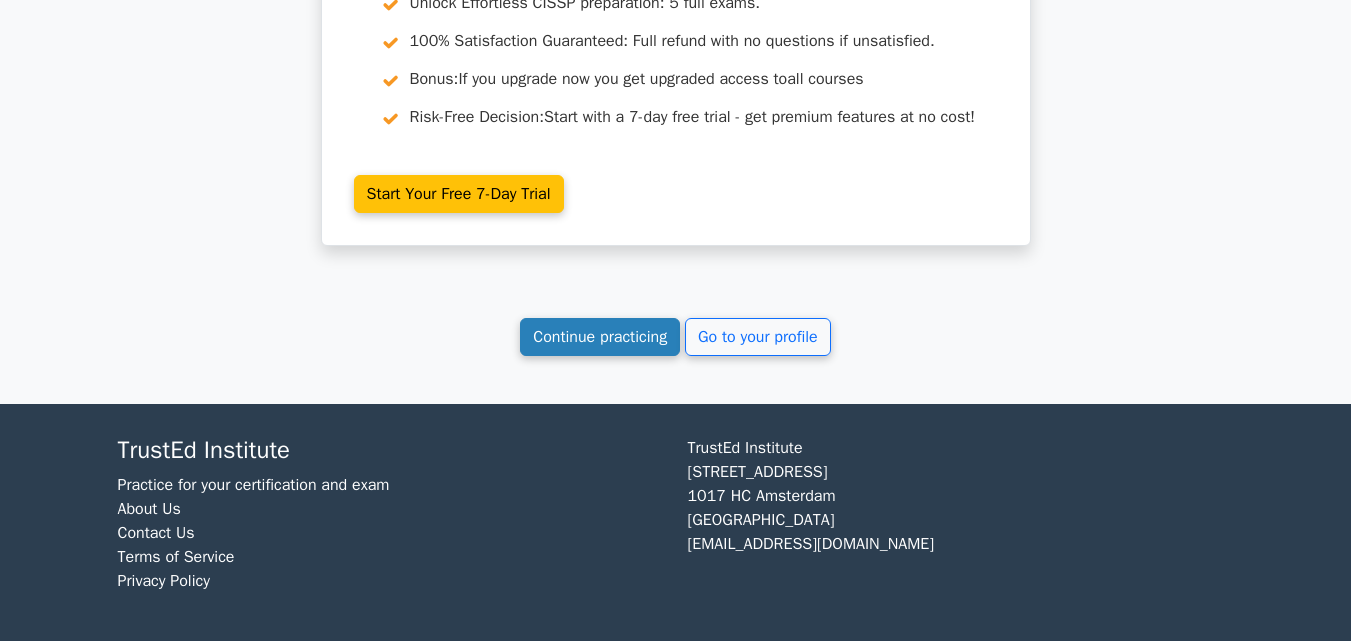 click on "Continue practicing" at bounding box center (600, 337) 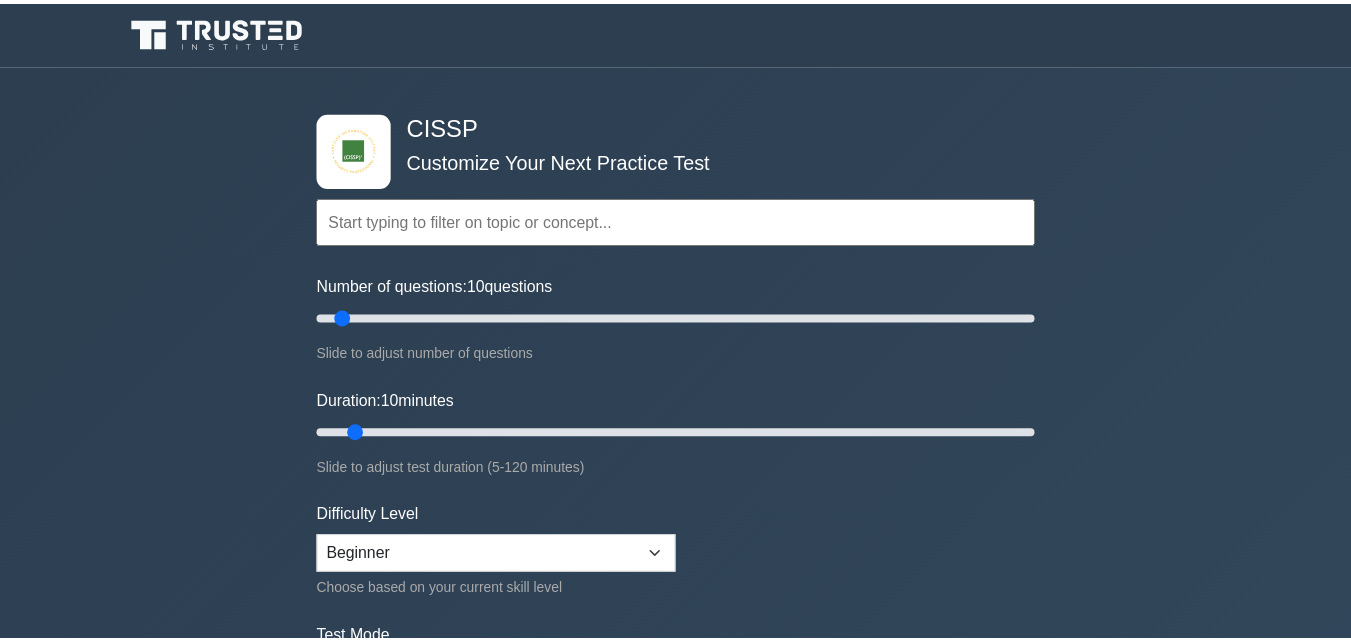 scroll, scrollTop: 0, scrollLeft: 0, axis: both 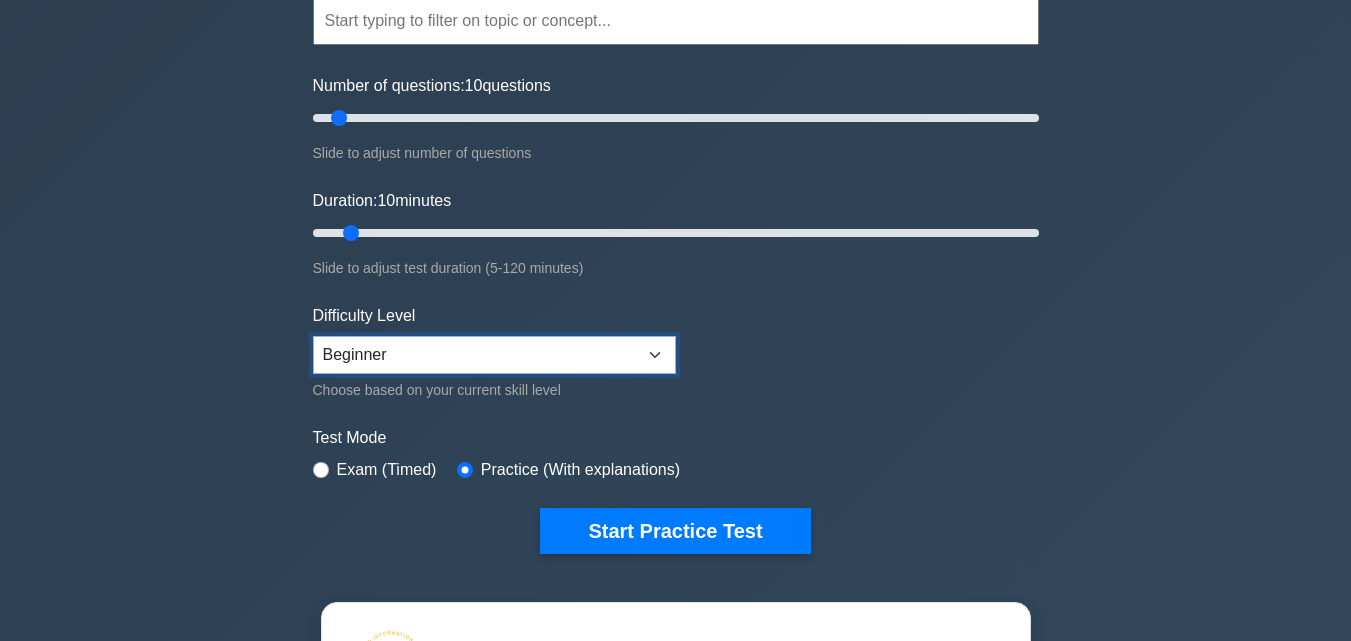 click on "Beginner
Intermediate
Expert" at bounding box center [494, 355] 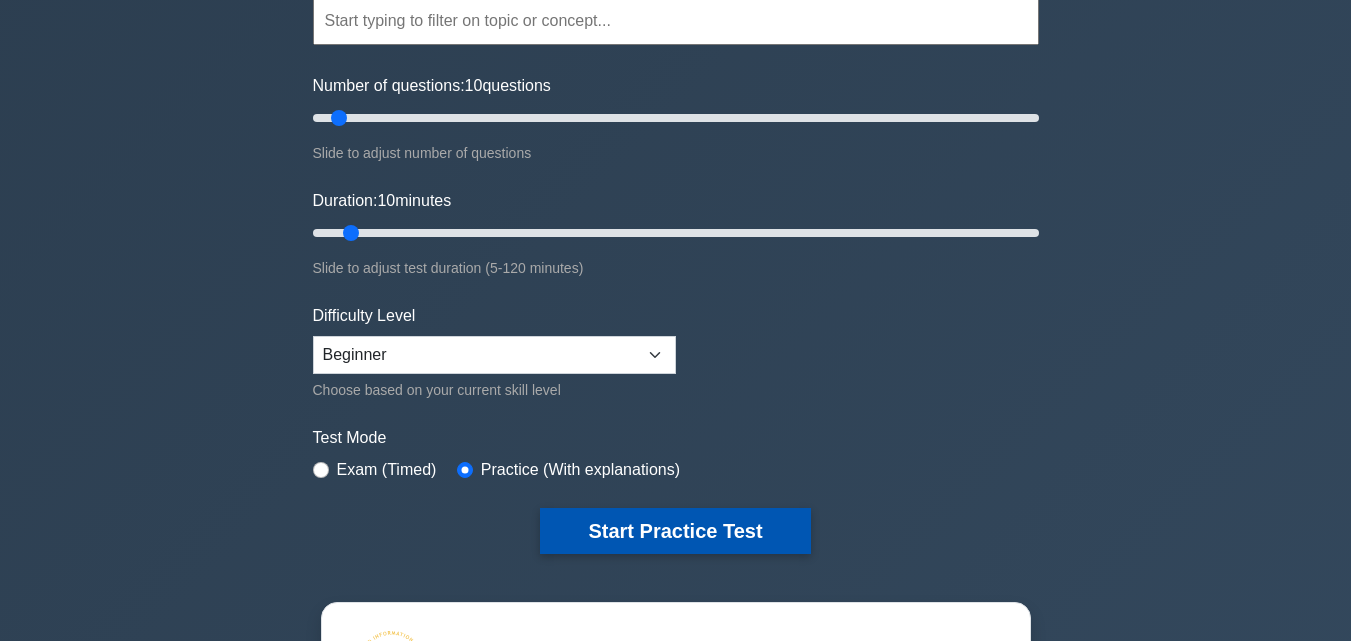 click on "Start Practice Test" at bounding box center (675, 531) 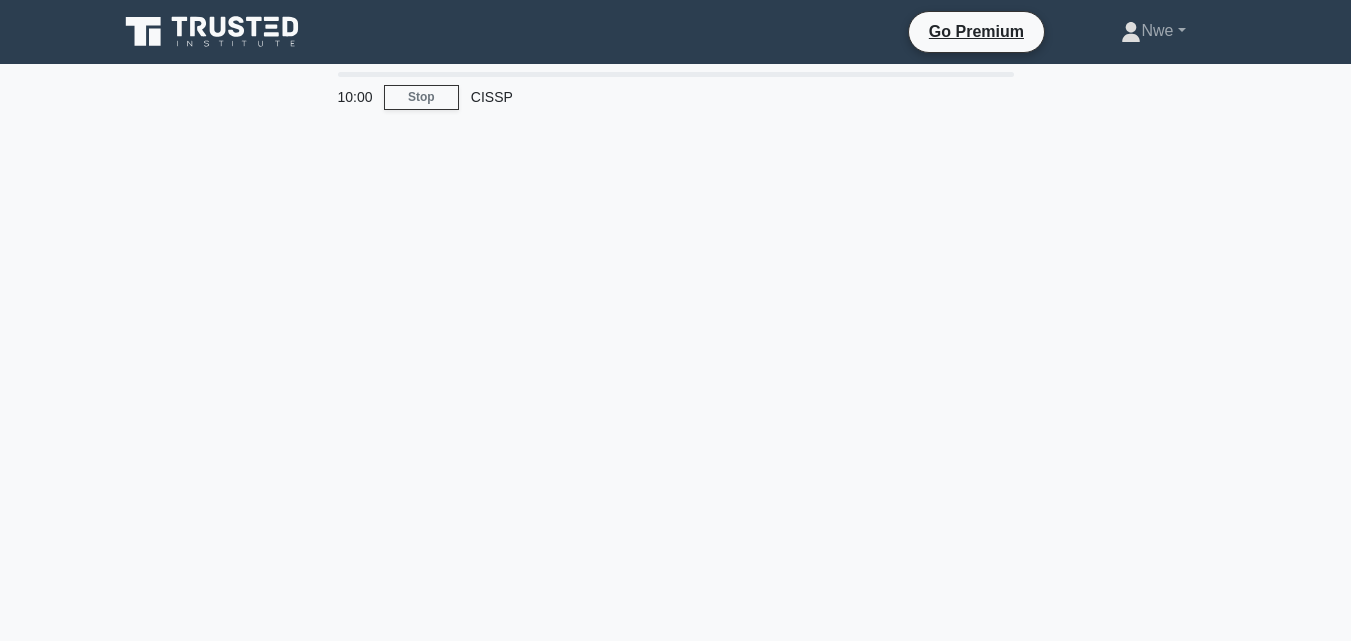 scroll, scrollTop: 0, scrollLeft: 0, axis: both 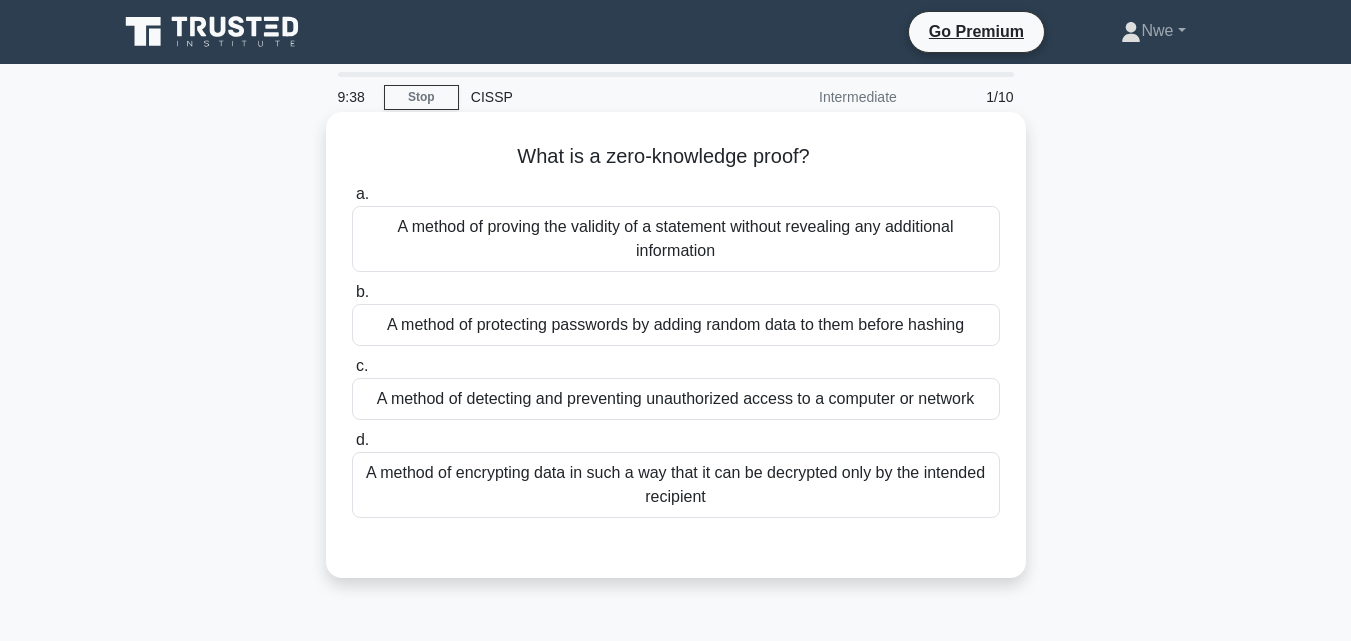 click on "A method of protecting passwords by adding random data to them before hashing" at bounding box center (676, 325) 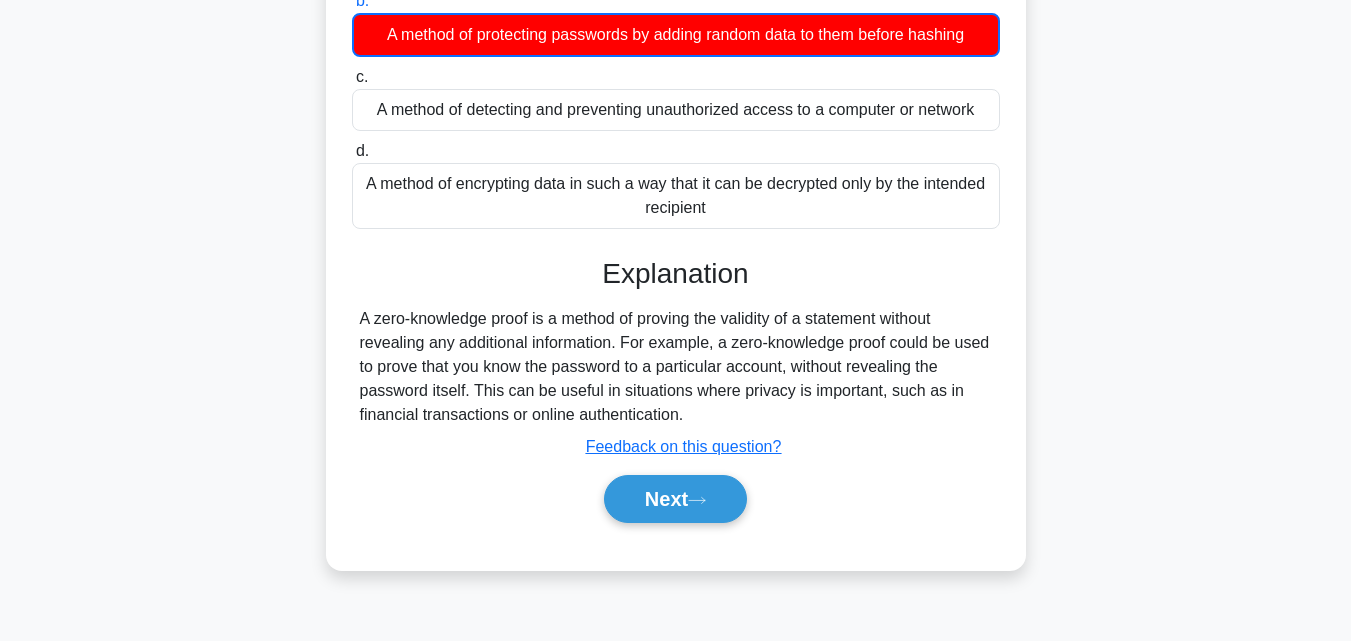 scroll, scrollTop: 300, scrollLeft: 0, axis: vertical 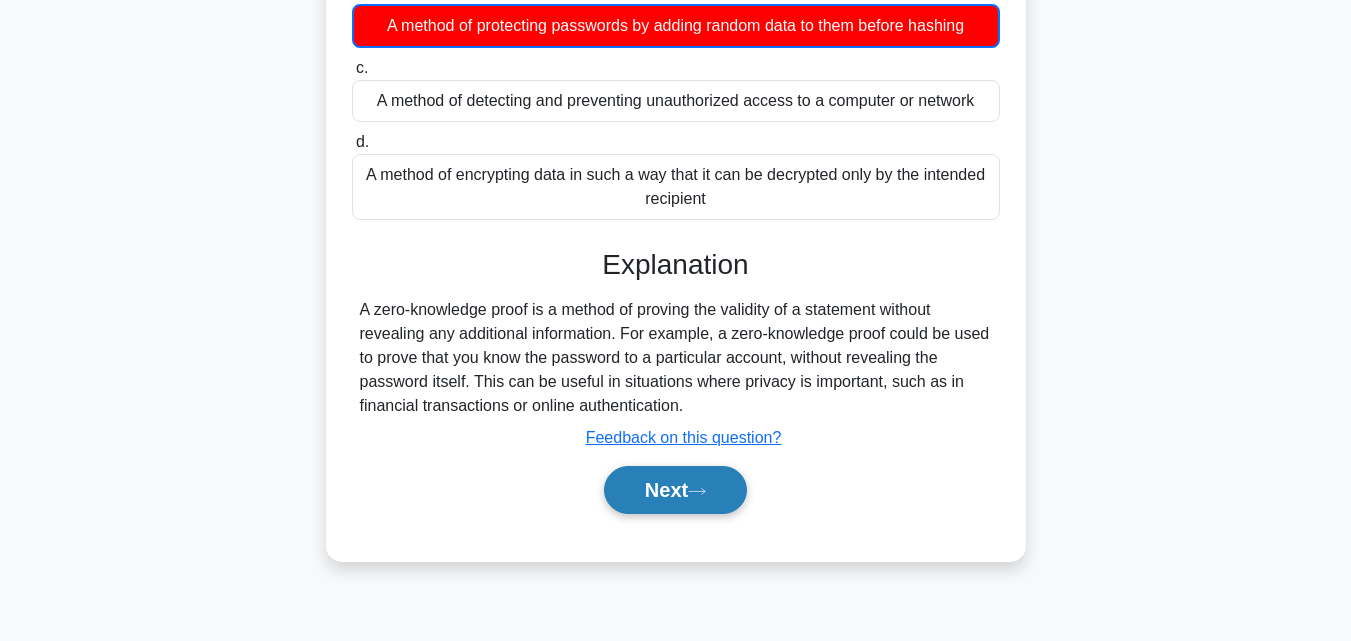 click on "Next" at bounding box center (675, 490) 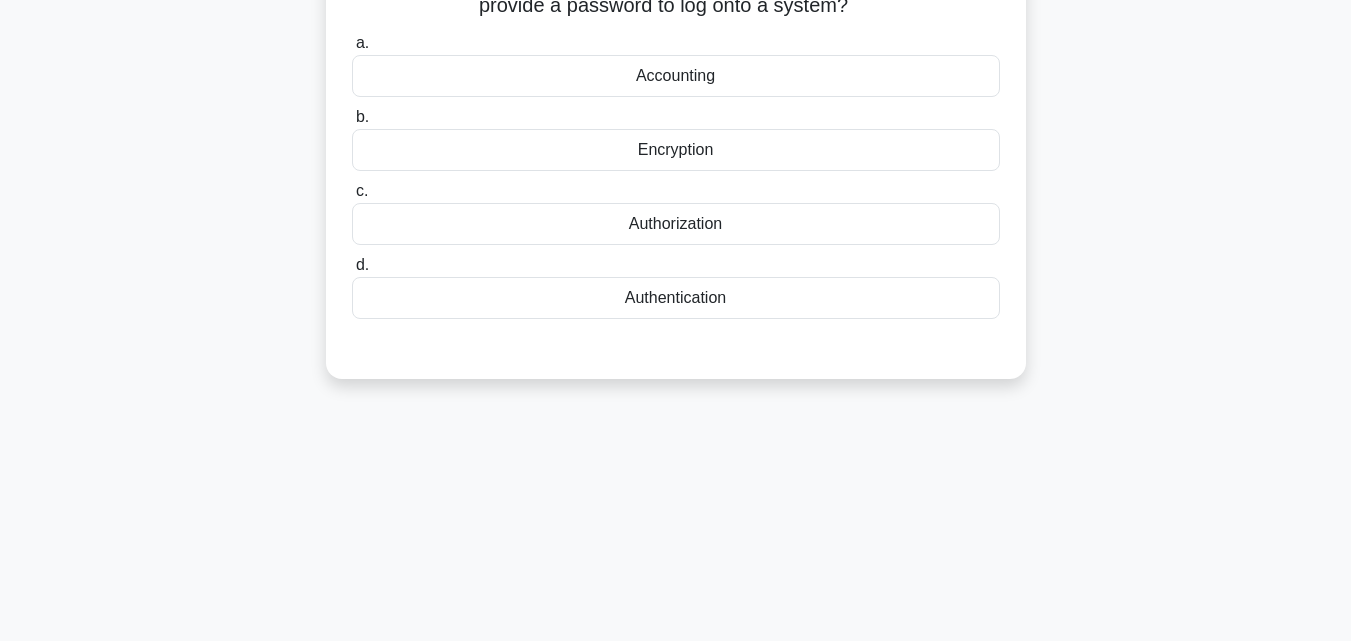 scroll, scrollTop: 0, scrollLeft: 0, axis: both 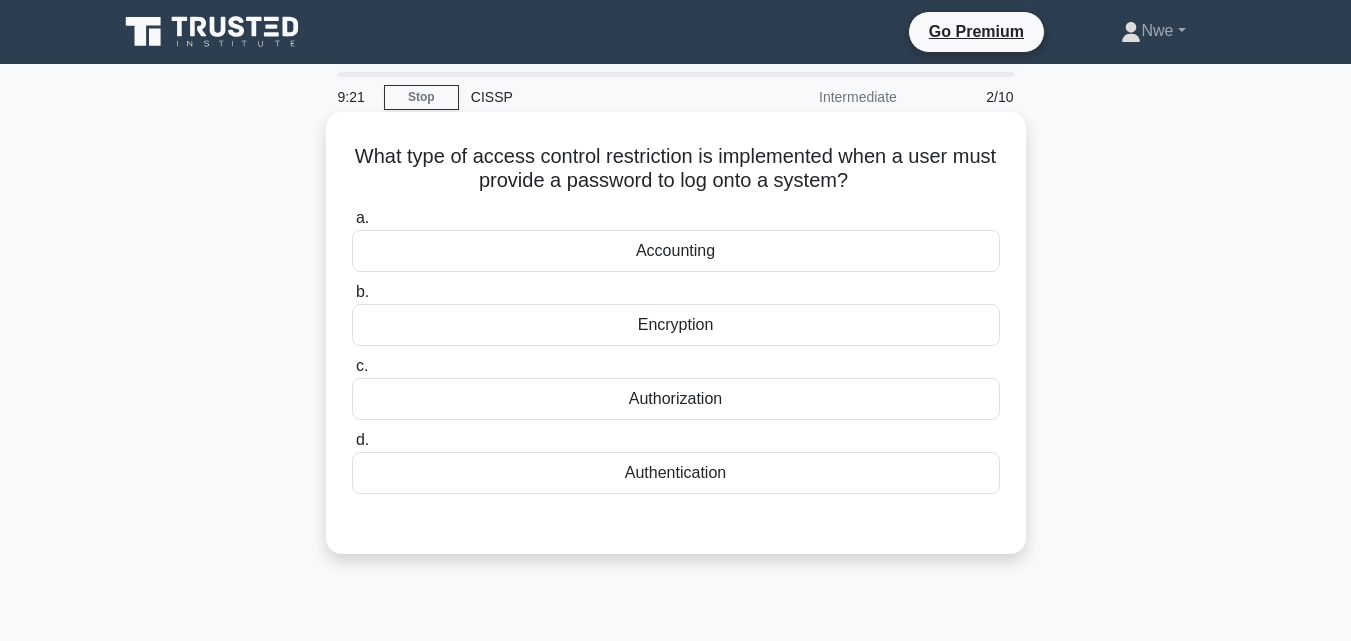 click on "Authorization" at bounding box center (676, 399) 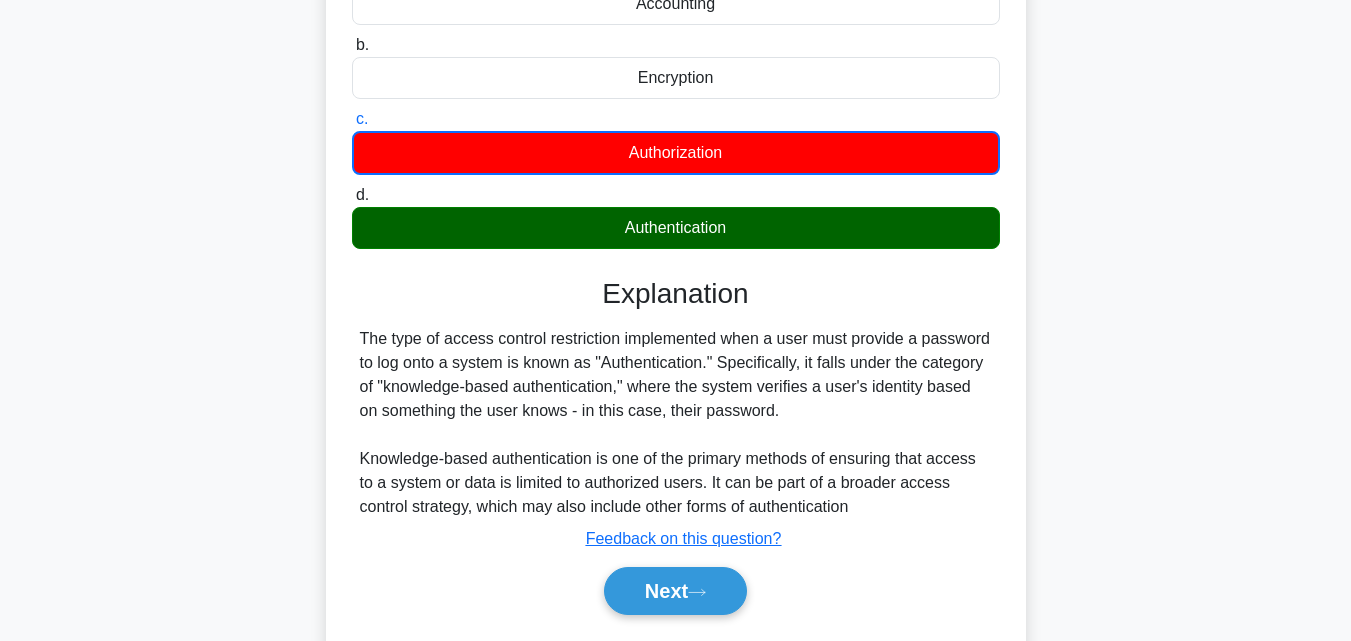 scroll, scrollTop: 300, scrollLeft: 0, axis: vertical 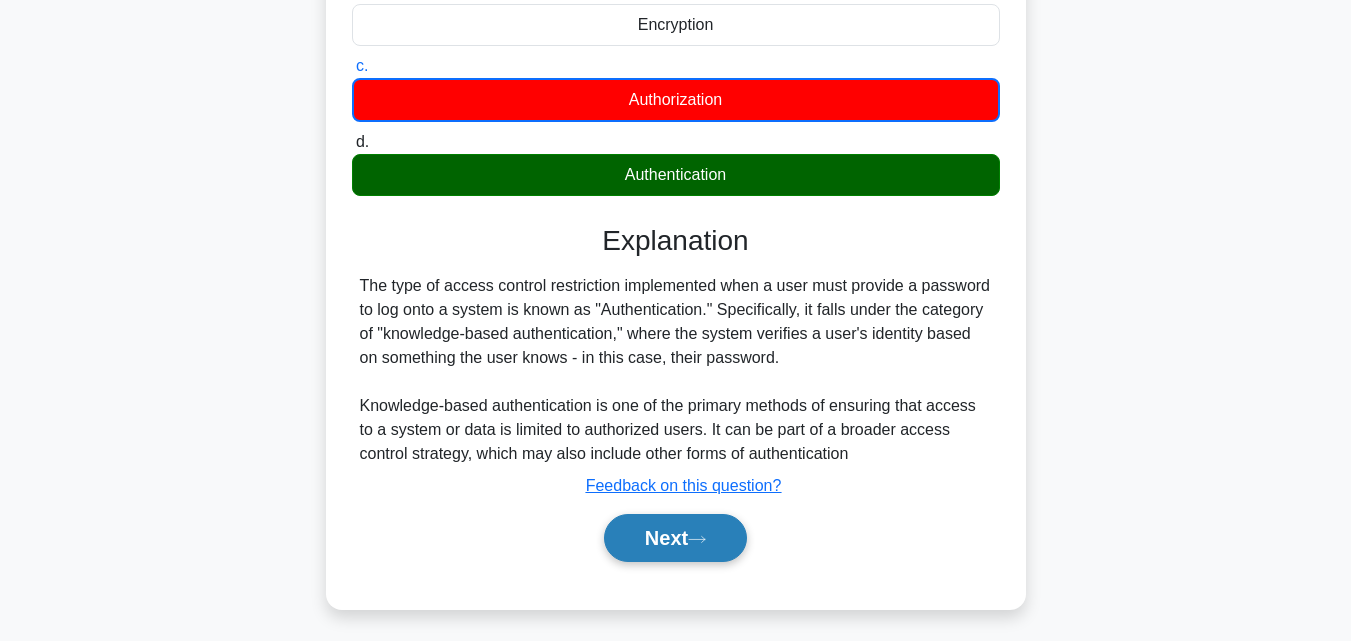 click on "Next" at bounding box center (675, 538) 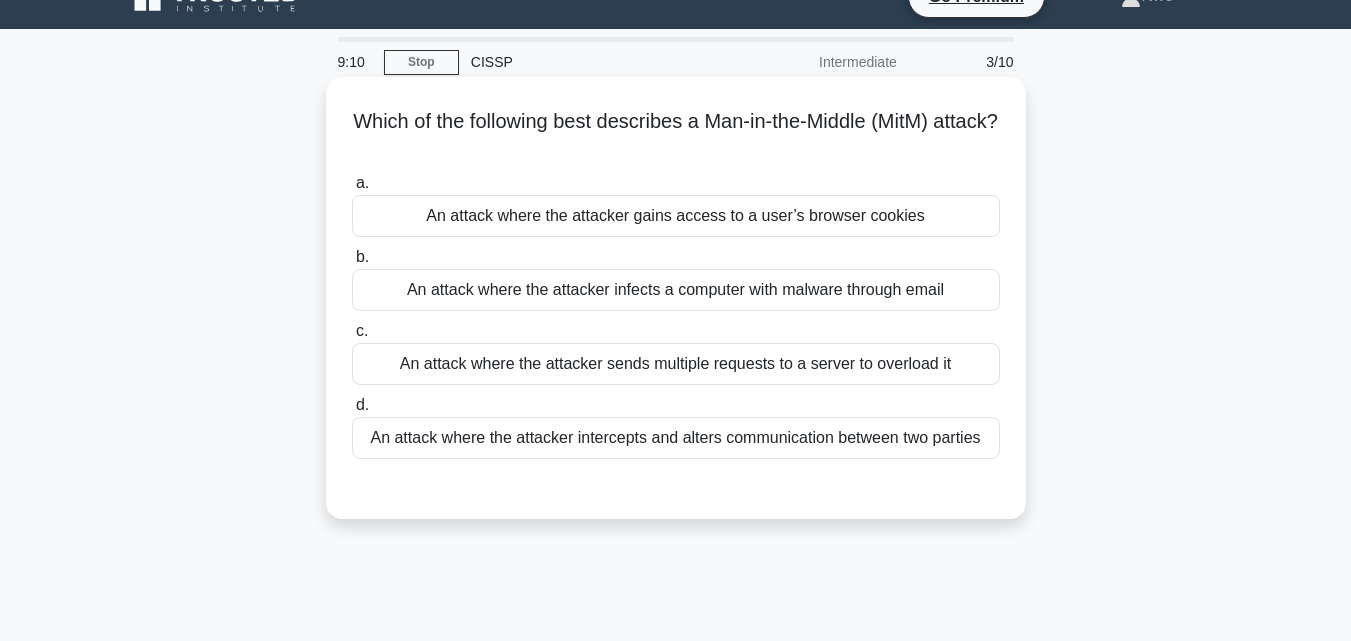 scroll, scrollTop: 0, scrollLeft: 0, axis: both 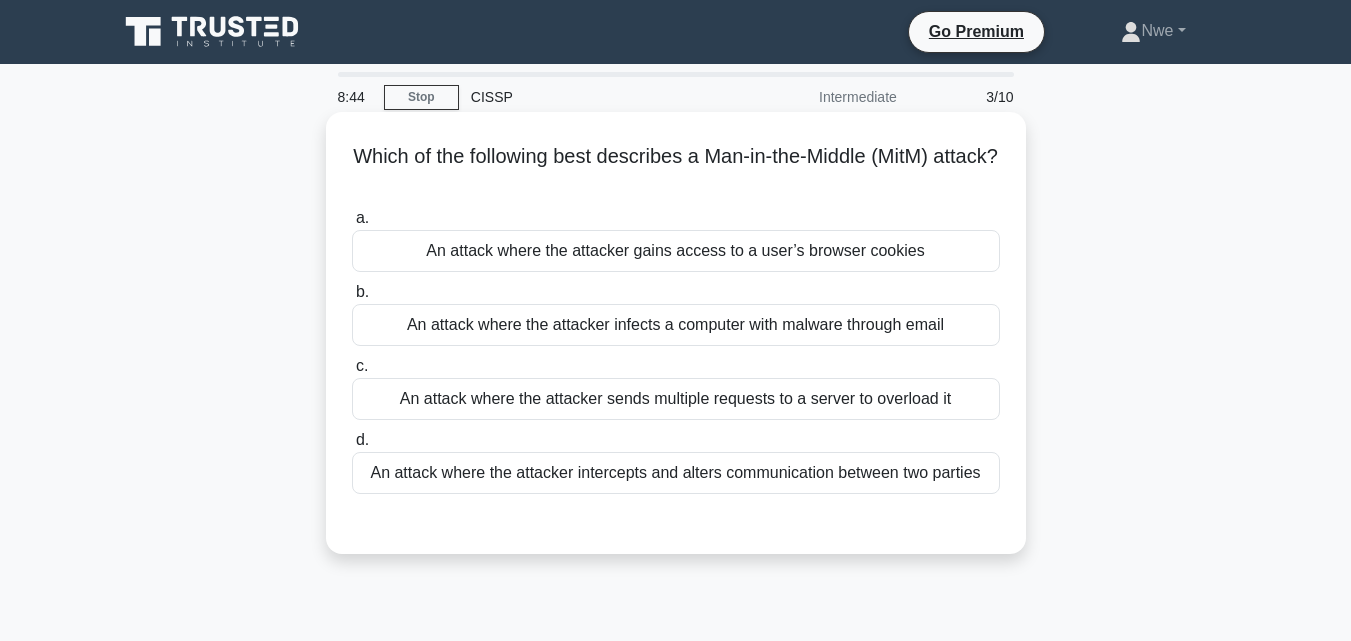 click on "An attack where the attacker intercepts and alters communication between two parties" at bounding box center (676, 473) 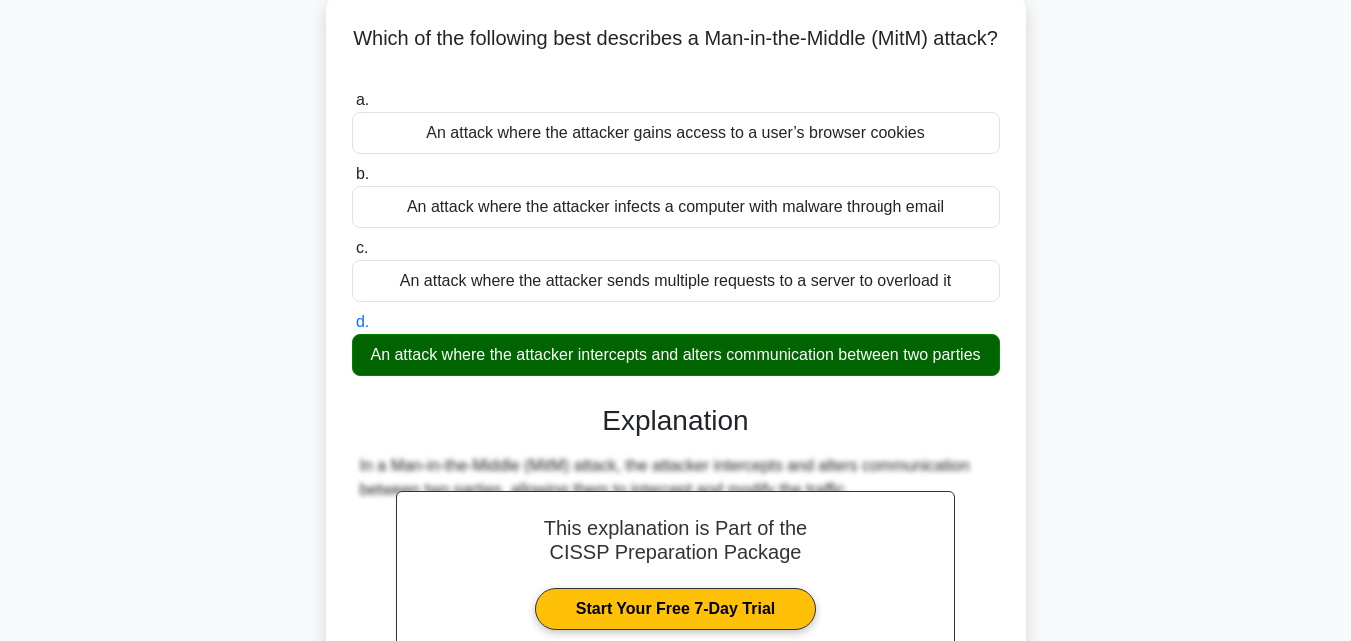 scroll, scrollTop: 300, scrollLeft: 0, axis: vertical 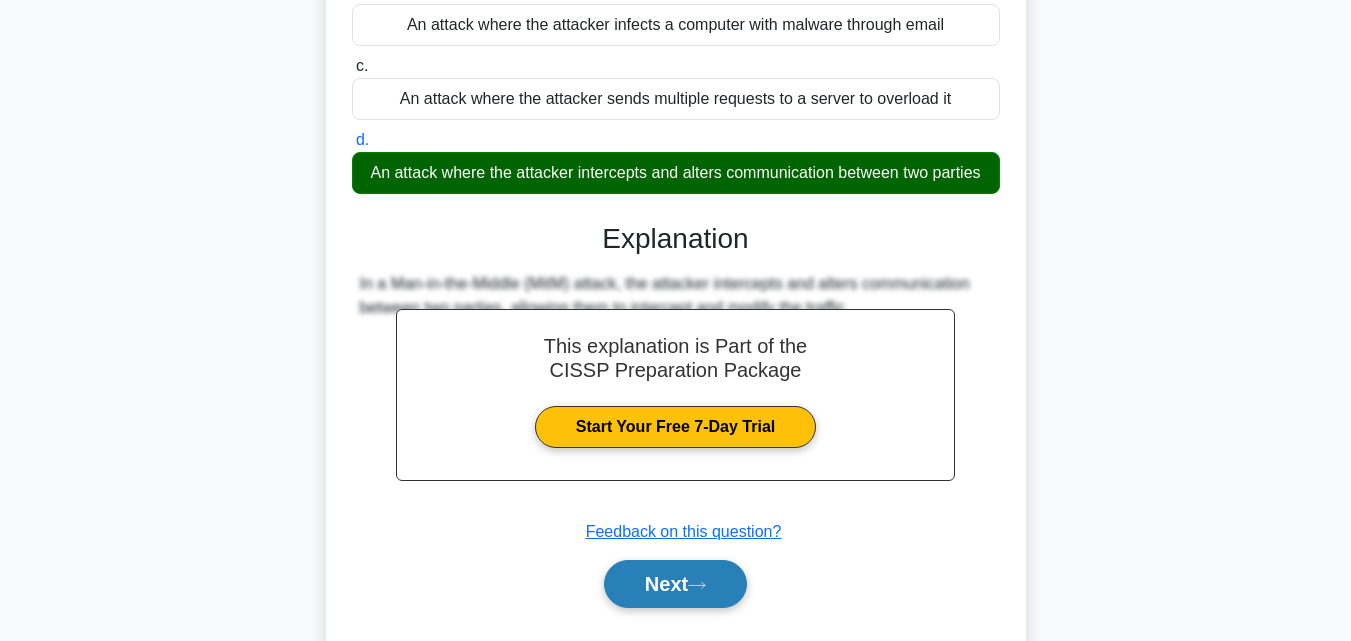 click on "Next" at bounding box center (675, 584) 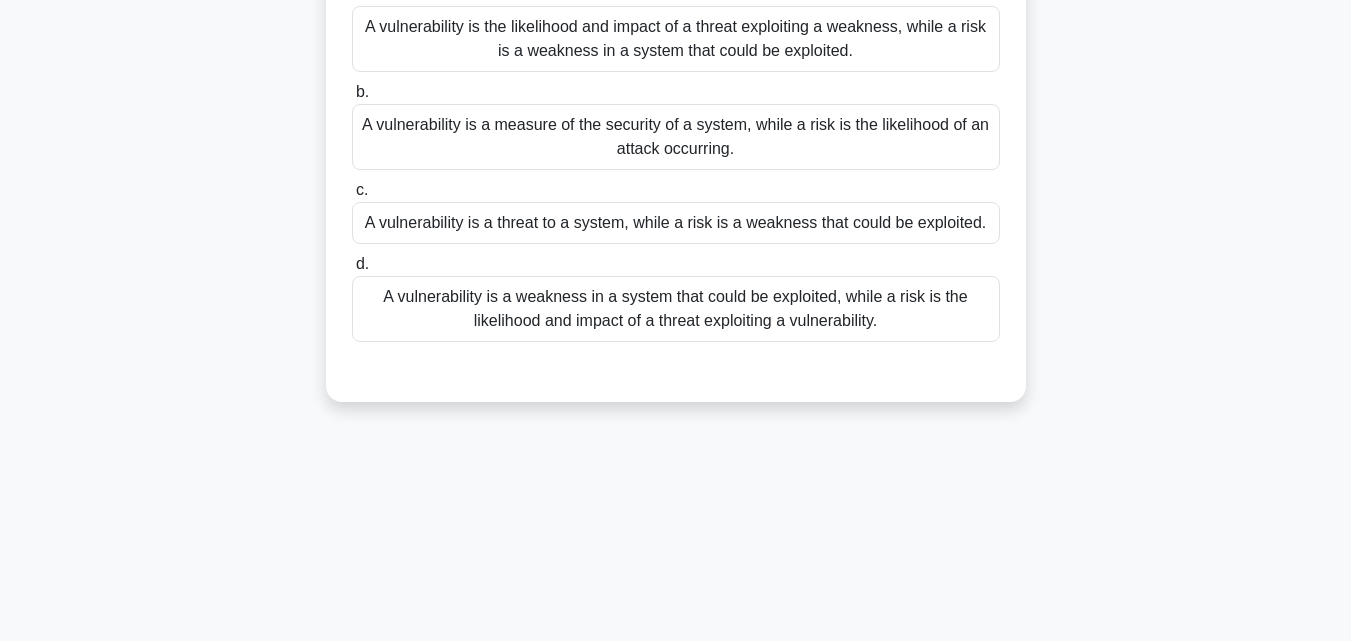 scroll, scrollTop: 0, scrollLeft: 0, axis: both 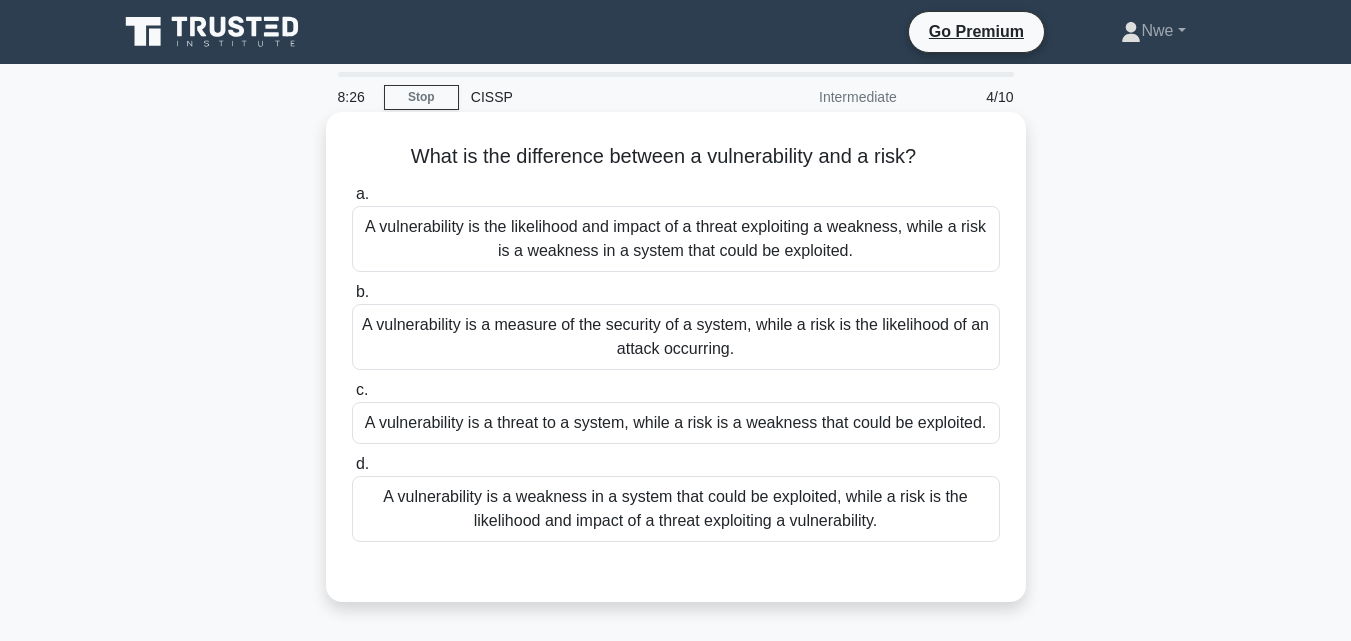click on "A vulnerability is a weakness in a system that could be exploited, while a risk is the likelihood and impact of a threat exploiting a vulnerability." at bounding box center (676, 509) 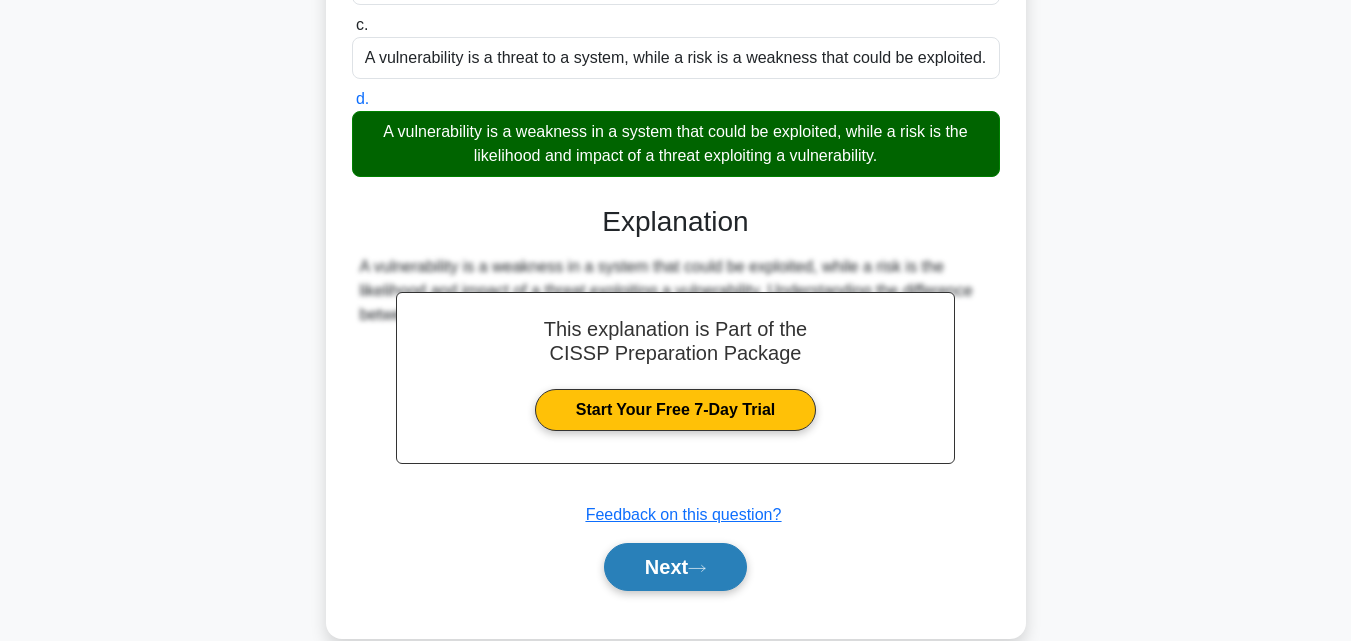 scroll, scrollTop: 400, scrollLeft: 0, axis: vertical 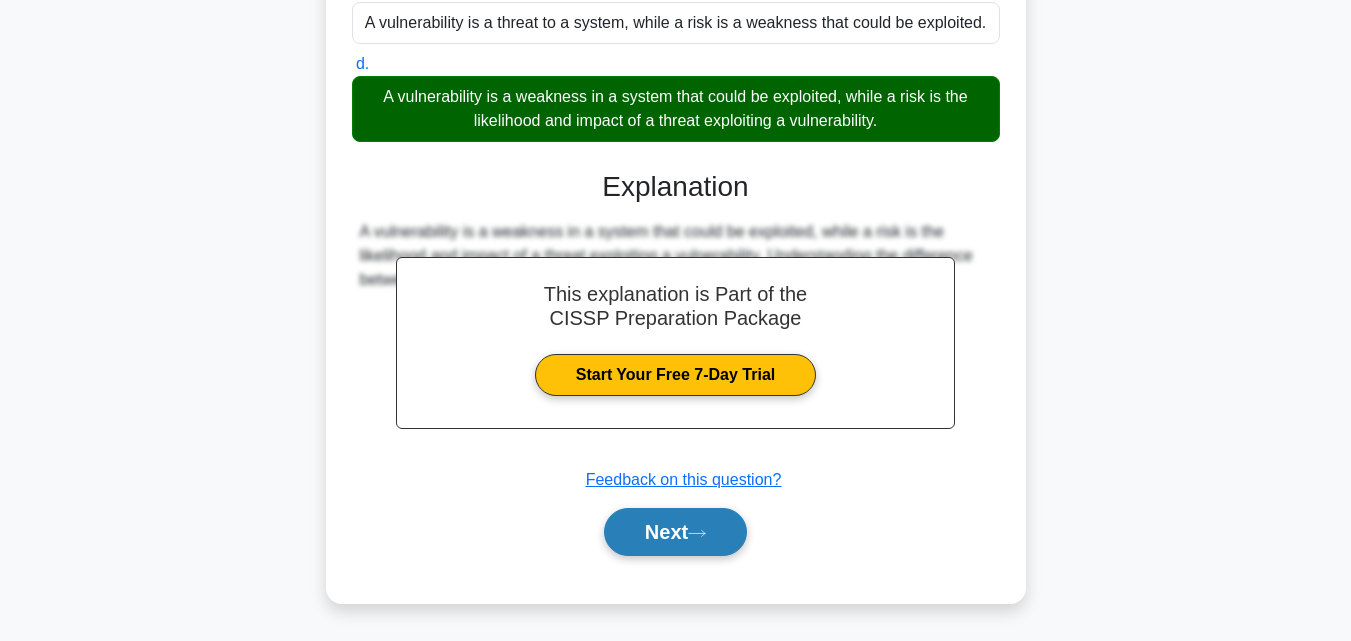 click on "Next" at bounding box center (675, 532) 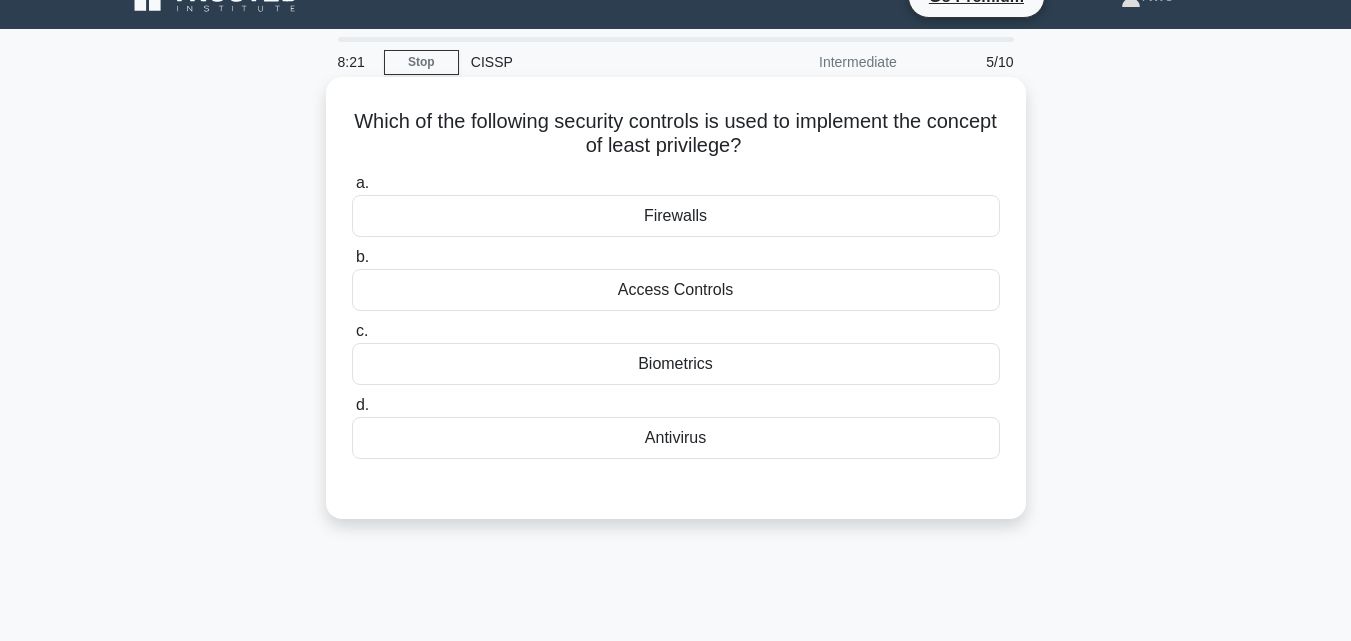 scroll, scrollTop: 0, scrollLeft: 0, axis: both 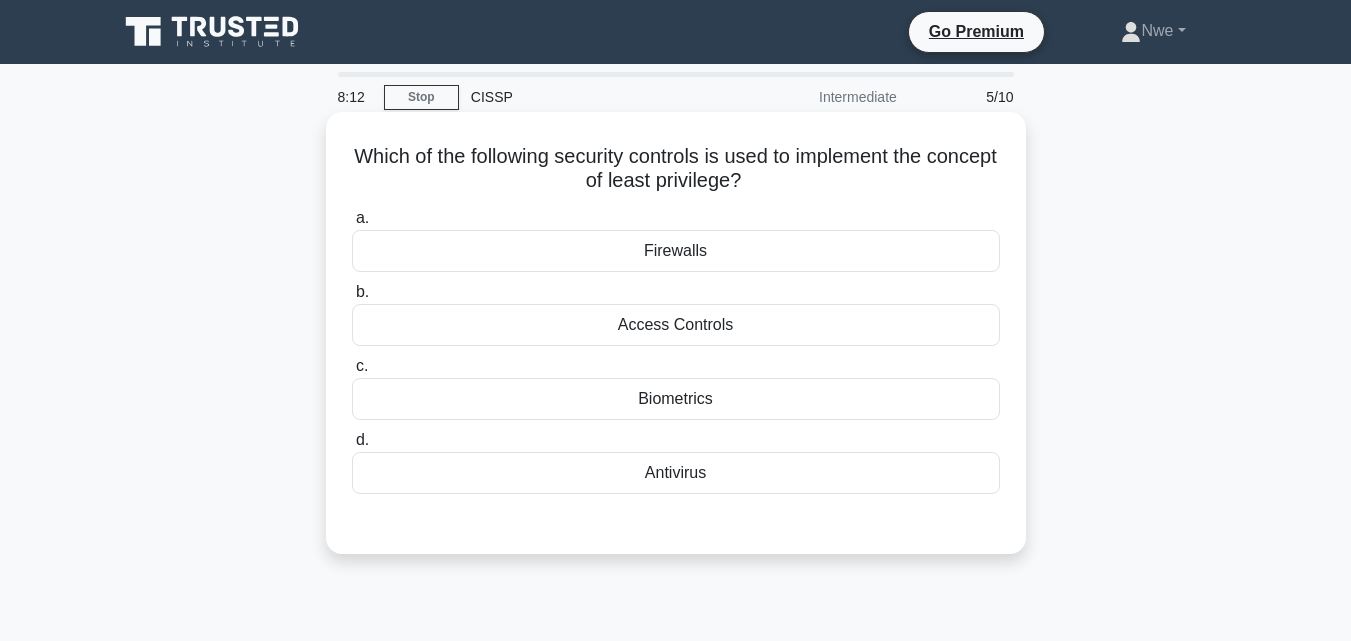click on "Biometrics" at bounding box center (676, 399) 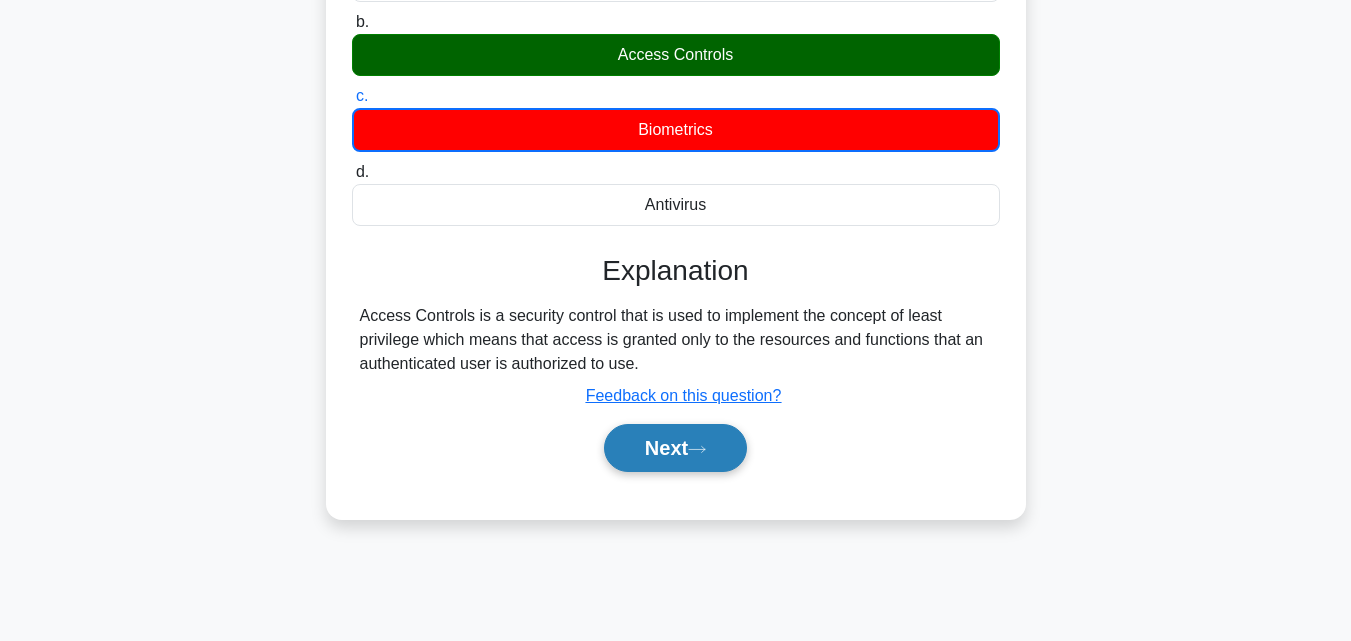 scroll, scrollTop: 300, scrollLeft: 0, axis: vertical 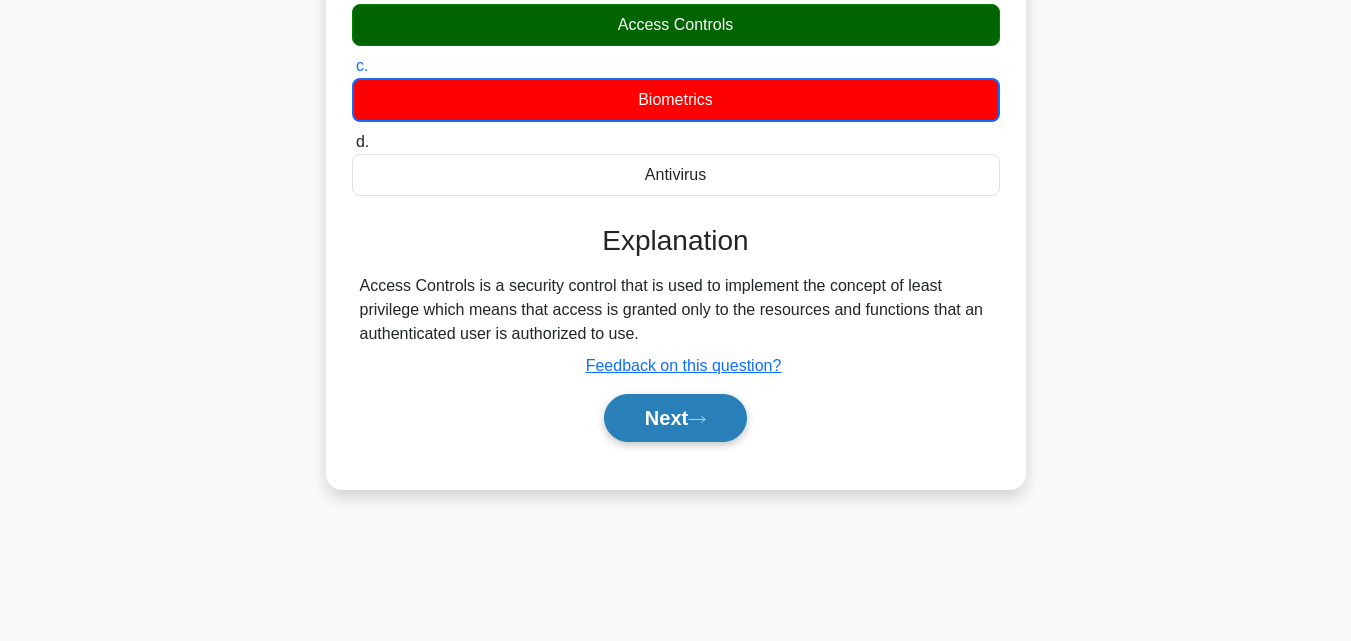 click on "Next" at bounding box center (675, 418) 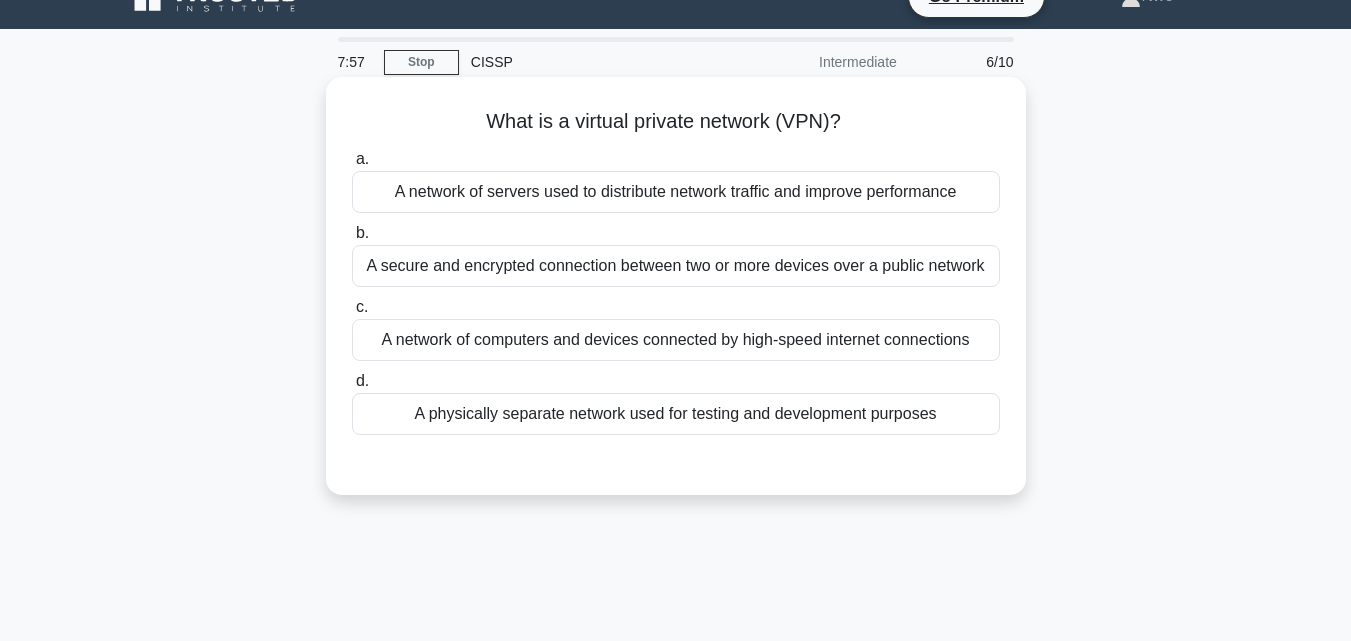 scroll, scrollTop: 0, scrollLeft: 0, axis: both 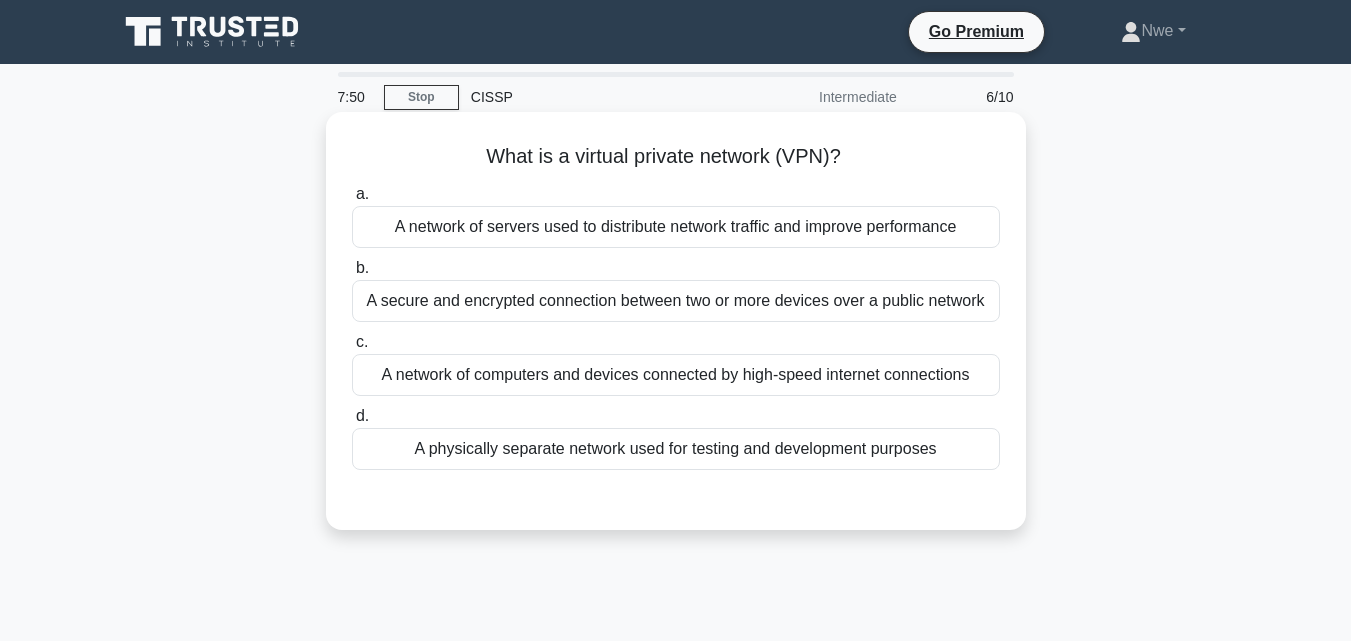 click on "A secure and encrypted connection between two or more devices over a public network" at bounding box center (676, 301) 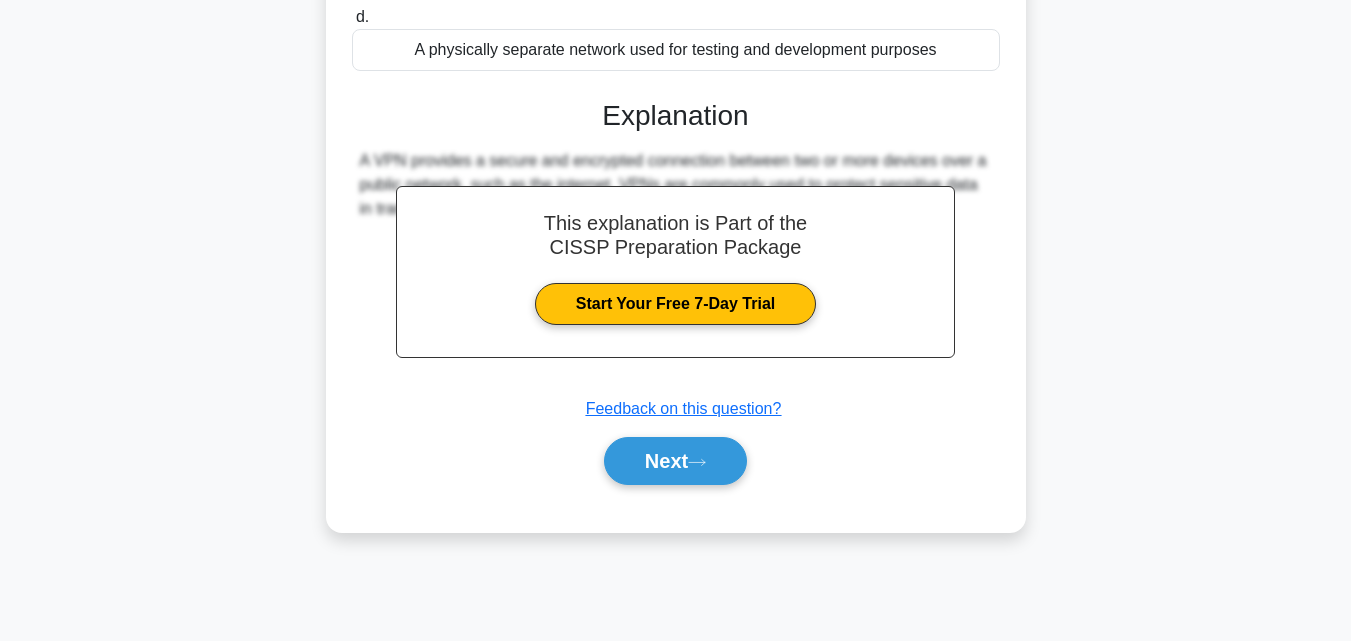 scroll, scrollTop: 400, scrollLeft: 0, axis: vertical 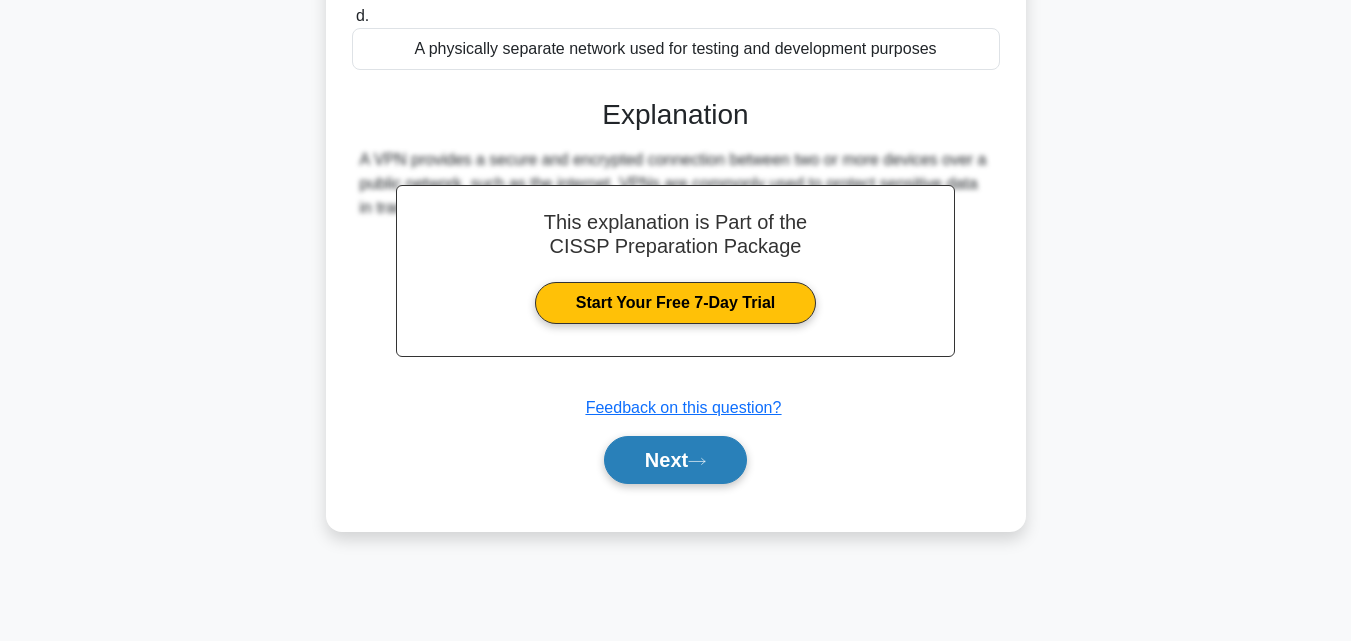 click on "Next" at bounding box center [675, 460] 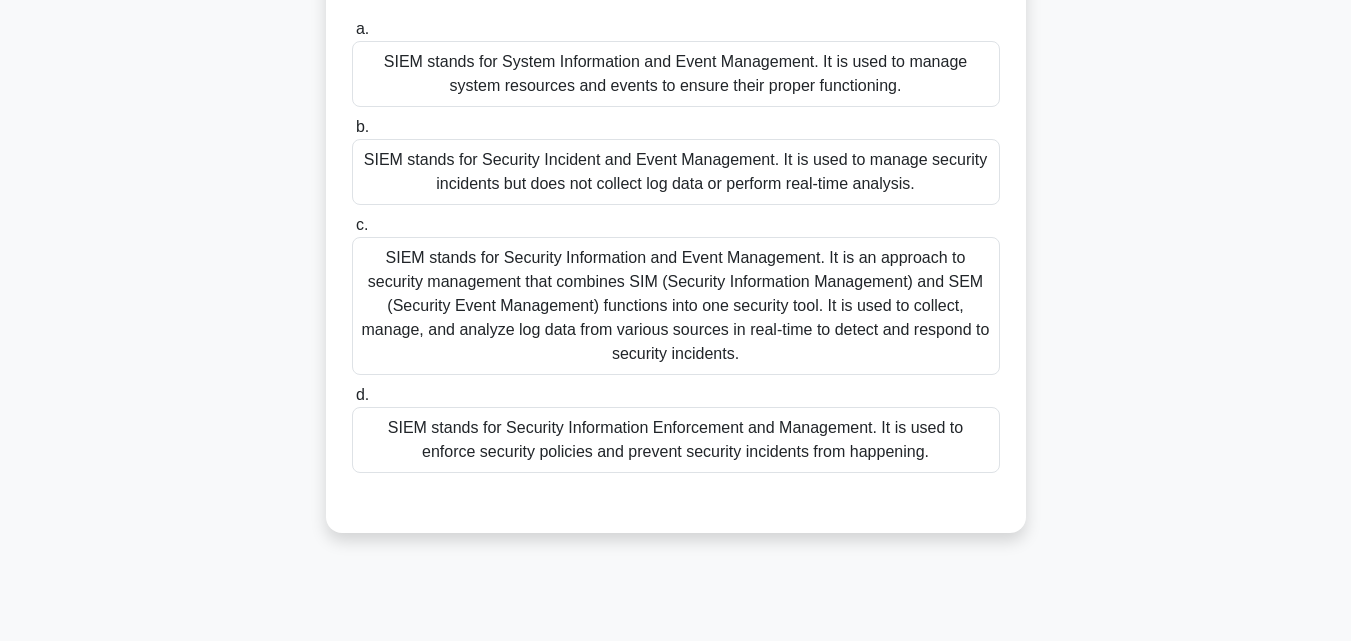 scroll, scrollTop: 200, scrollLeft: 0, axis: vertical 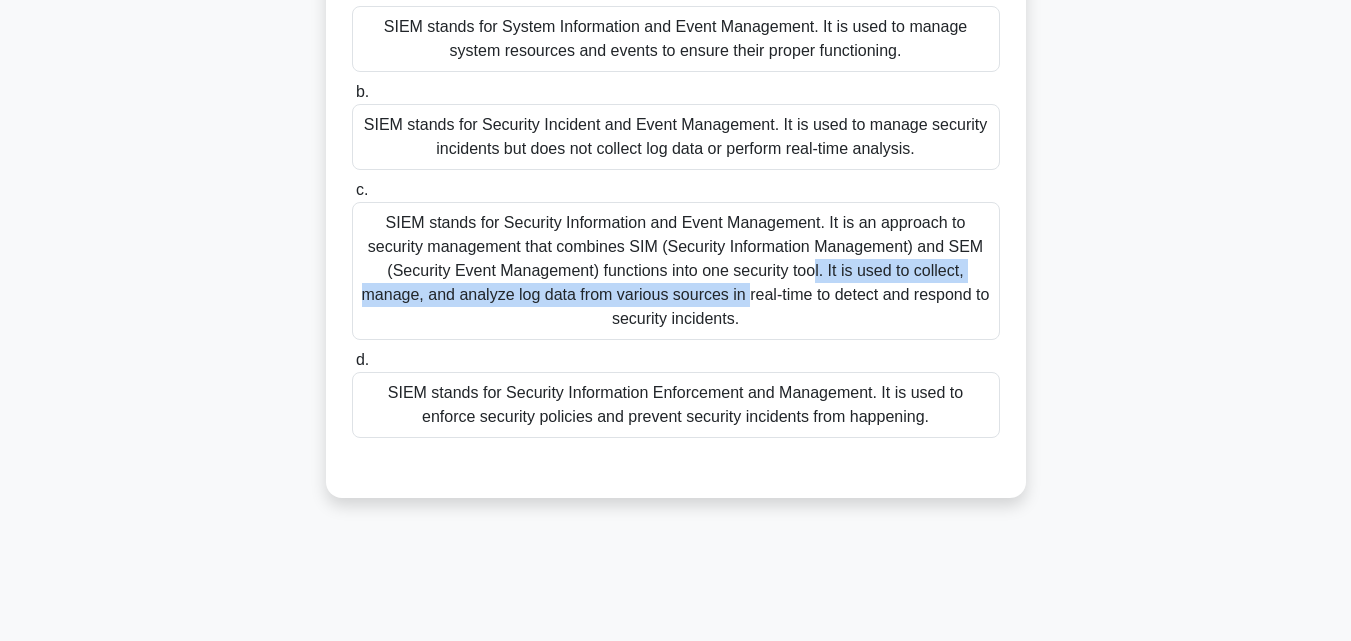 click on "SIEM stands for Security Information and Event Management. It is an approach to security management that combines SIM (Security Information Management) and SEM (Security Event Management) functions into one security tool. It is used to collect, manage, and analyze log data from various sources in real-time to detect and respond to security incidents." at bounding box center (676, 271) 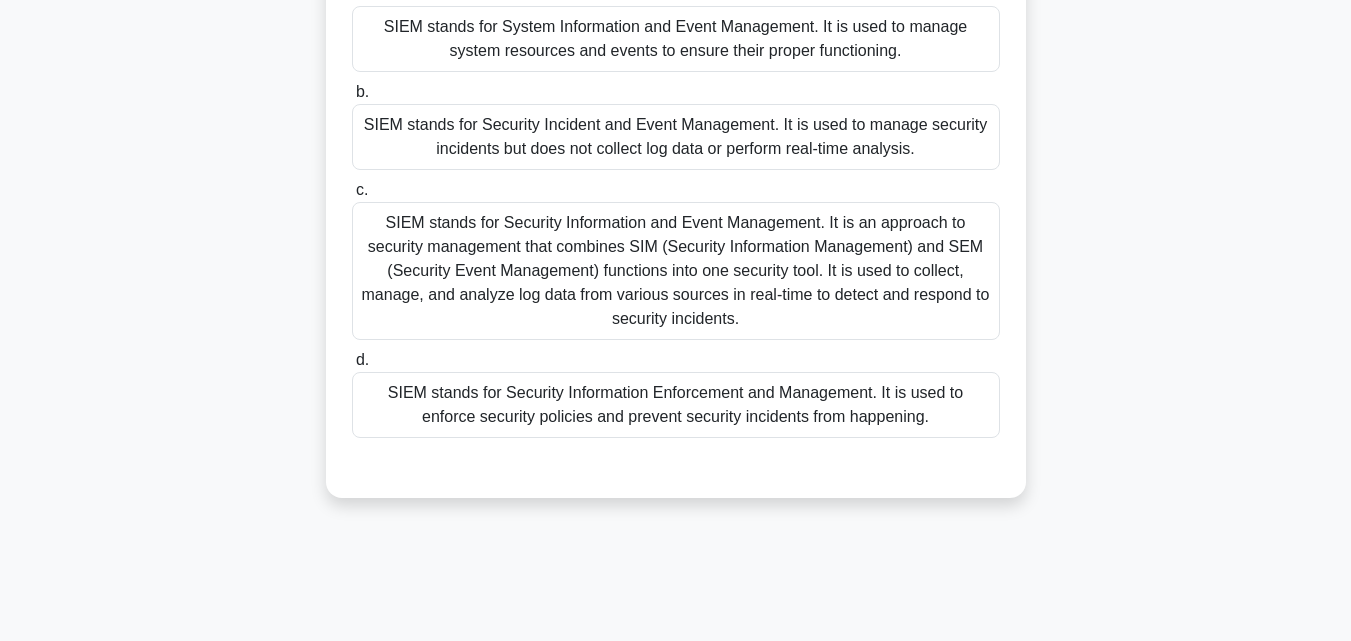 click on "SIEM stands for Security Information and Event Management. It is an approach to security management that combines SIM (Security Information Management) and SEM (Security Event Management) functions into one security tool. It is used to collect, manage, and analyze log data from various sources in real-time to detect and respond to security incidents." at bounding box center (676, 271) 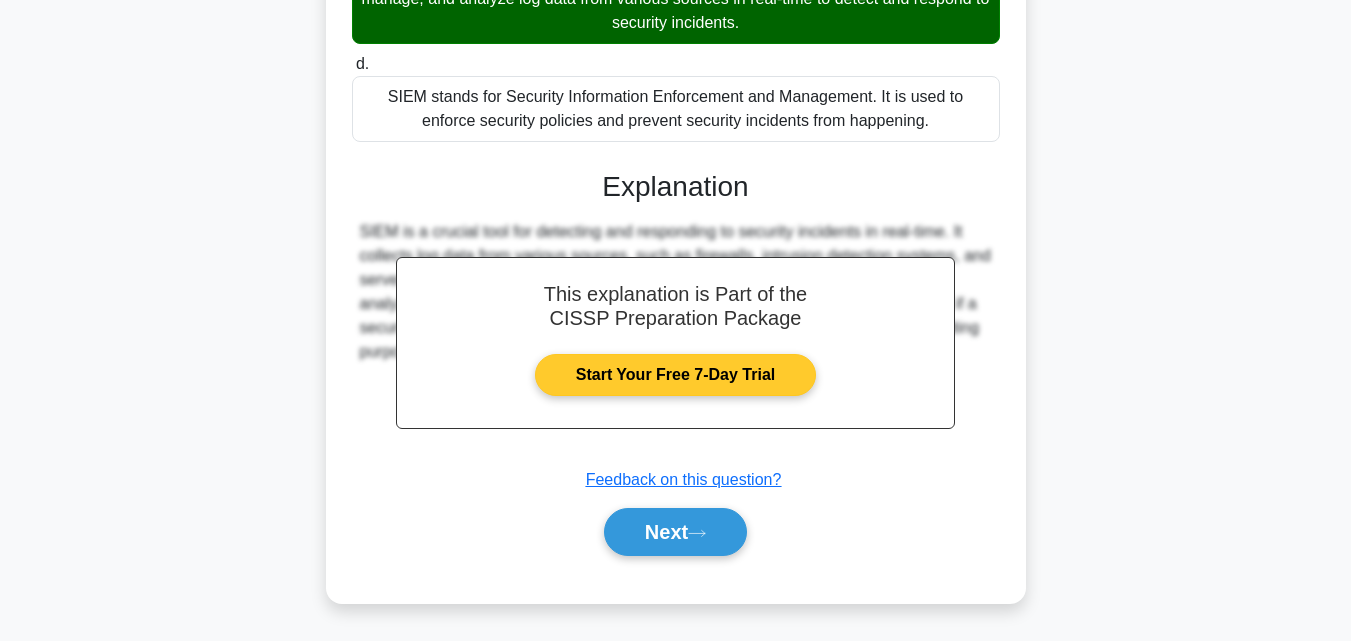 scroll, scrollTop: 497, scrollLeft: 0, axis: vertical 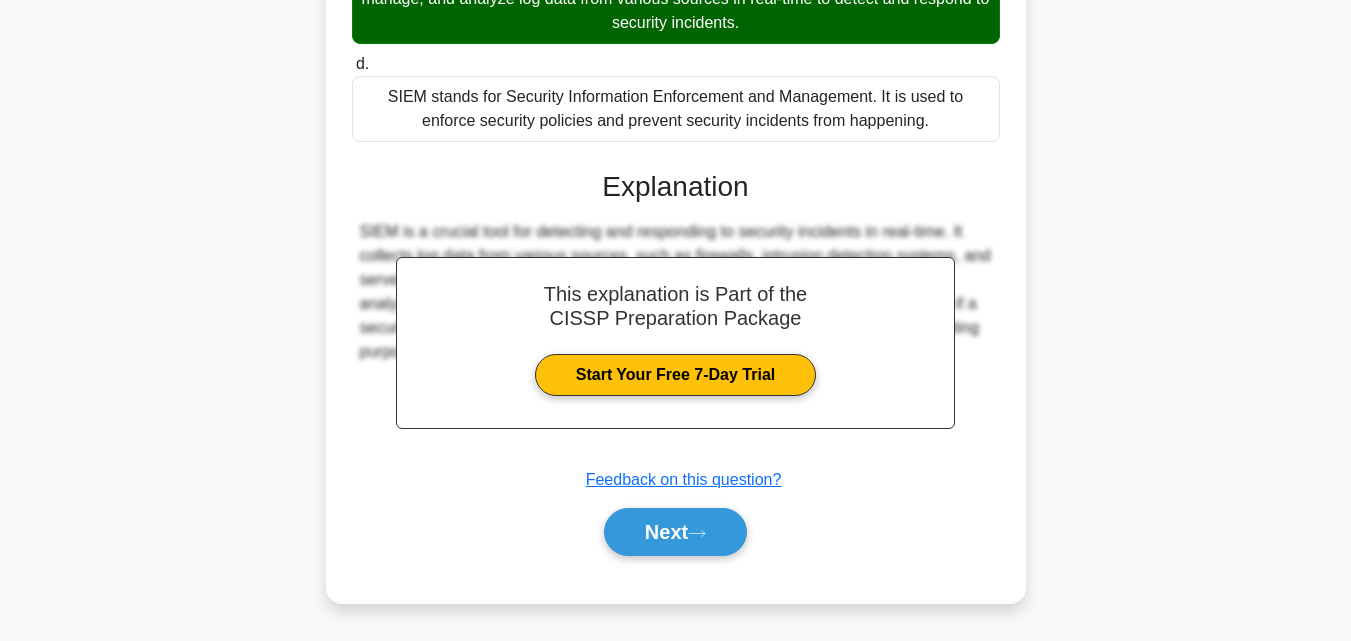 drag, startPoint x: 664, startPoint y: 520, endPoint x: 645, endPoint y: 467, distance: 56.302753 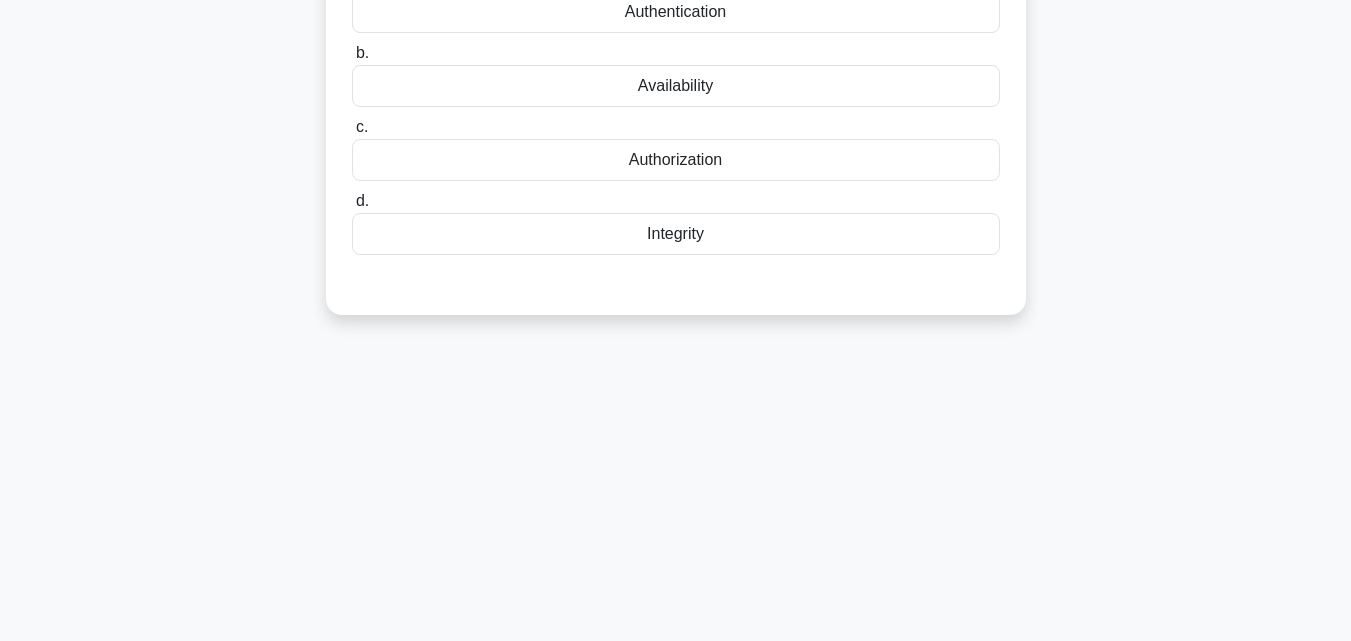 scroll, scrollTop: 0, scrollLeft: 0, axis: both 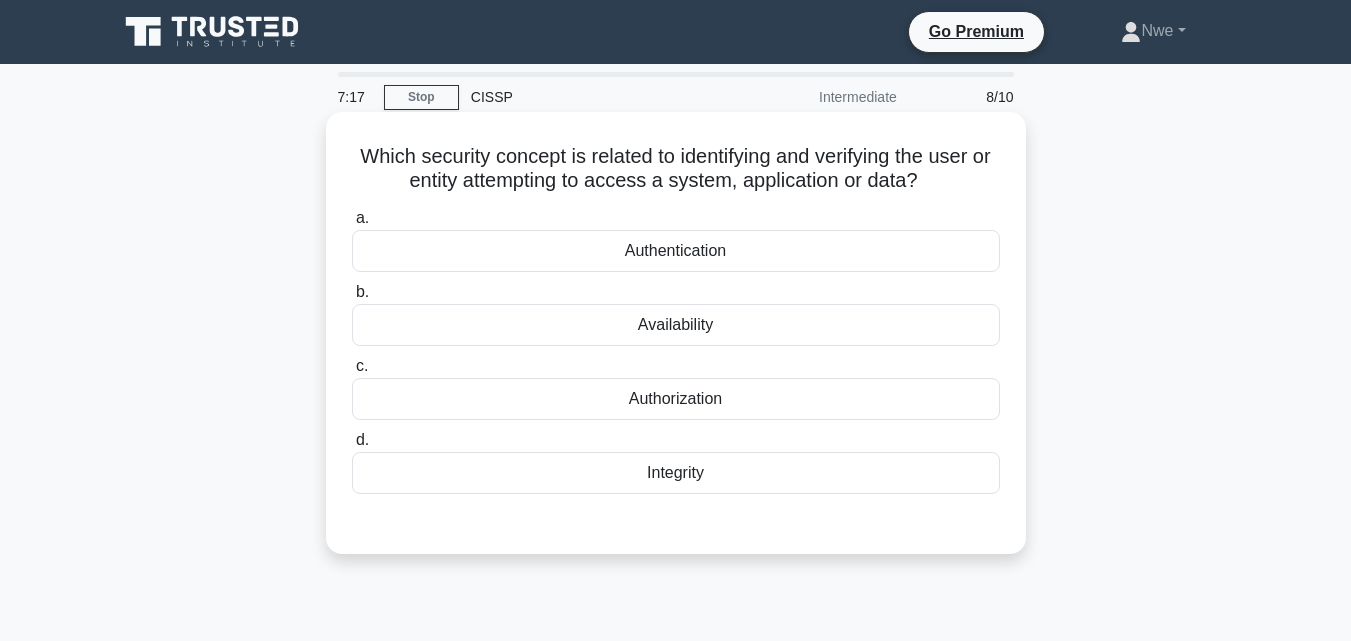click on "Authentication" at bounding box center (676, 251) 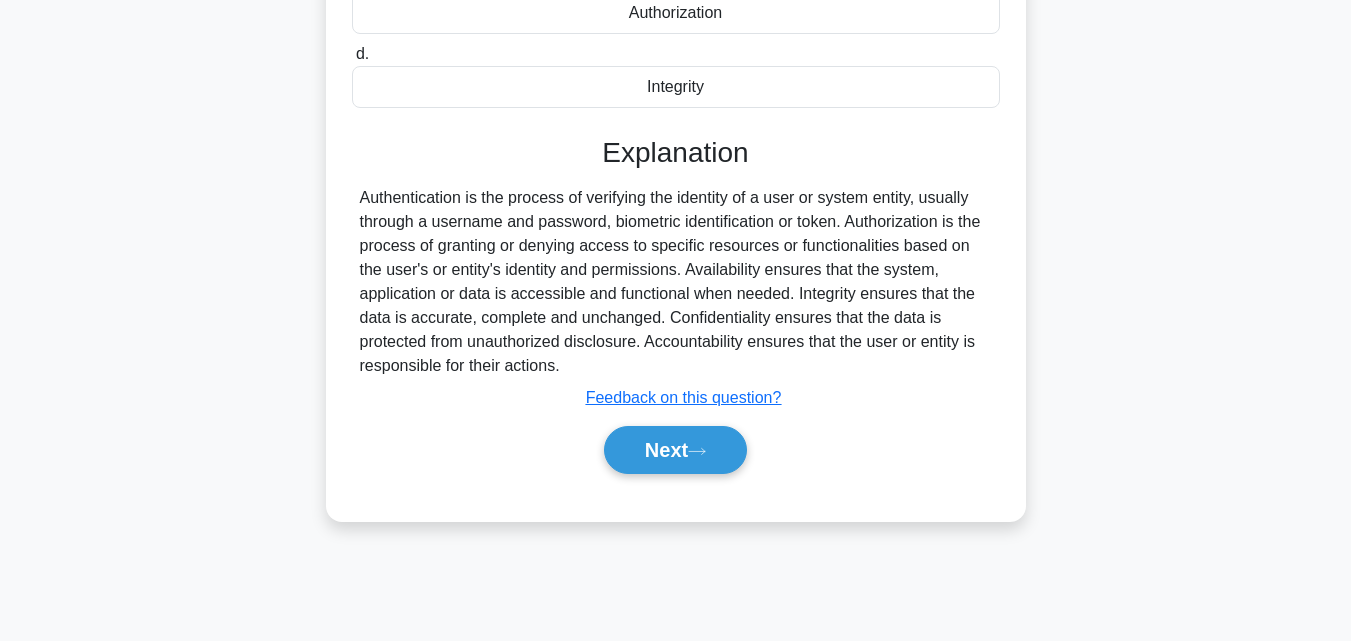 scroll, scrollTop: 400, scrollLeft: 0, axis: vertical 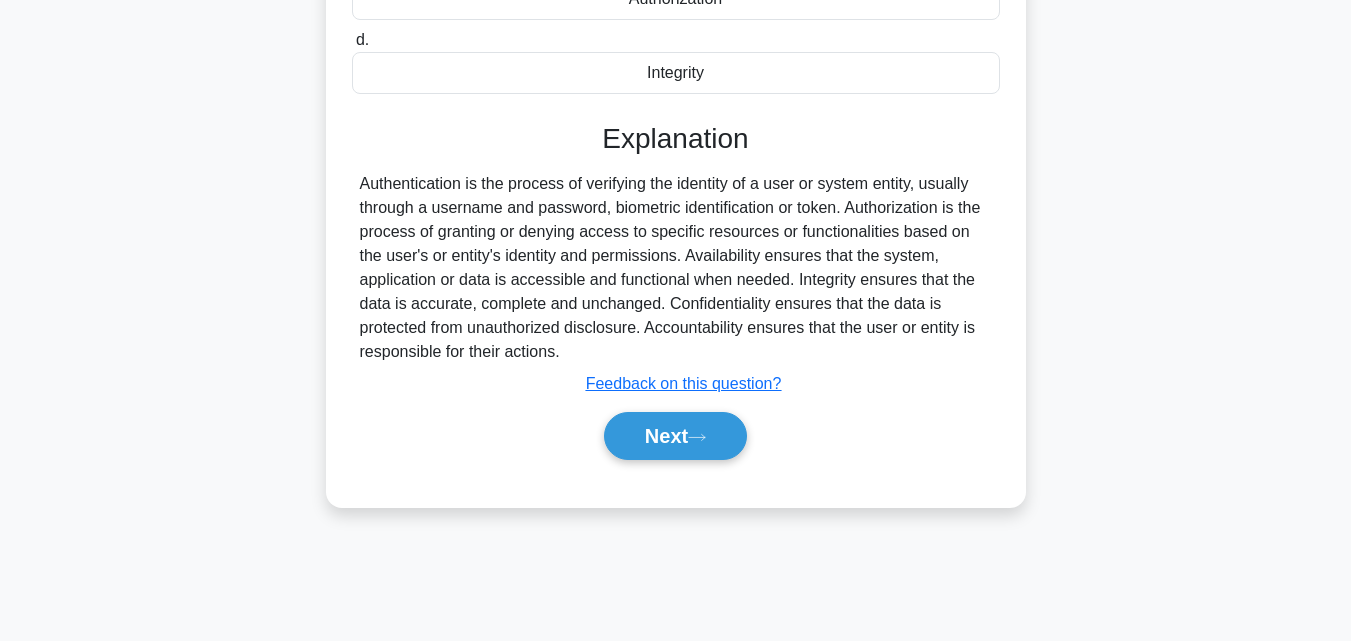 drag, startPoint x: 681, startPoint y: 415, endPoint x: 671, endPoint y: 412, distance: 10.440307 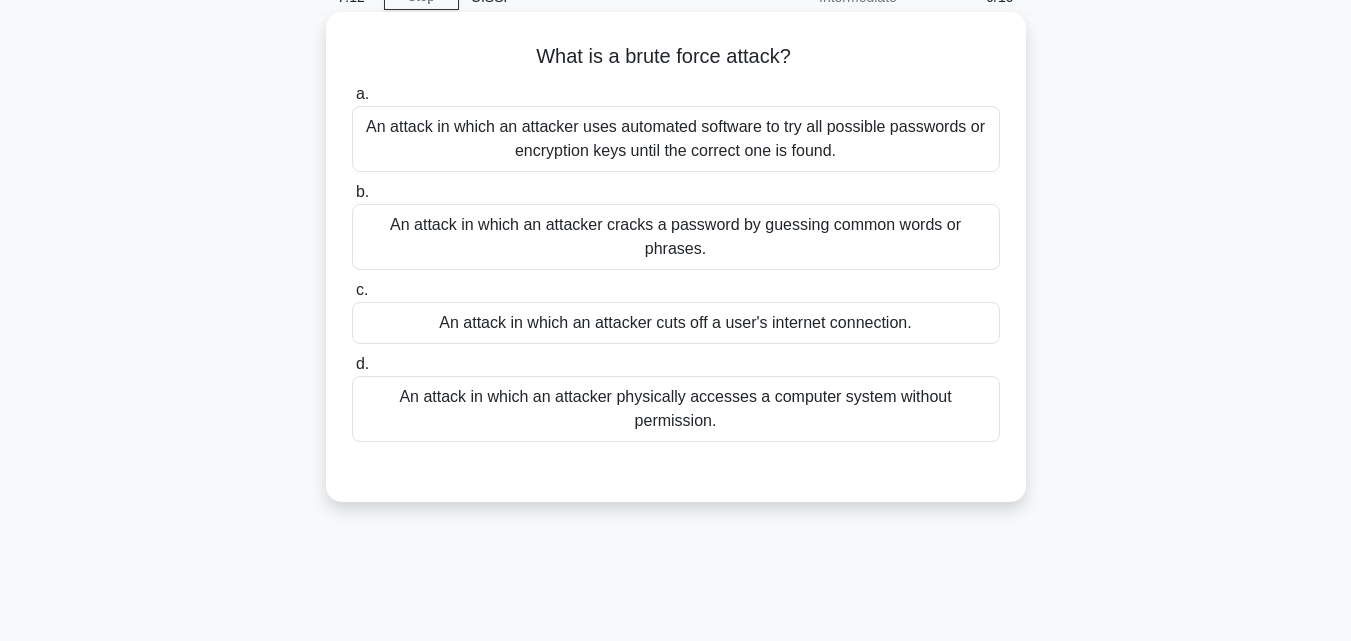 scroll, scrollTop: 0, scrollLeft: 0, axis: both 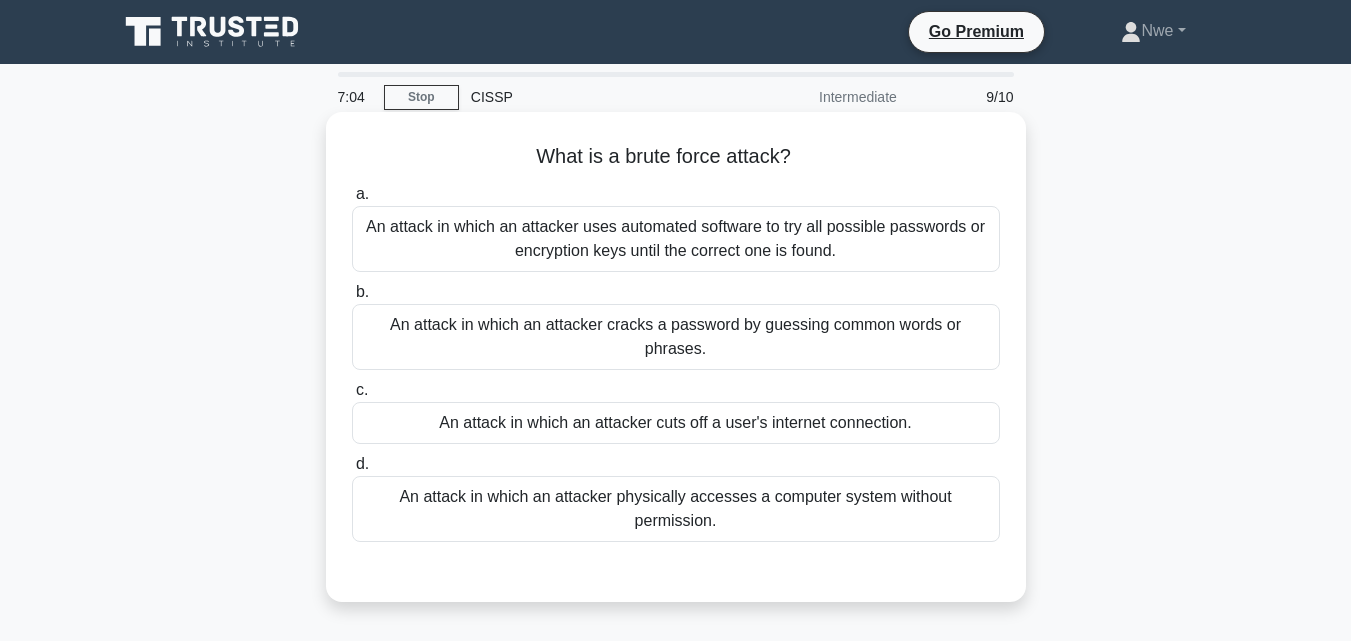 click on "An attack in which an attacker uses automated software to try all possible passwords or encryption keys until the correct one is found." at bounding box center (676, 239) 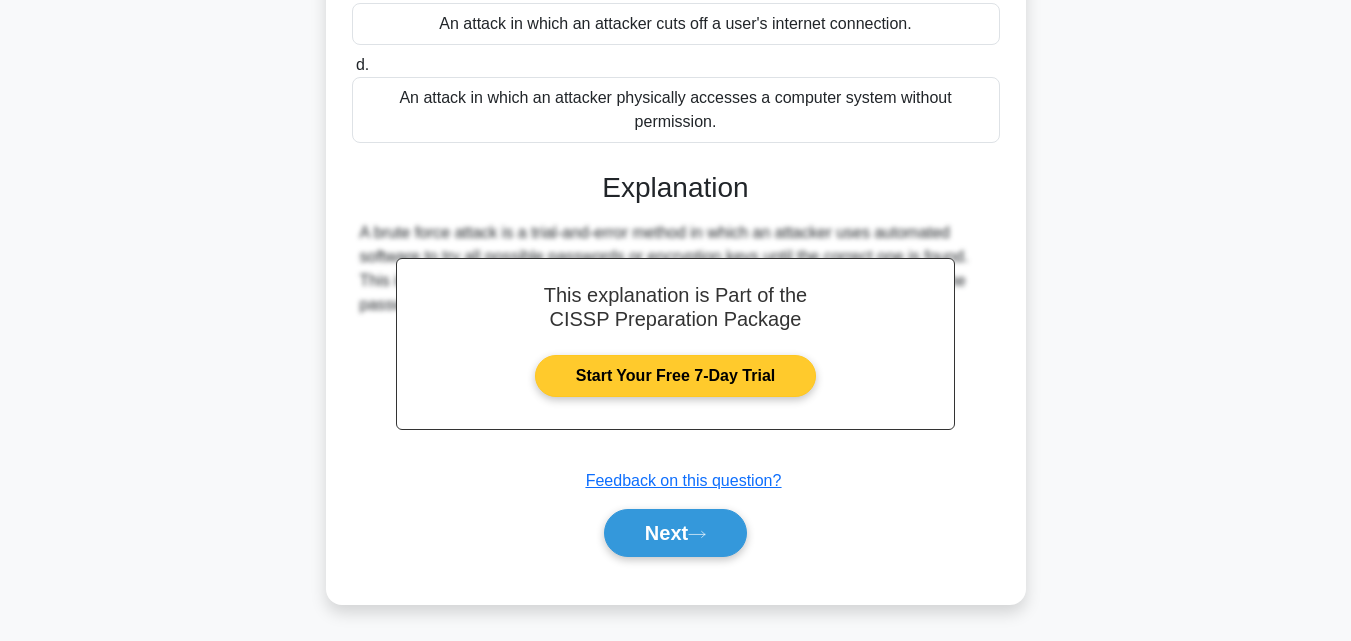 scroll, scrollTop: 400, scrollLeft: 0, axis: vertical 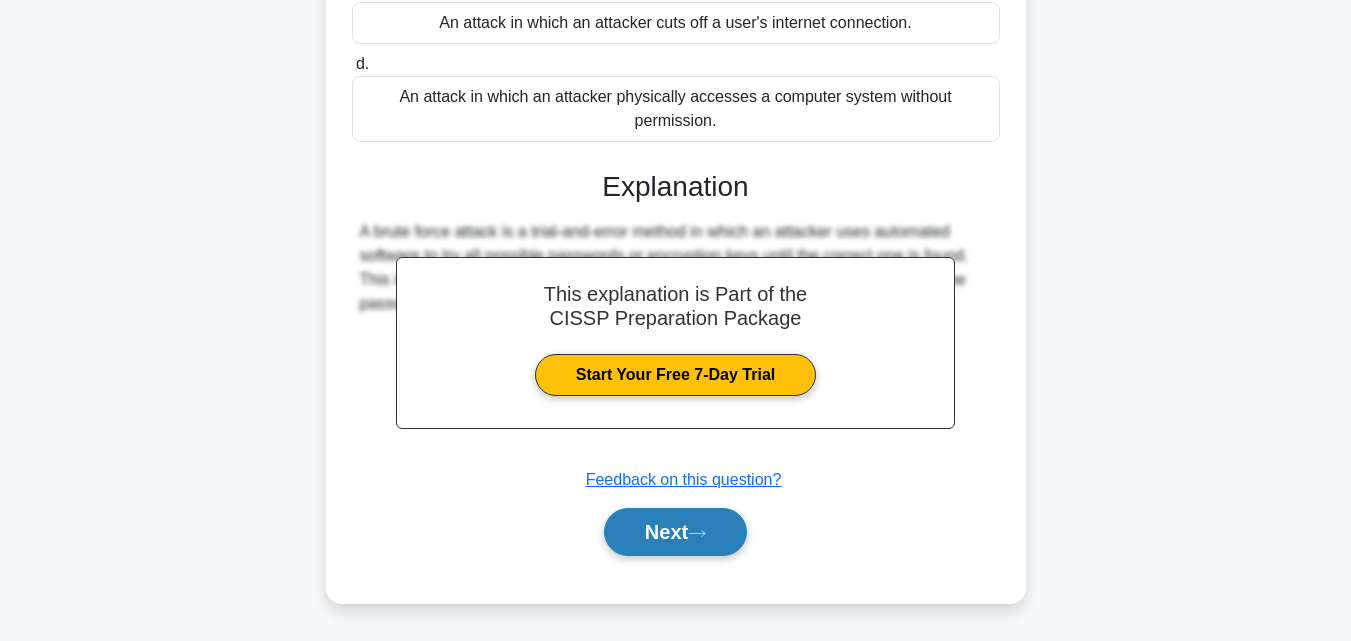click on "Next" at bounding box center (675, 532) 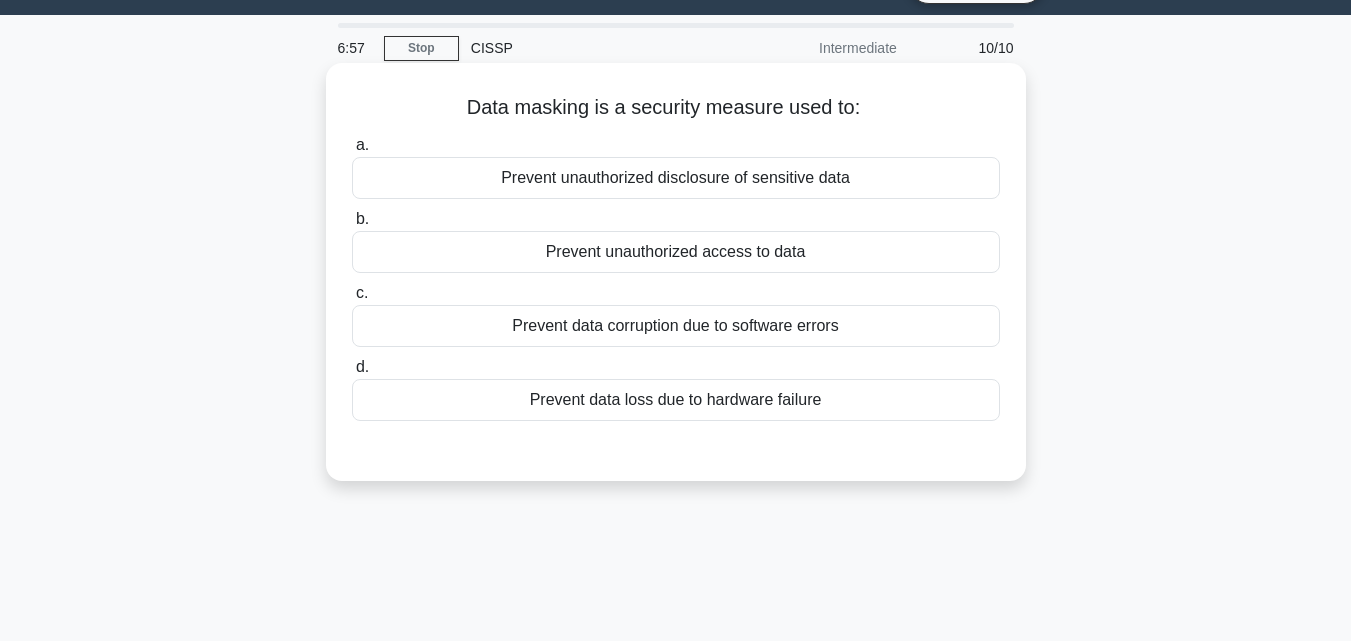 scroll, scrollTop: 0, scrollLeft: 0, axis: both 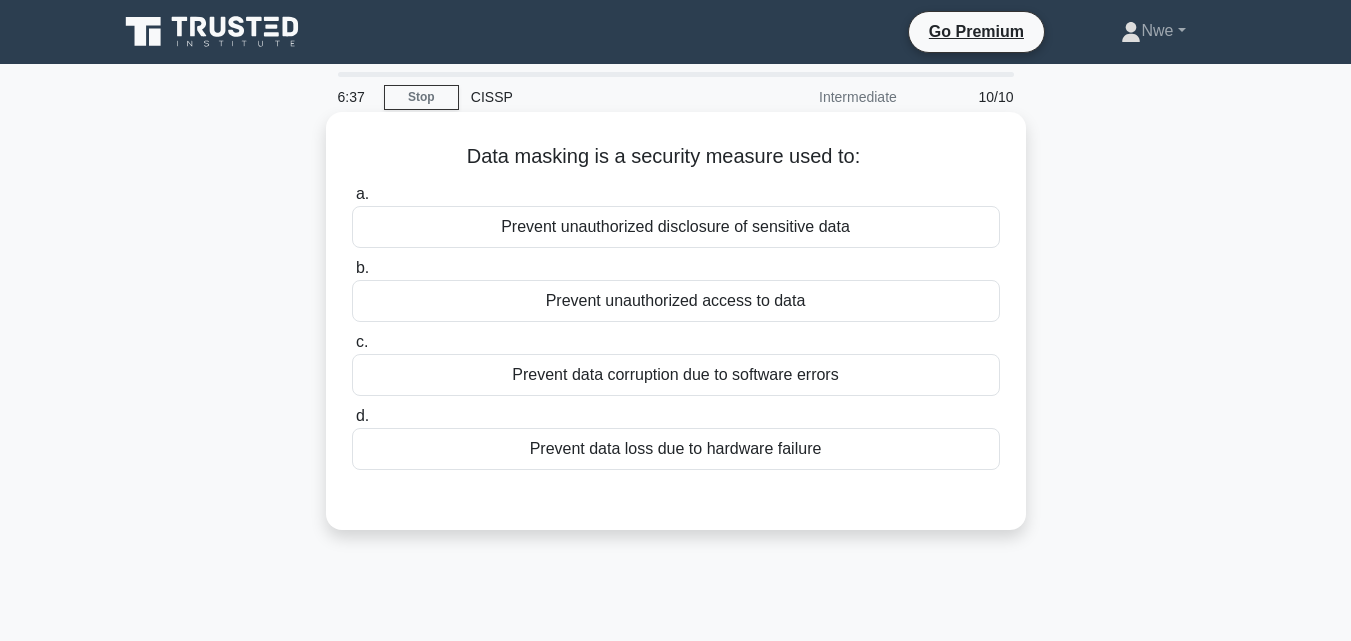 click on "Prevent unauthorized access to data" at bounding box center [676, 301] 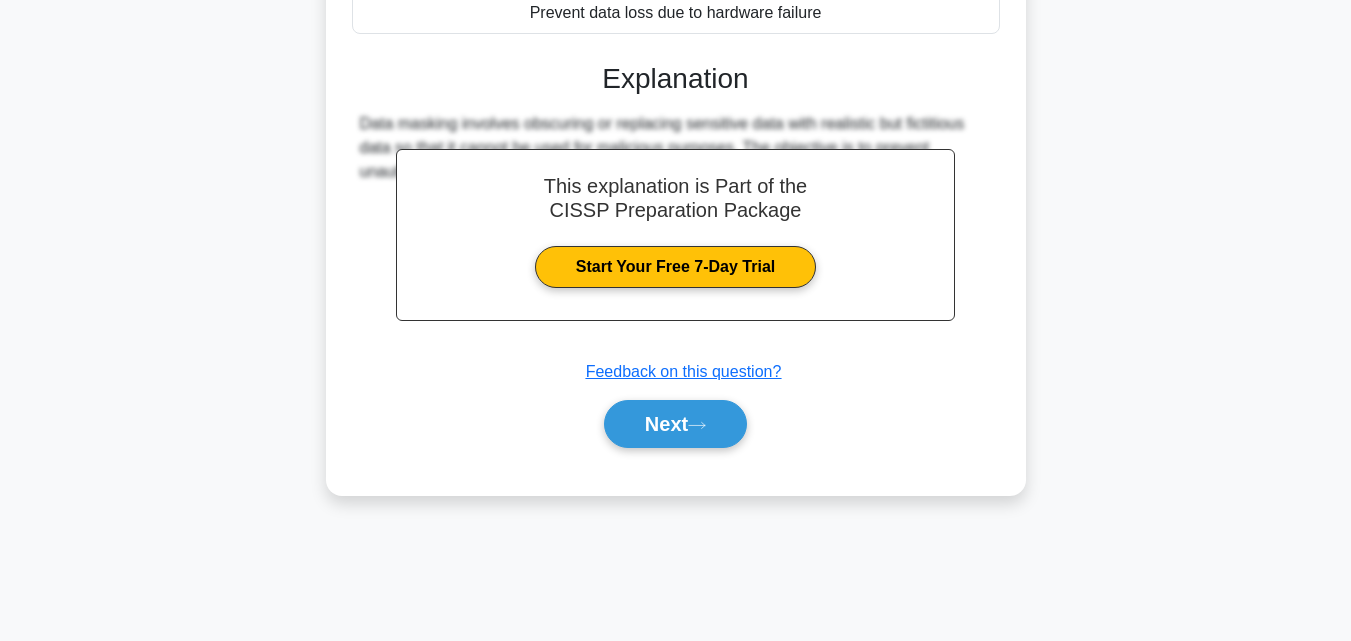 scroll, scrollTop: 439, scrollLeft: 0, axis: vertical 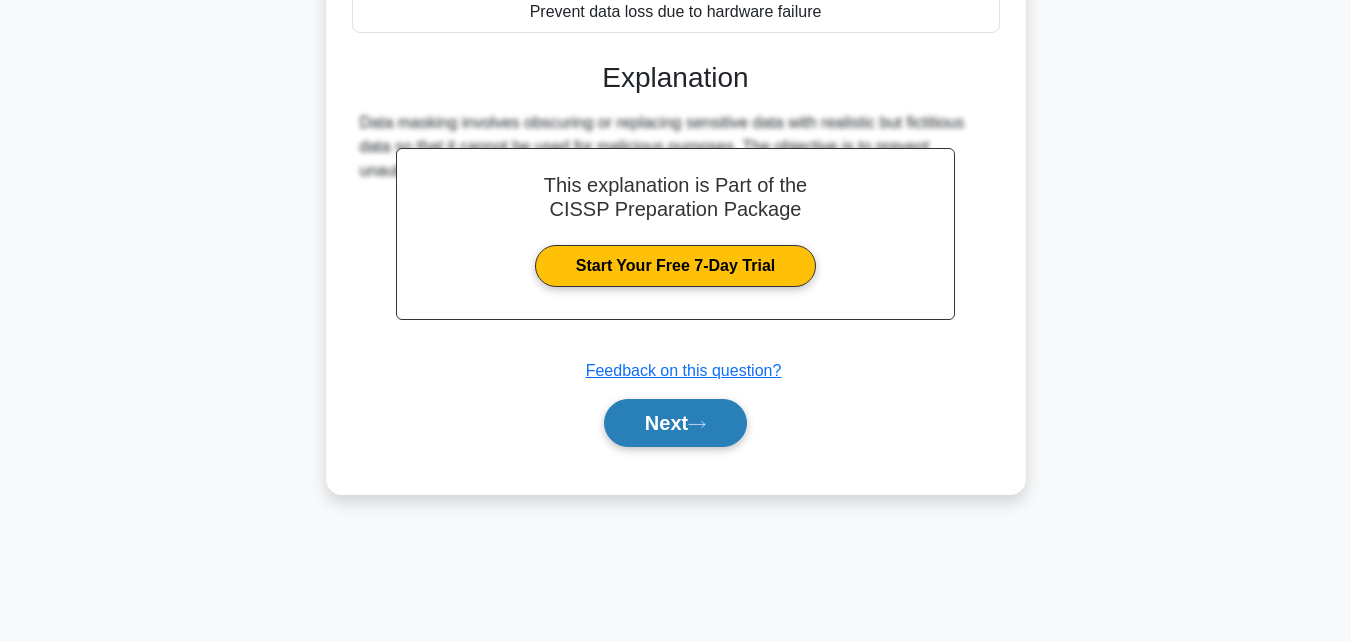 click on "Next" at bounding box center [675, 423] 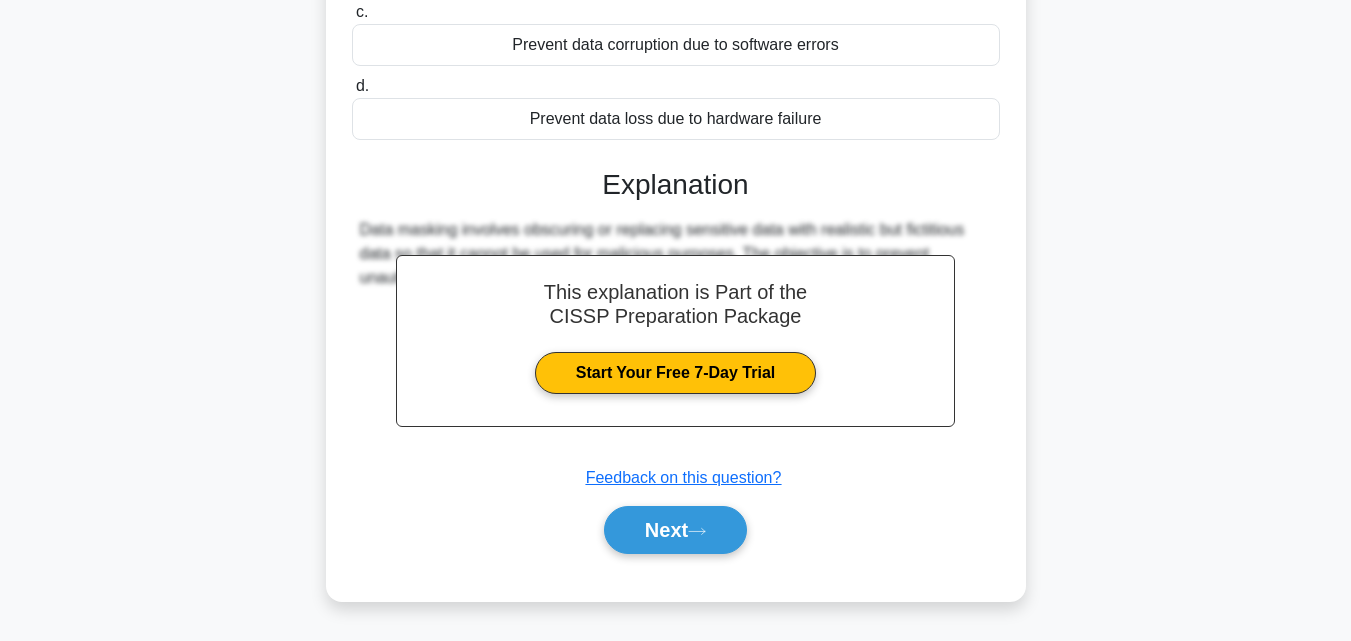 scroll, scrollTop: 400, scrollLeft: 0, axis: vertical 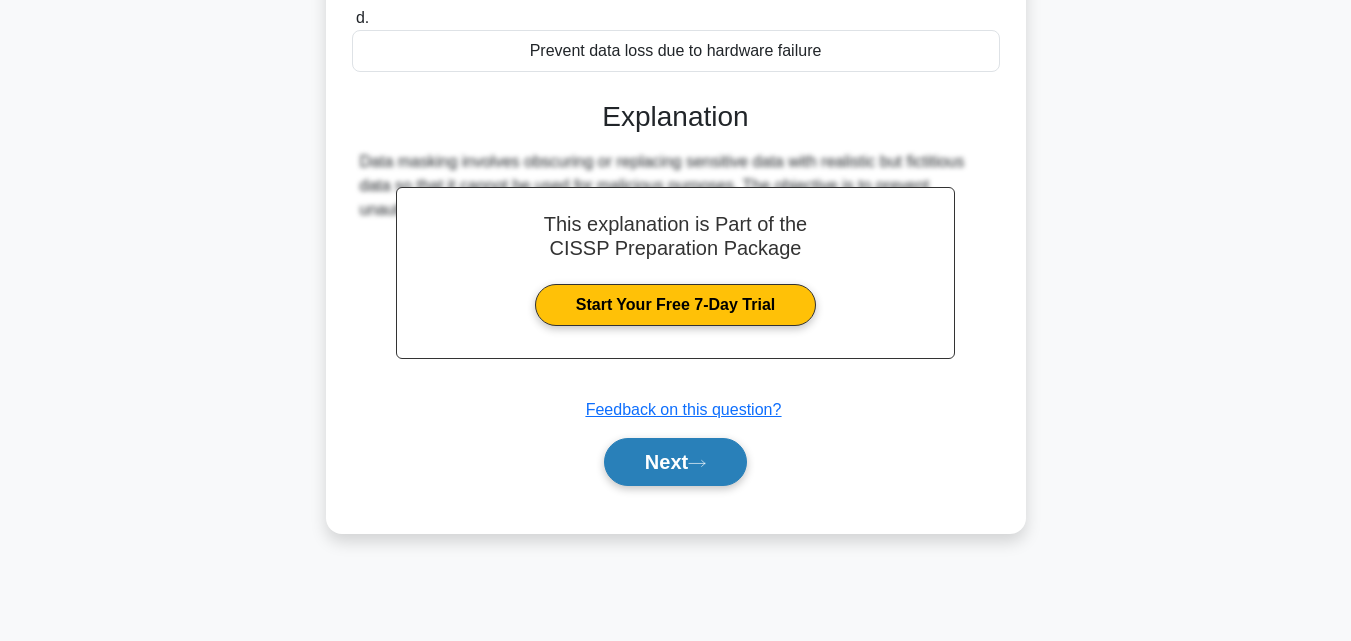click on "Next" at bounding box center [675, 462] 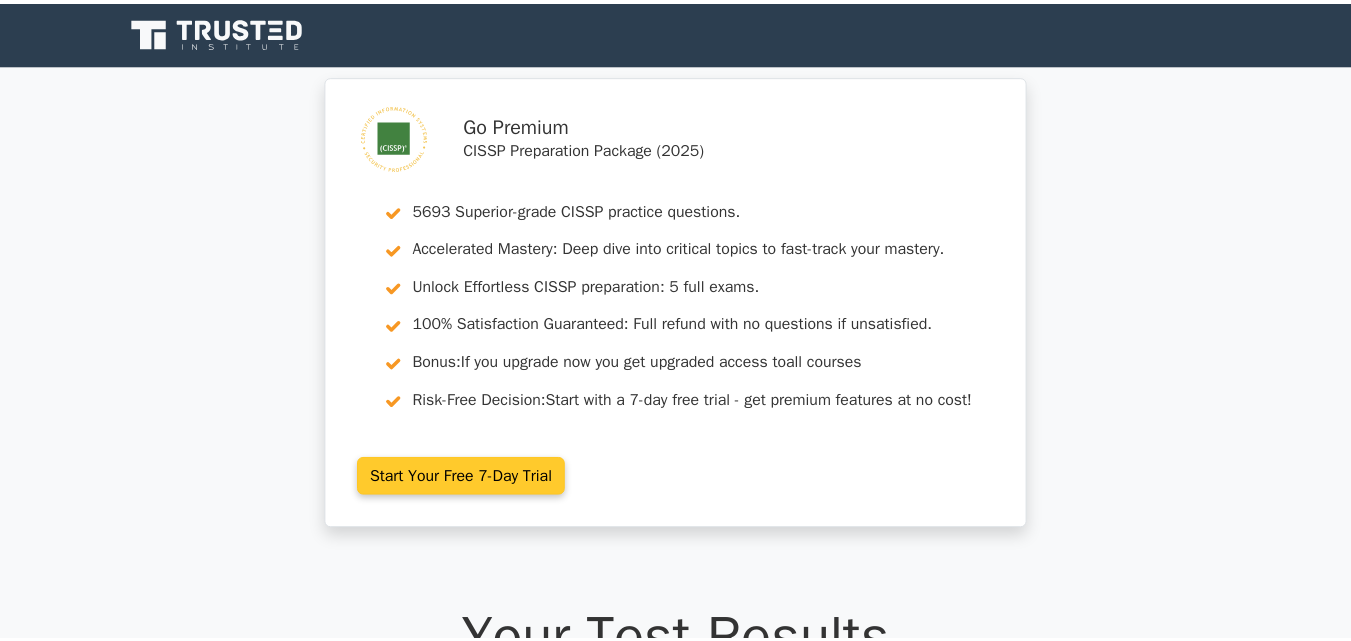 scroll, scrollTop: 0, scrollLeft: 0, axis: both 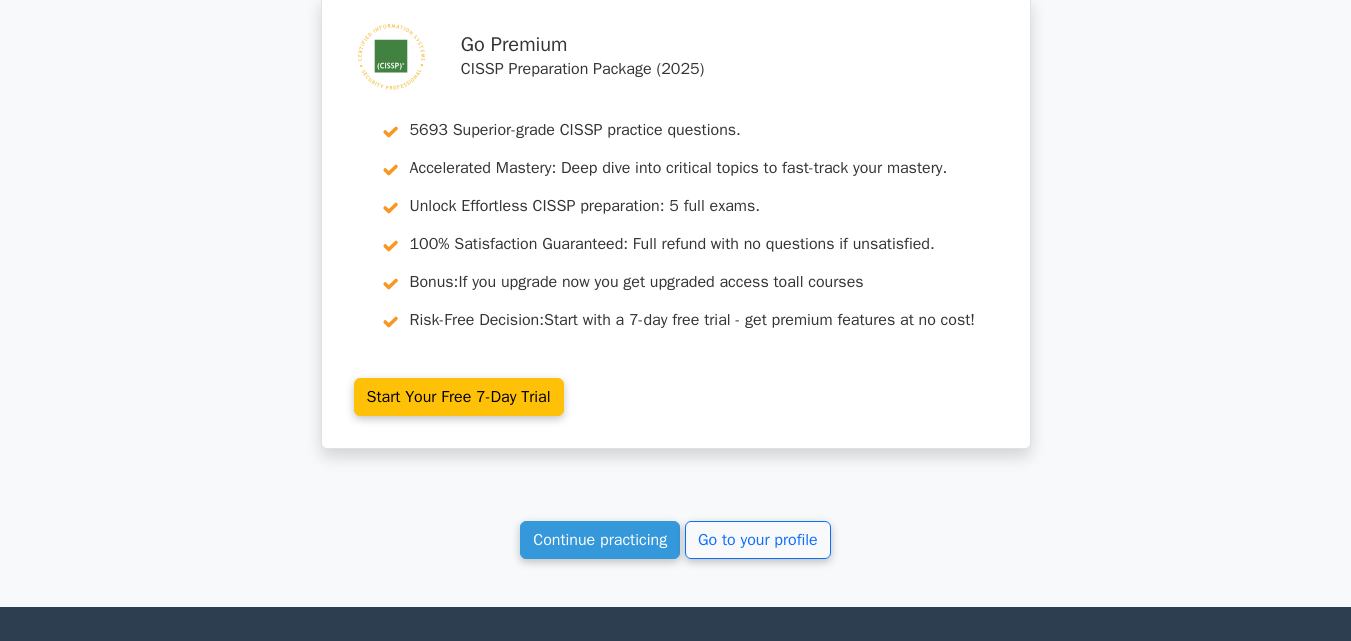 click on "Your Test Results
CISSP
60%
Your Score
Keep practicing!
Performance by Topic
Security Architecture and Engineering
100%
Security Audit and Monitoring
100%" at bounding box center [676, -868] 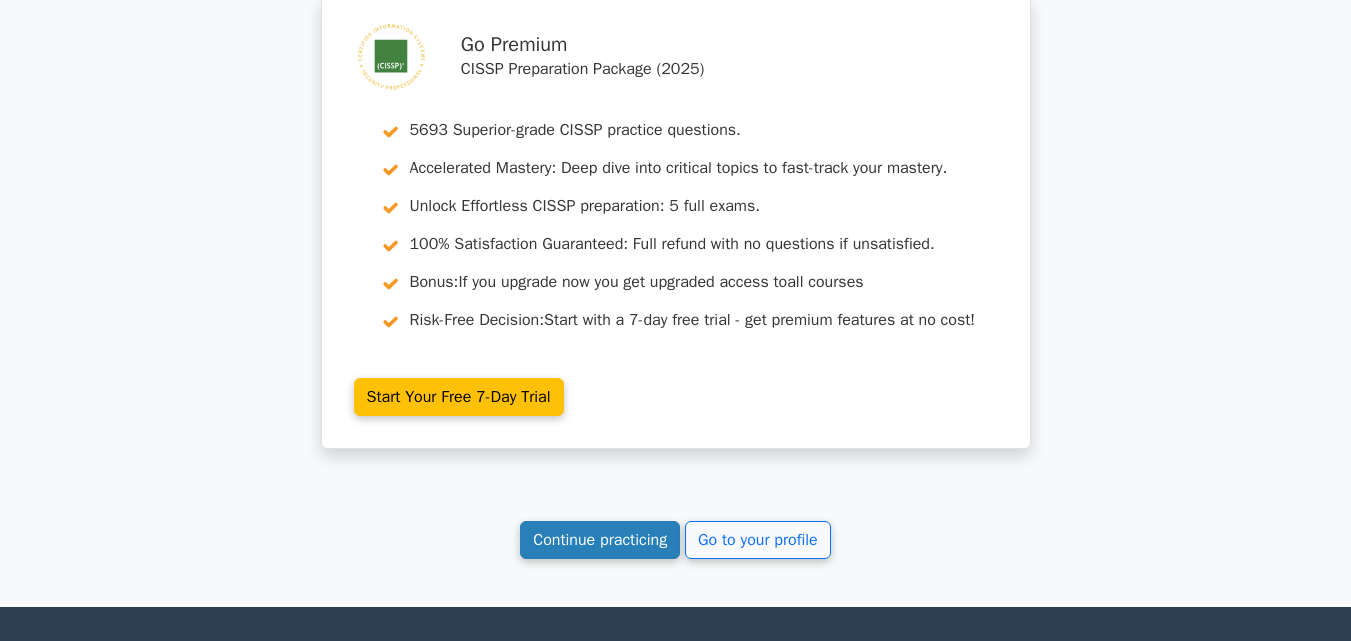 click on "Continue practicing" at bounding box center (600, 540) 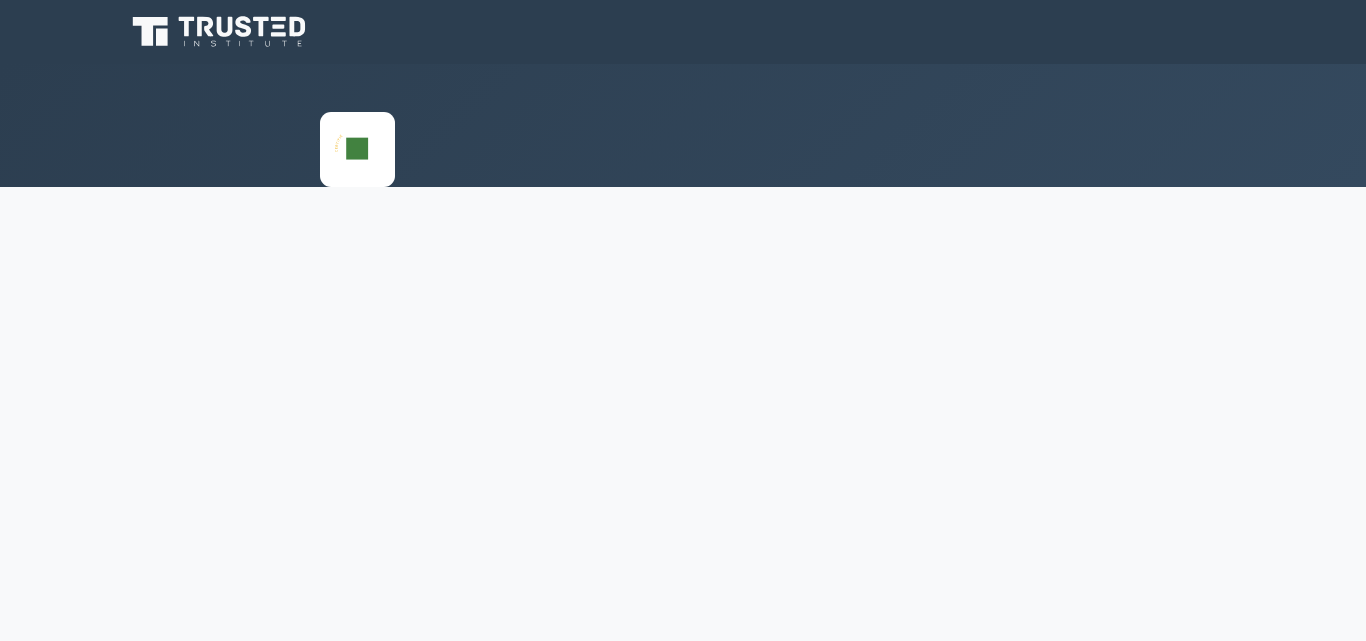 scroll, scrollTop: 0, scrollLeft: 0, axis: both 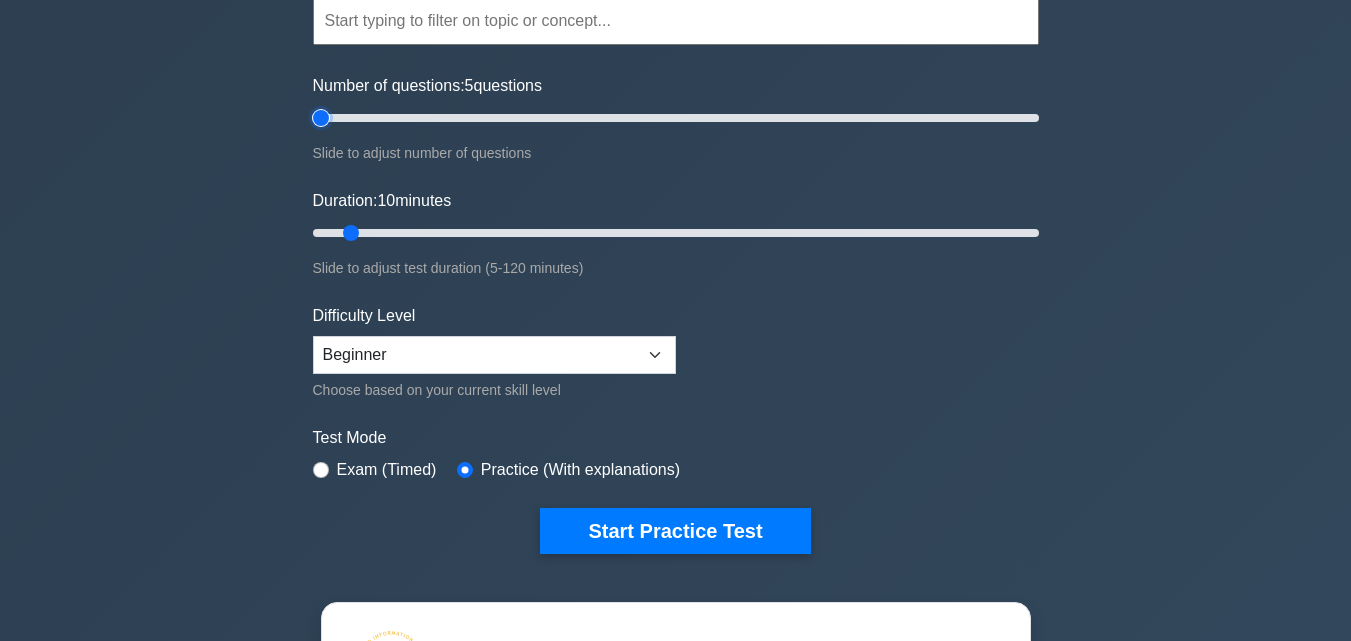 type on "5" 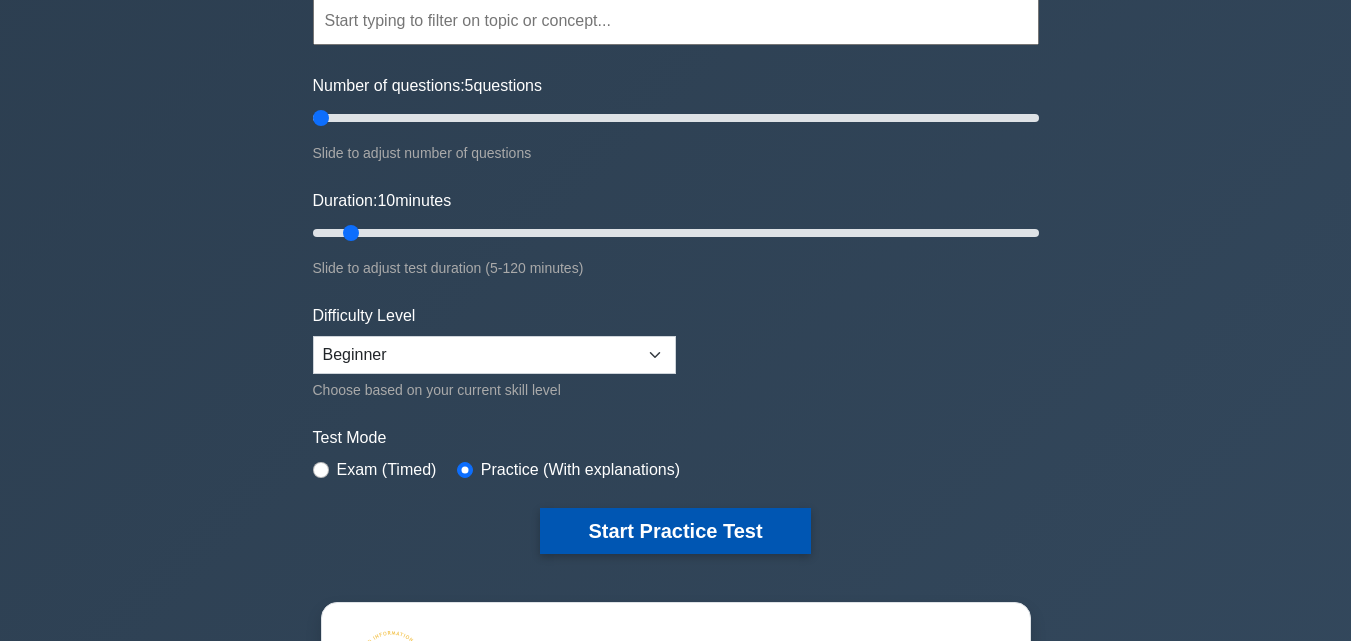 click on "Start Practice Test" at bounding box center [675, 531] 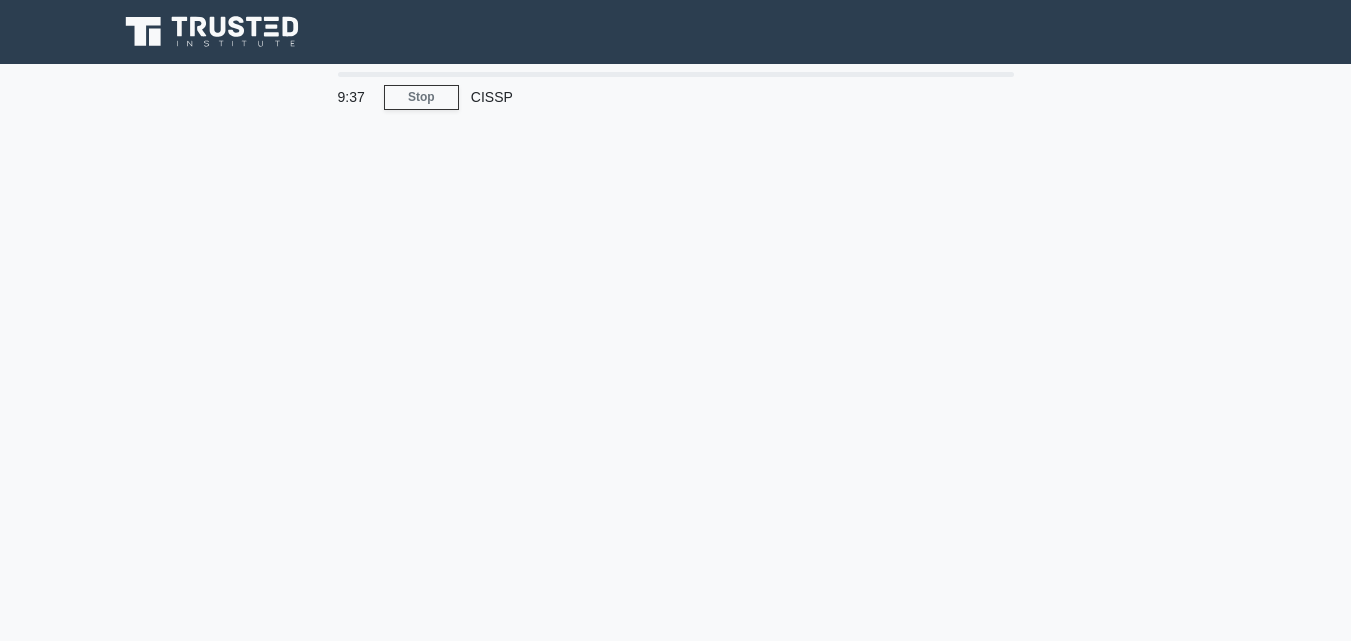 scroll, scrollTop: 0, scrollLeft: 0, axis: both 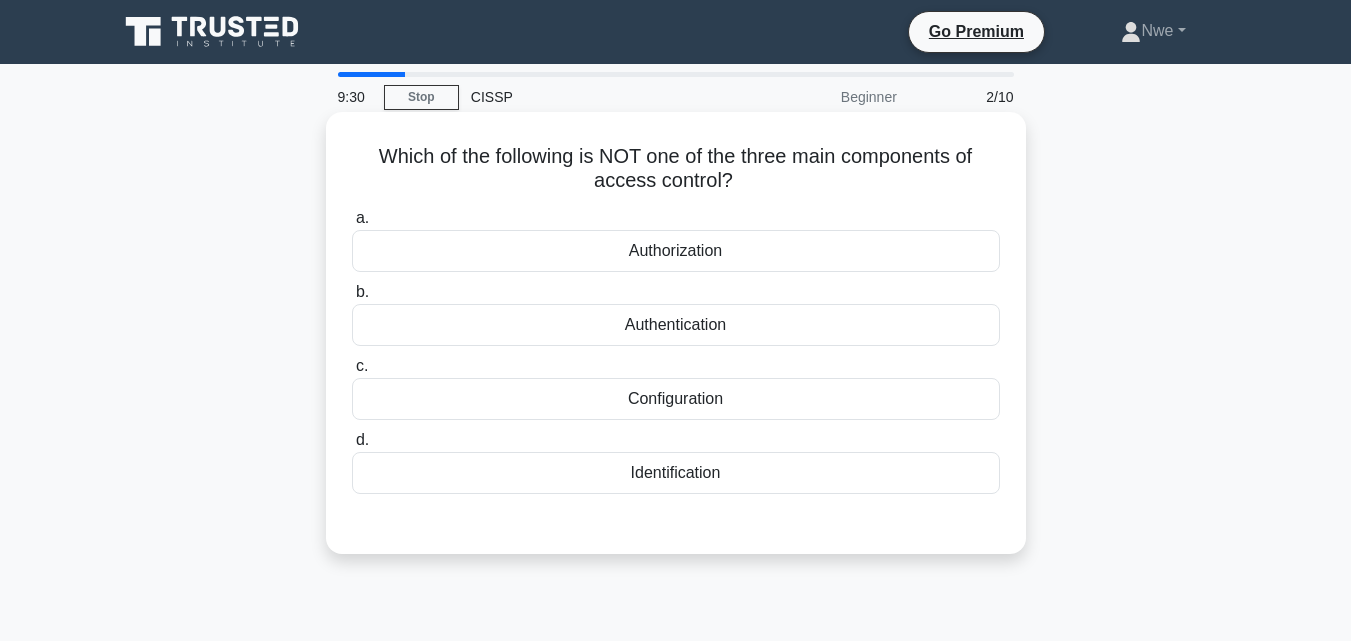 drag, startPoint x: 711, startPoint y: 398, endPoint x: 726, endPoint y: 380, distance: 23.43075 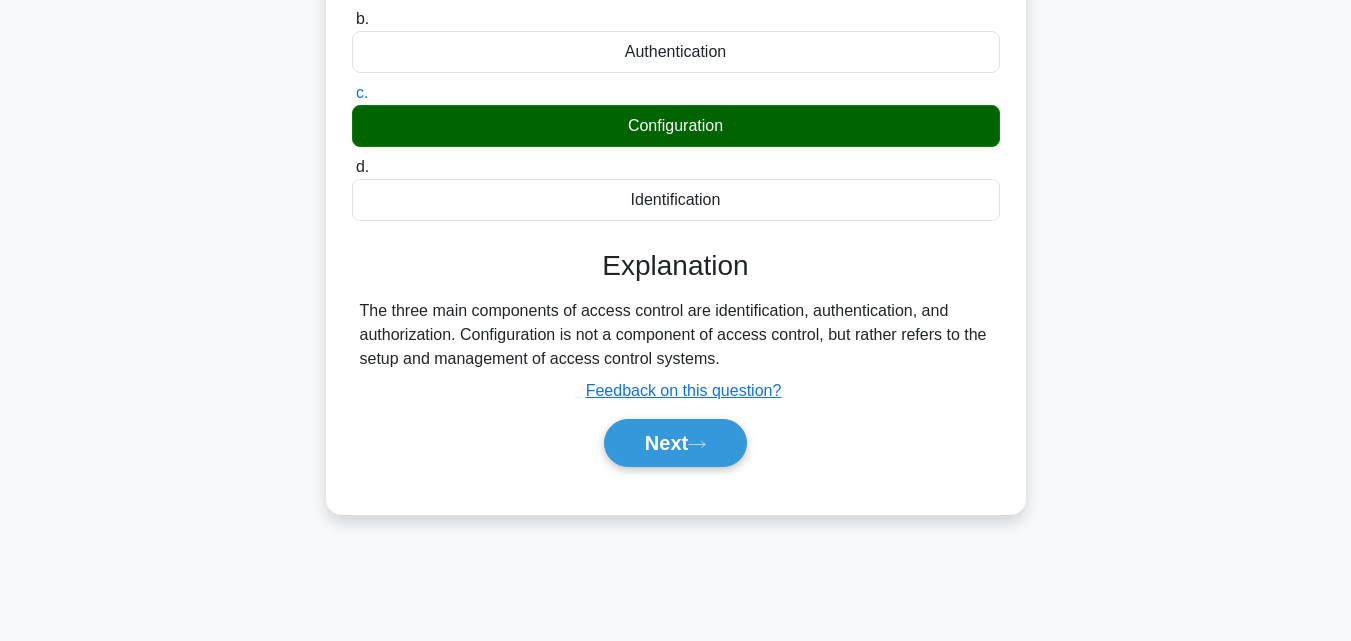 scroll, scrollTop: 300, scrollLeft: 0, axis: vertical 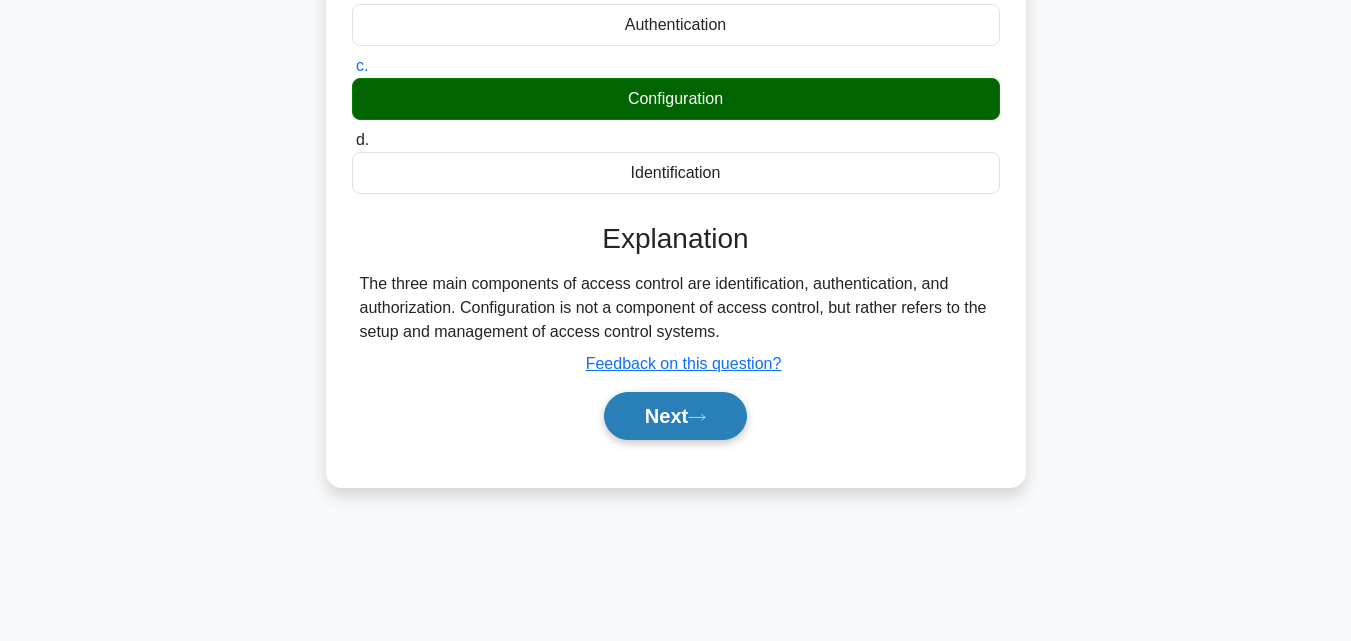 click on "Next" at bounding box center (675, 416) 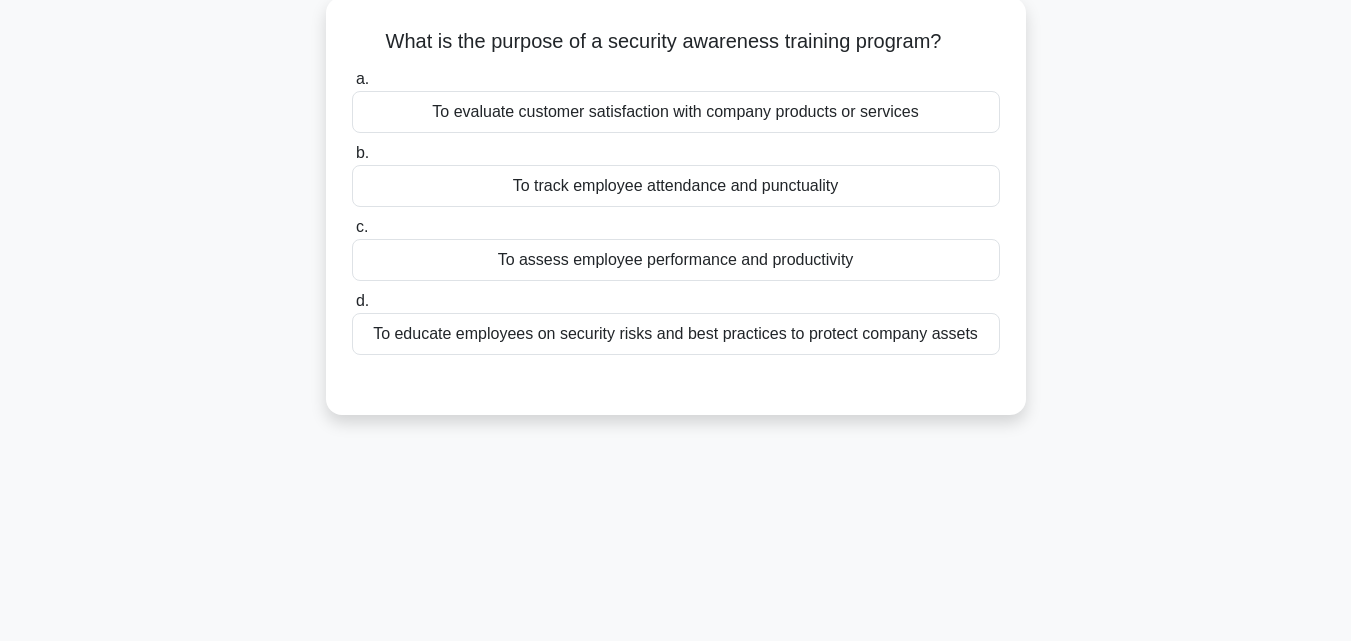 scroll, scrollTop: 0, scrollLeft: 0, axis: both 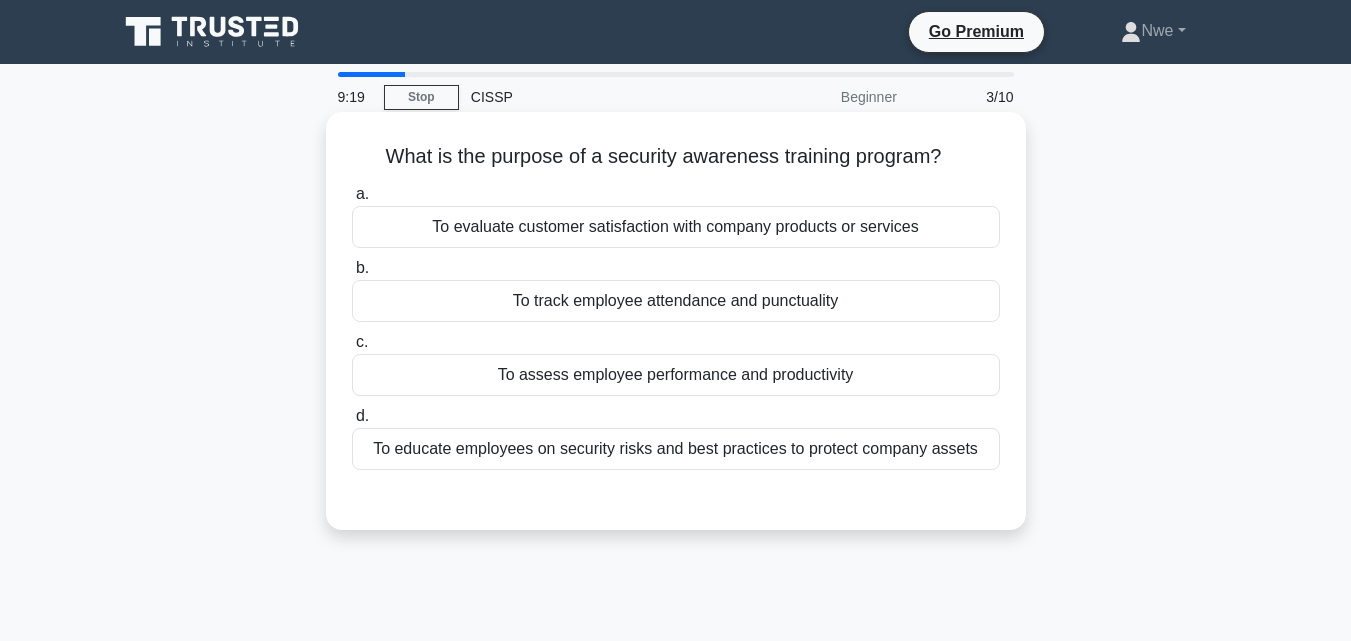 click on "To educate employees on security risks and best practices to protect company assets" at bounding box center [676, 449] 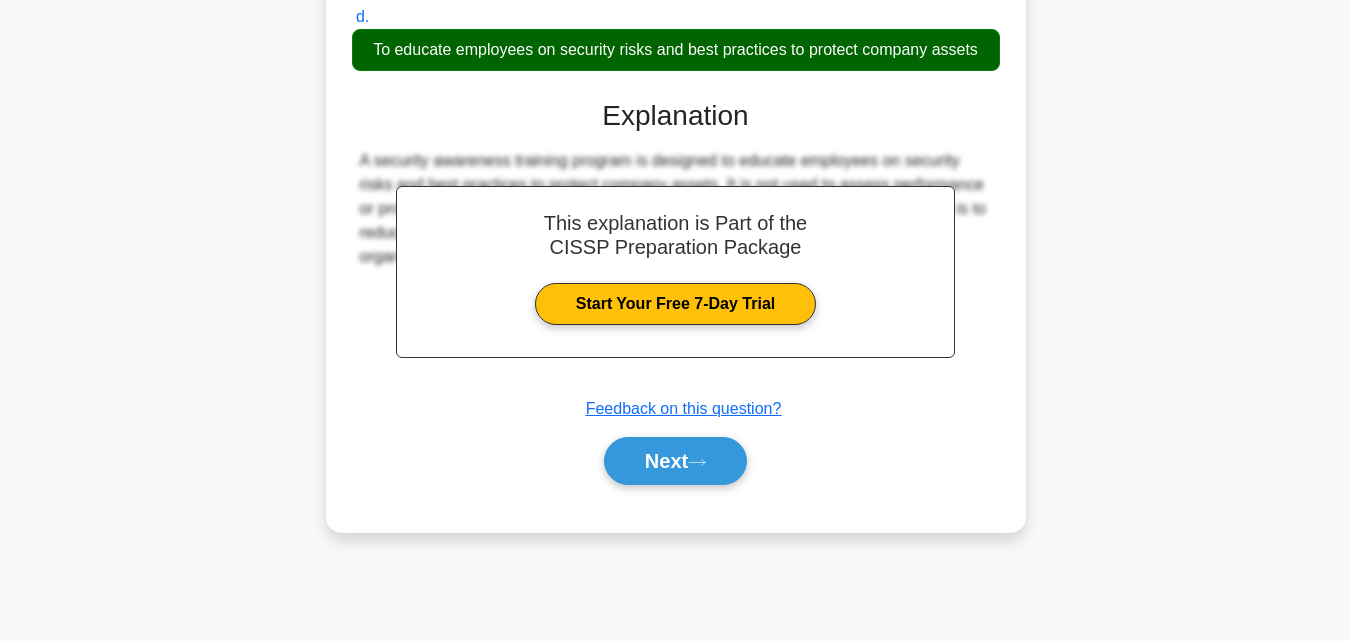 scroll, scrollTop: 400, scrollLeft: 0, axis: vertical 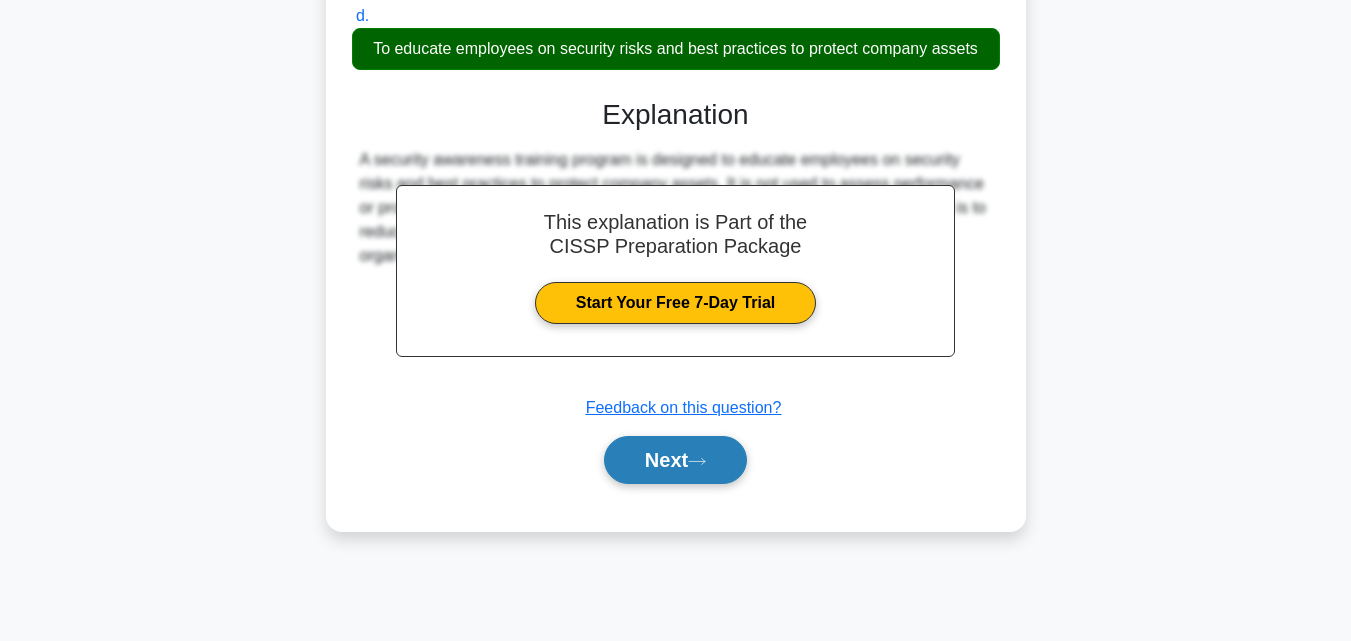 click on "Next" at bounding box center [675, 460] 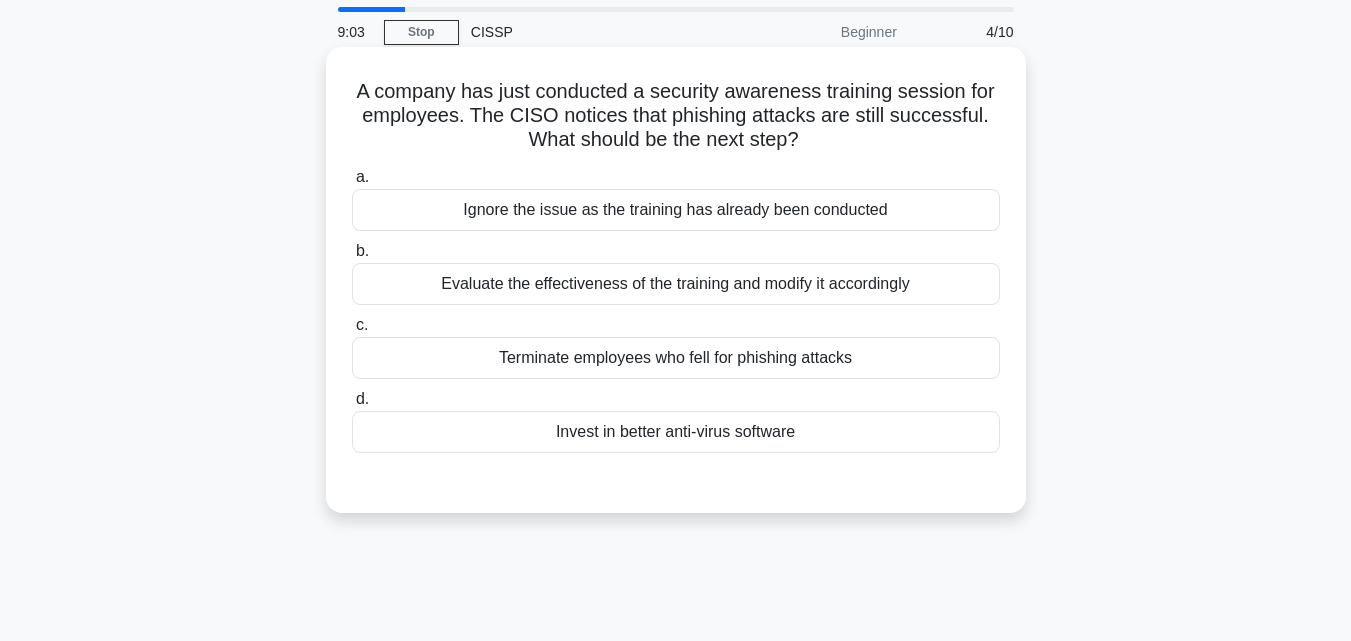 scroll, scrollTop: 100, scrollLeft: 0, axis: vertical 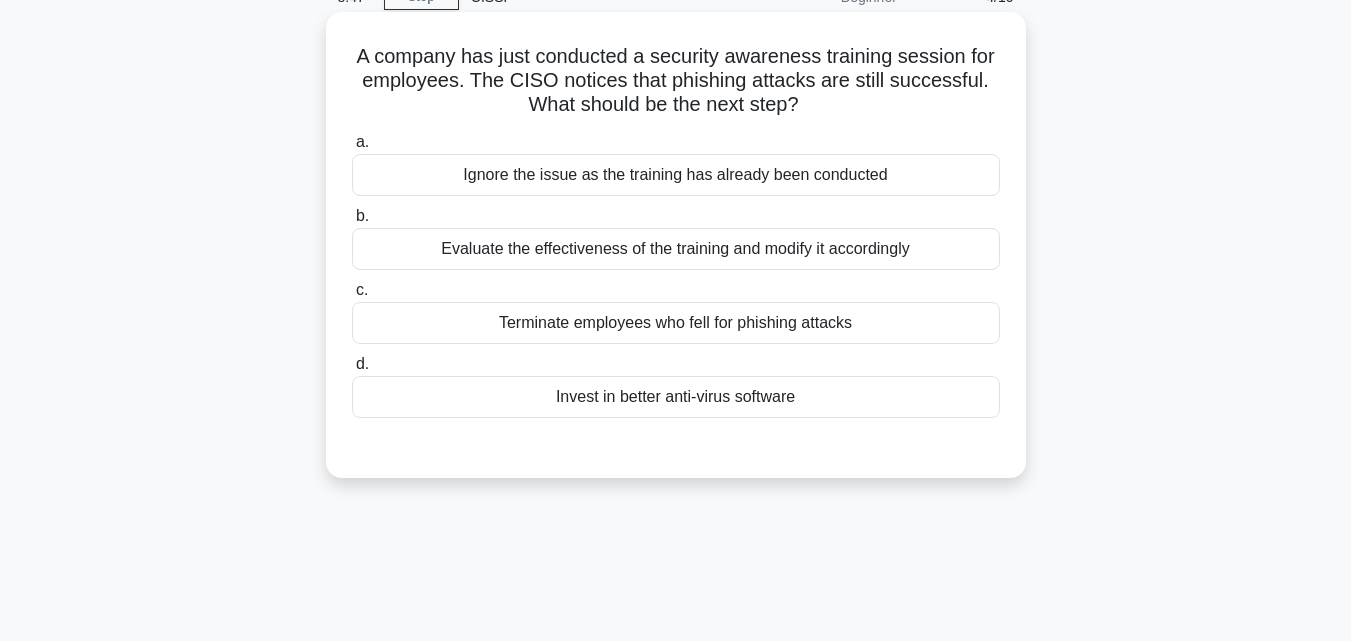 click on "Evaluate the effectiveness of the training and modify it accordingly" at bounding box center (676, 249) 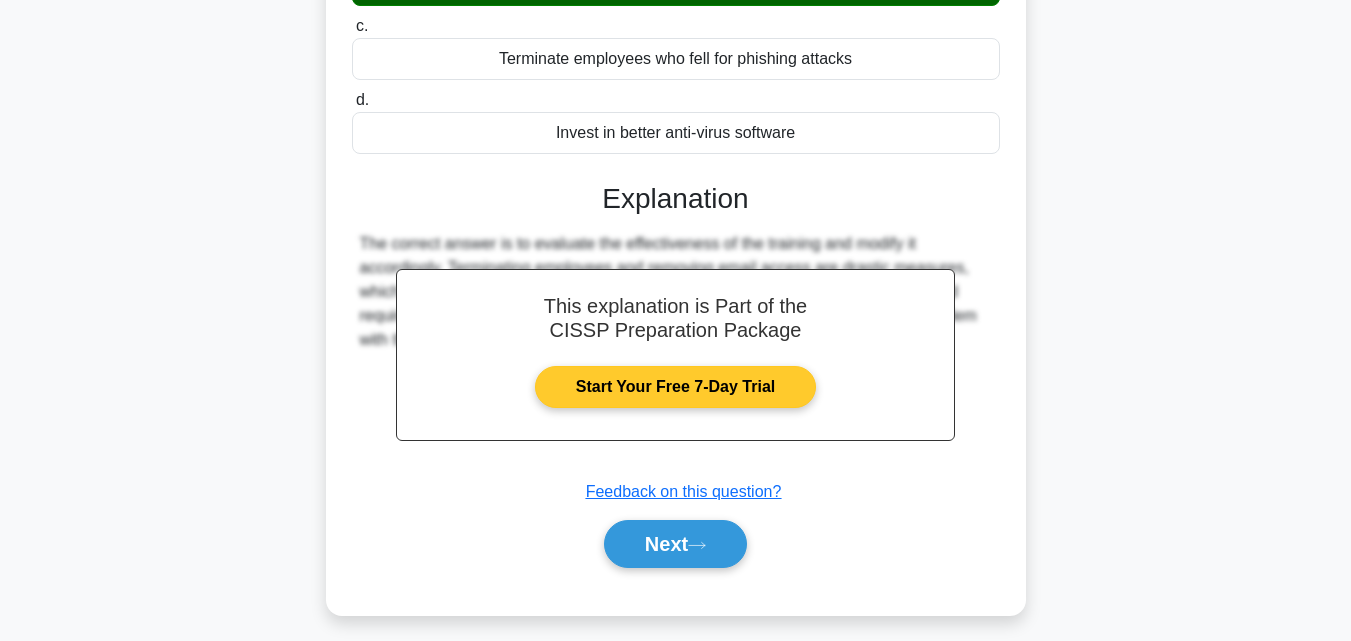 scroll, scrollTop: 439, scrollLeft: 0, axis: vertical 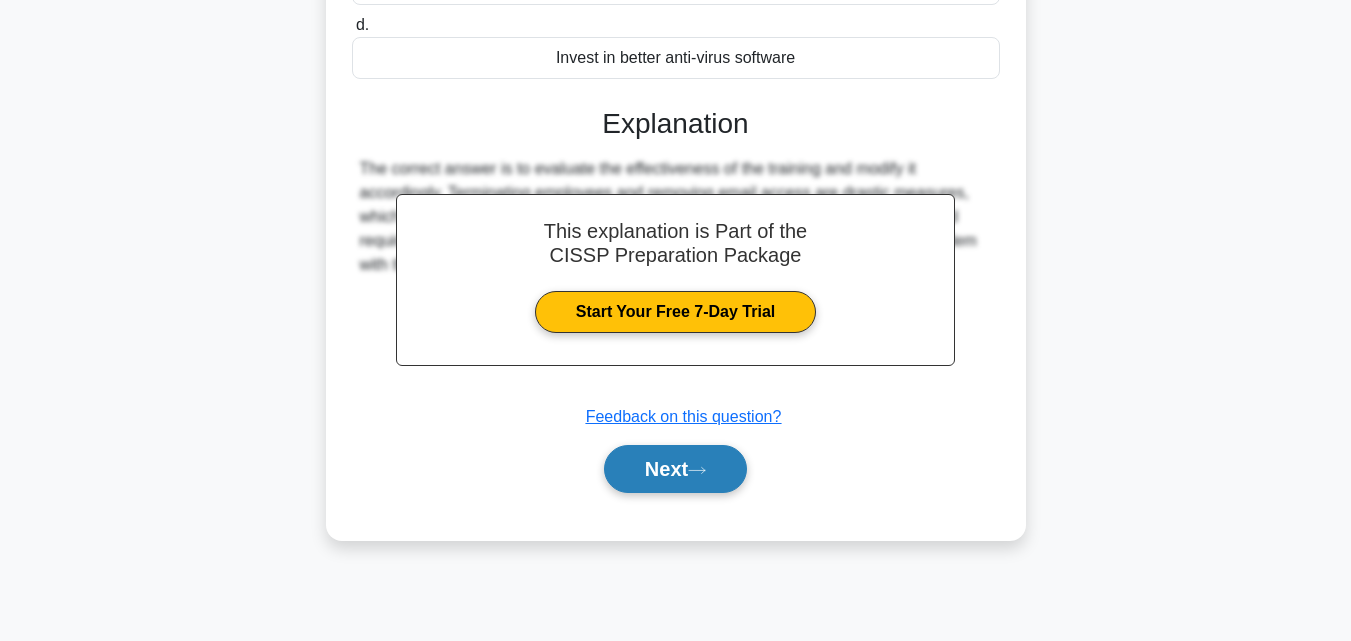 click on "Next" at bounding box center (675, 469) 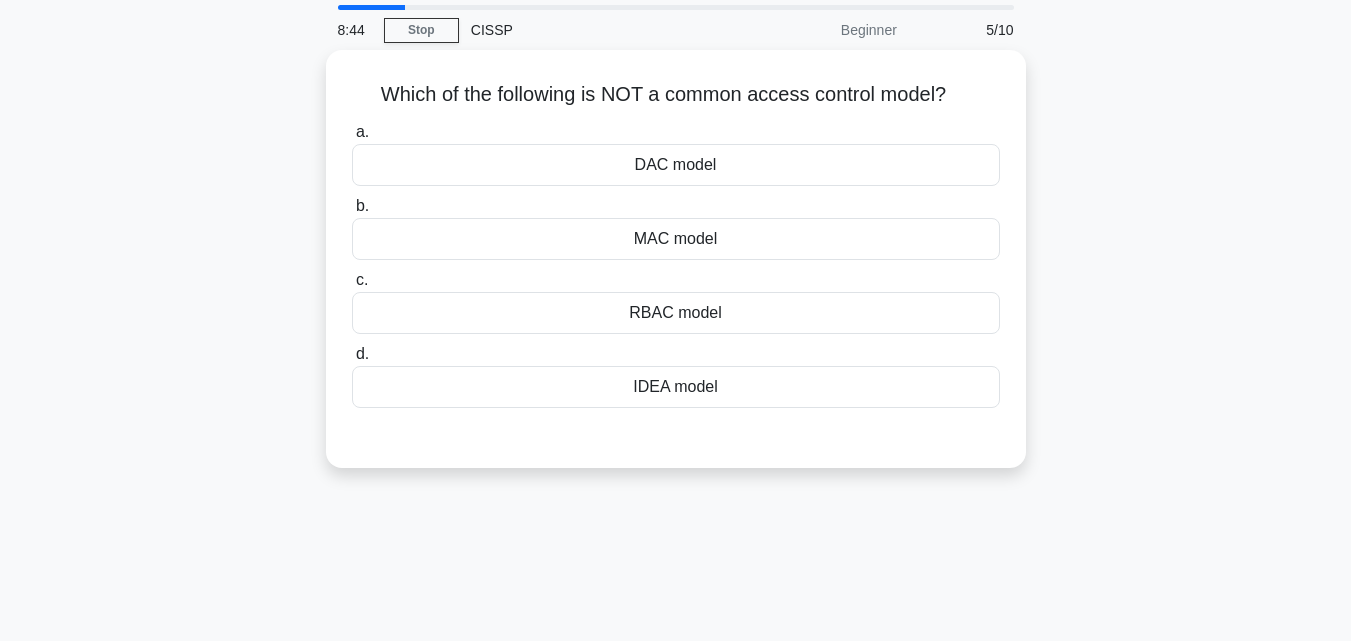 scroll, scrollTop: 0, scrollLeft: 0, axis: both 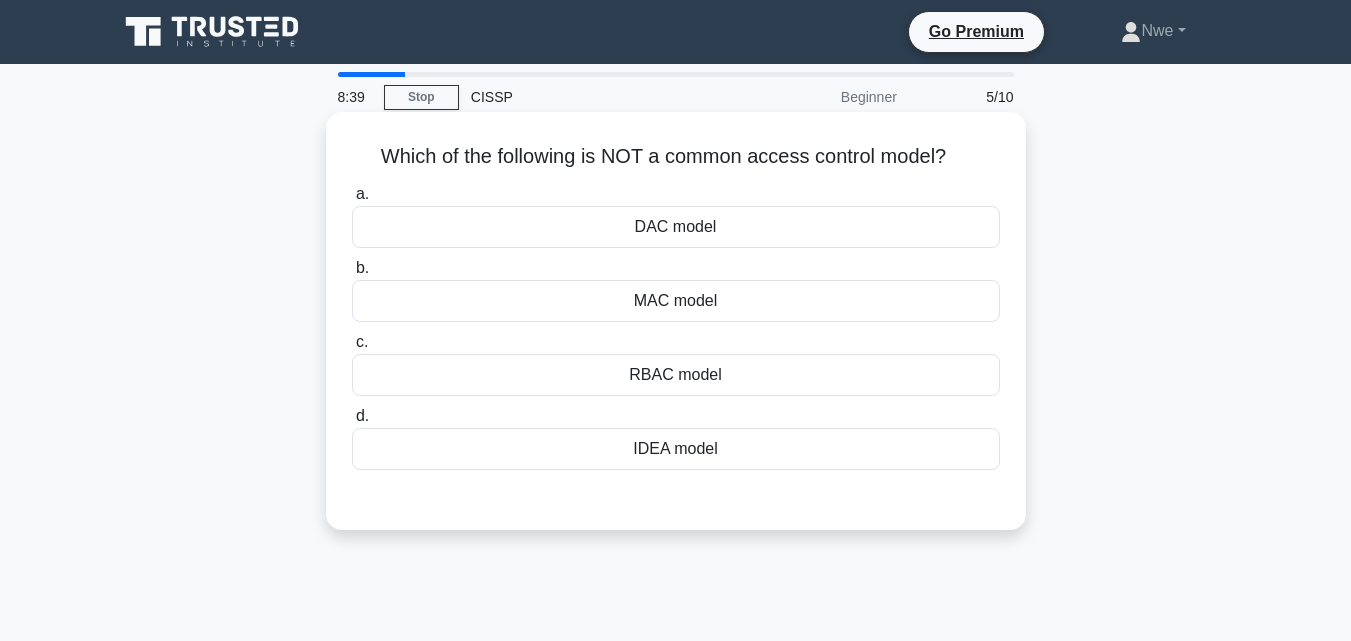 drag, startPoint x: 663, startPoint y: 306, endPoint x: 678, endPoint y: 289, distance: 22.671568 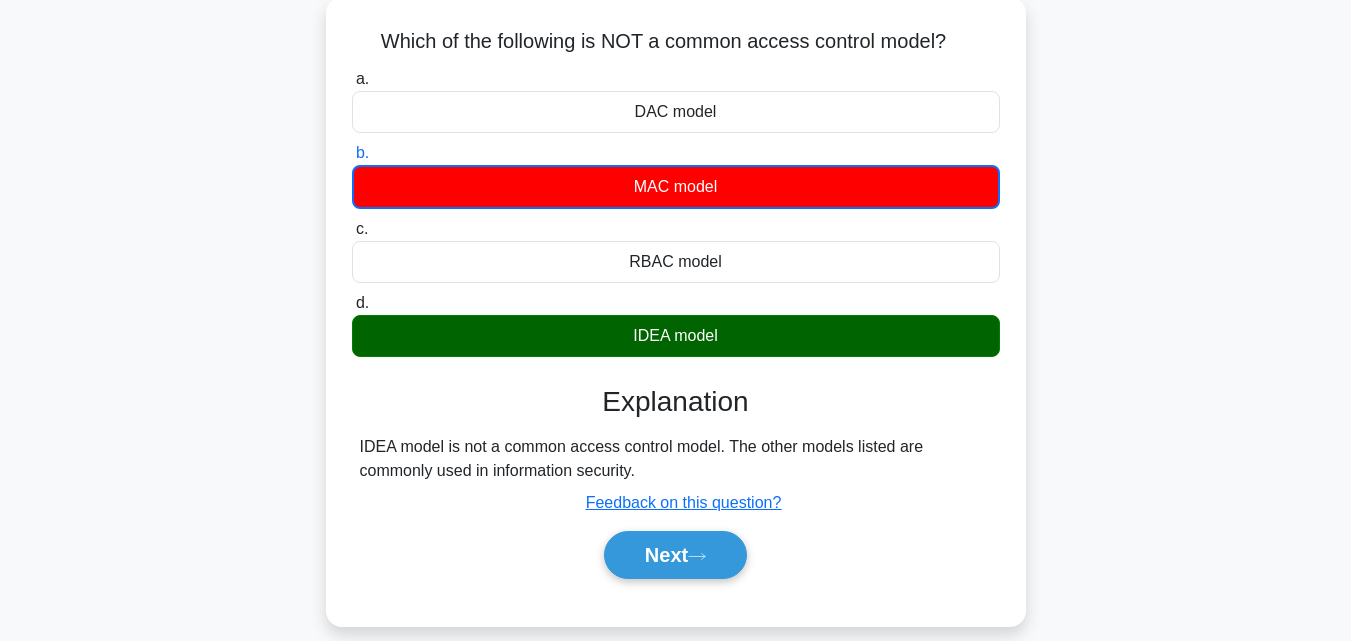 scroll, scrollTop: 200, scrollLeft: 0, axis: vertical 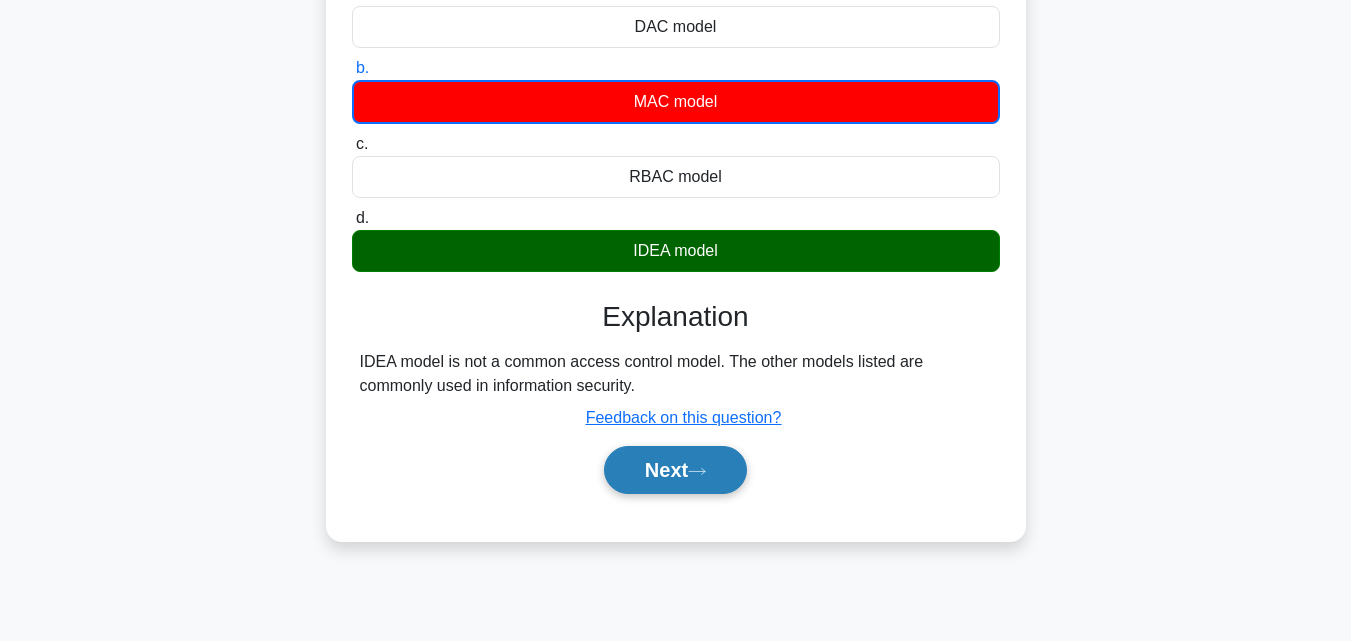 click on "Next" at bounding box center (675, 470) 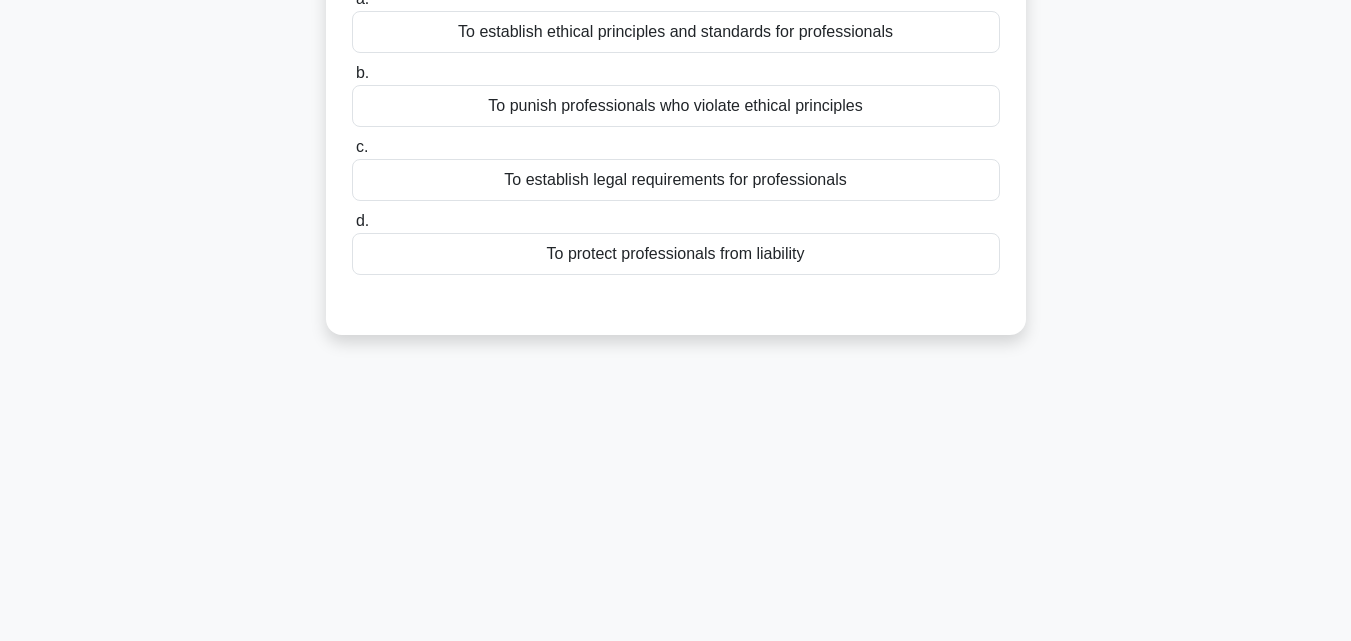 scroll, scrollTop: 0, scrollLeft: 0, axis: both 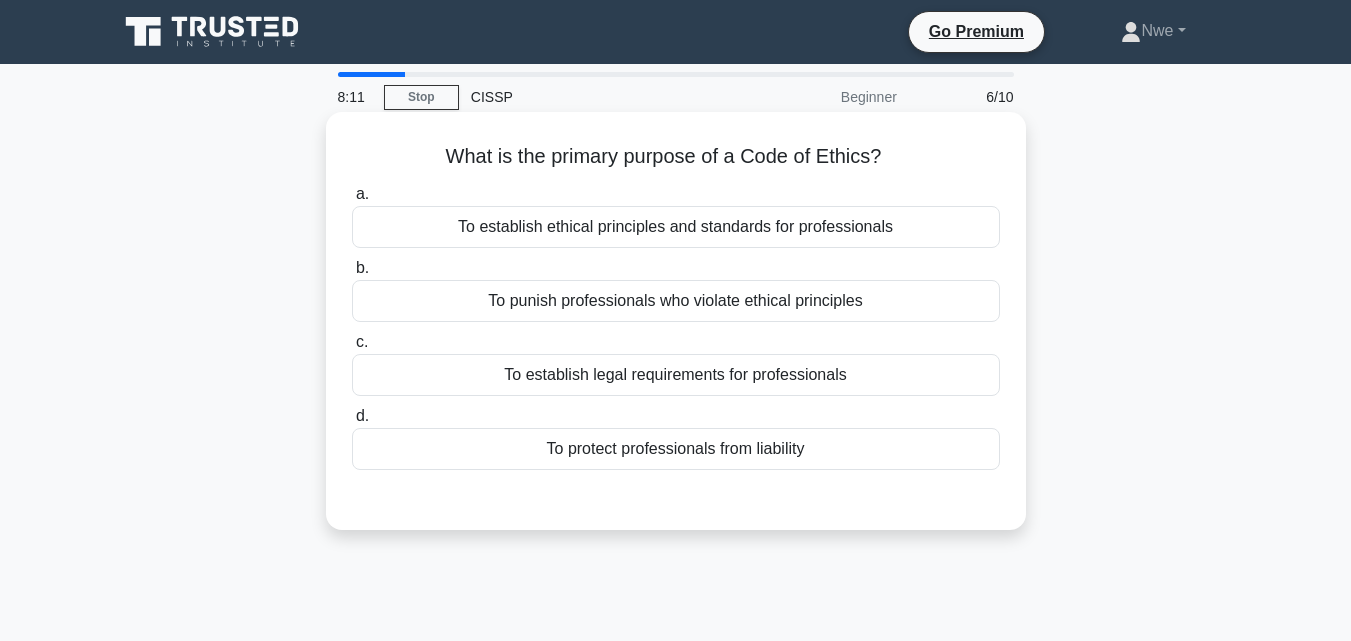 click on "To establish ethical principles and standards for professionals" at bounding box center (676, 227) 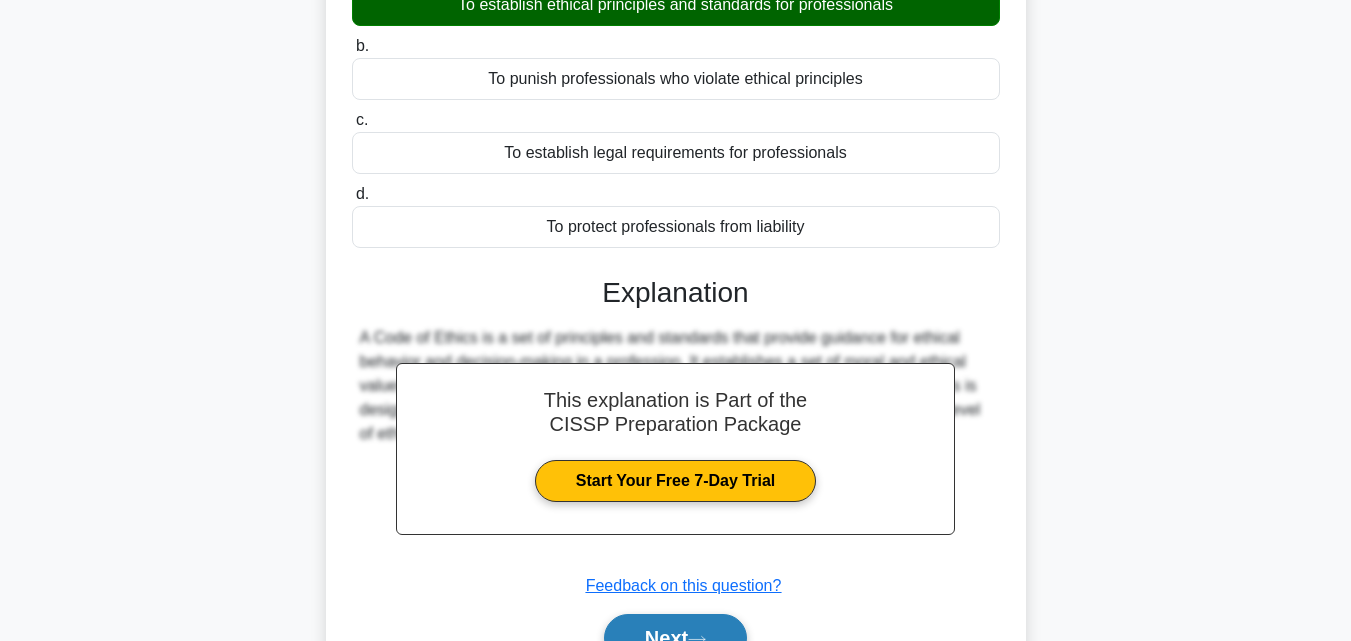 scroll, scrollTop: 400, scrollLeft: 0, axis: vertical 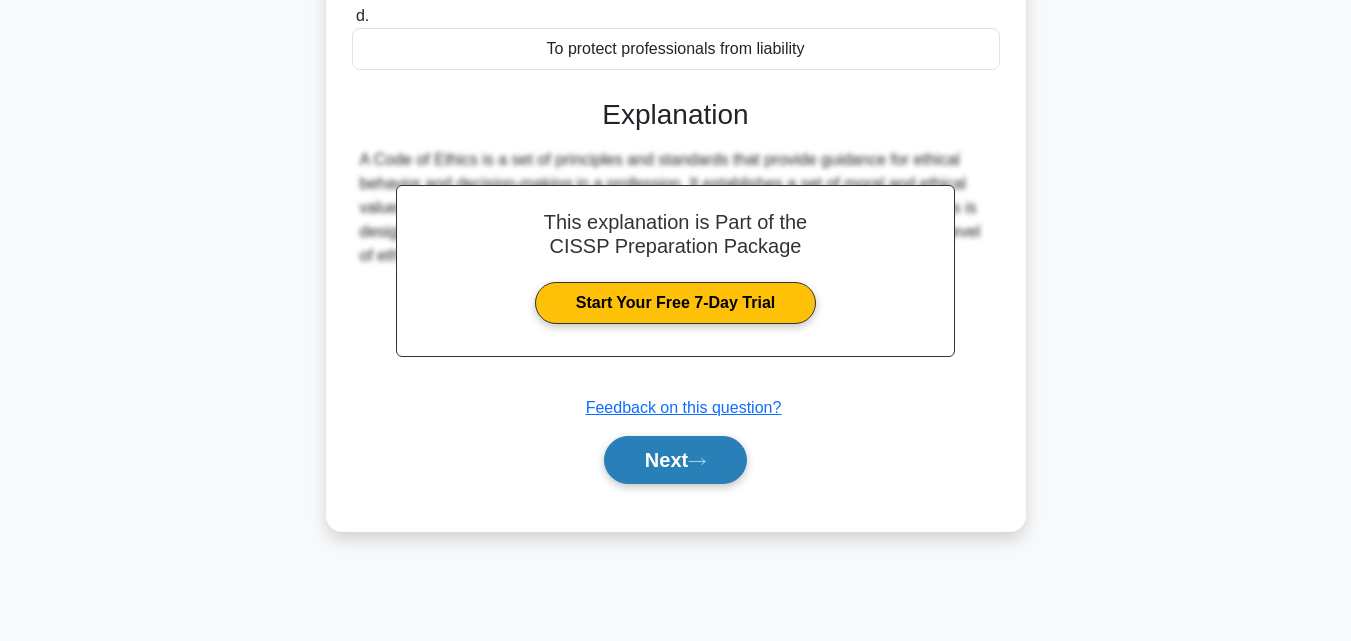 click on "Next" at bounding box center (675, 460) 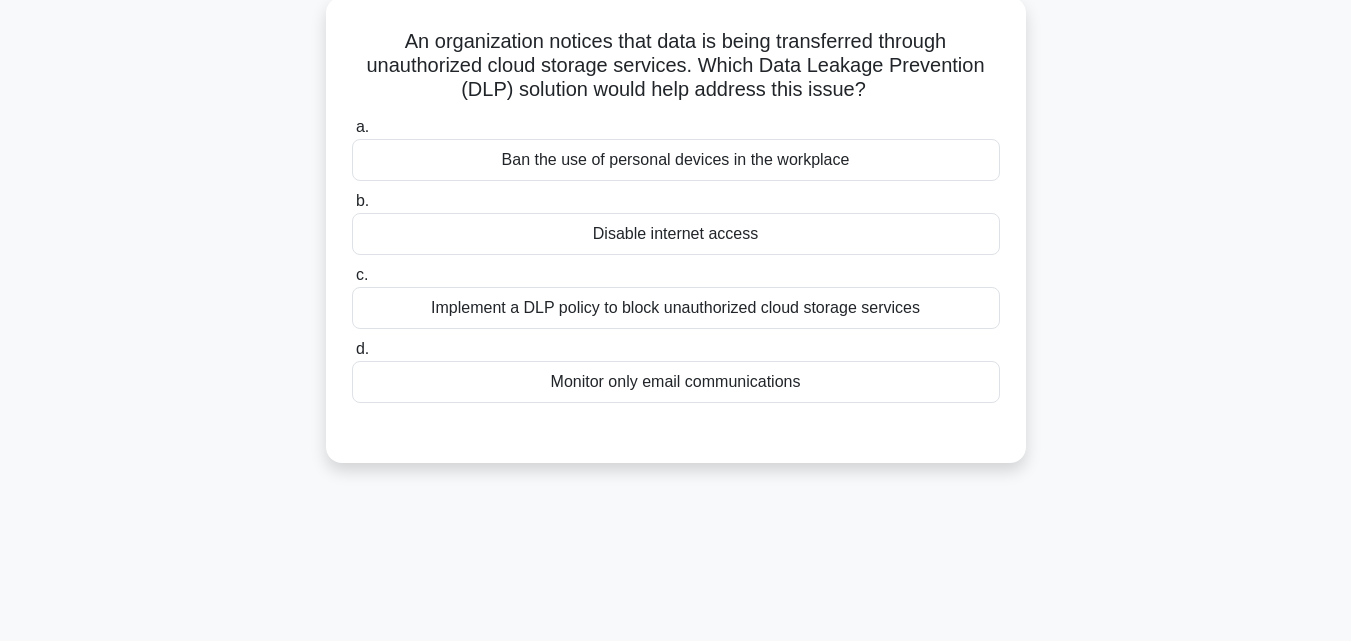 scroll, scrollTop: 0, scrollLeft: 0, axis: both 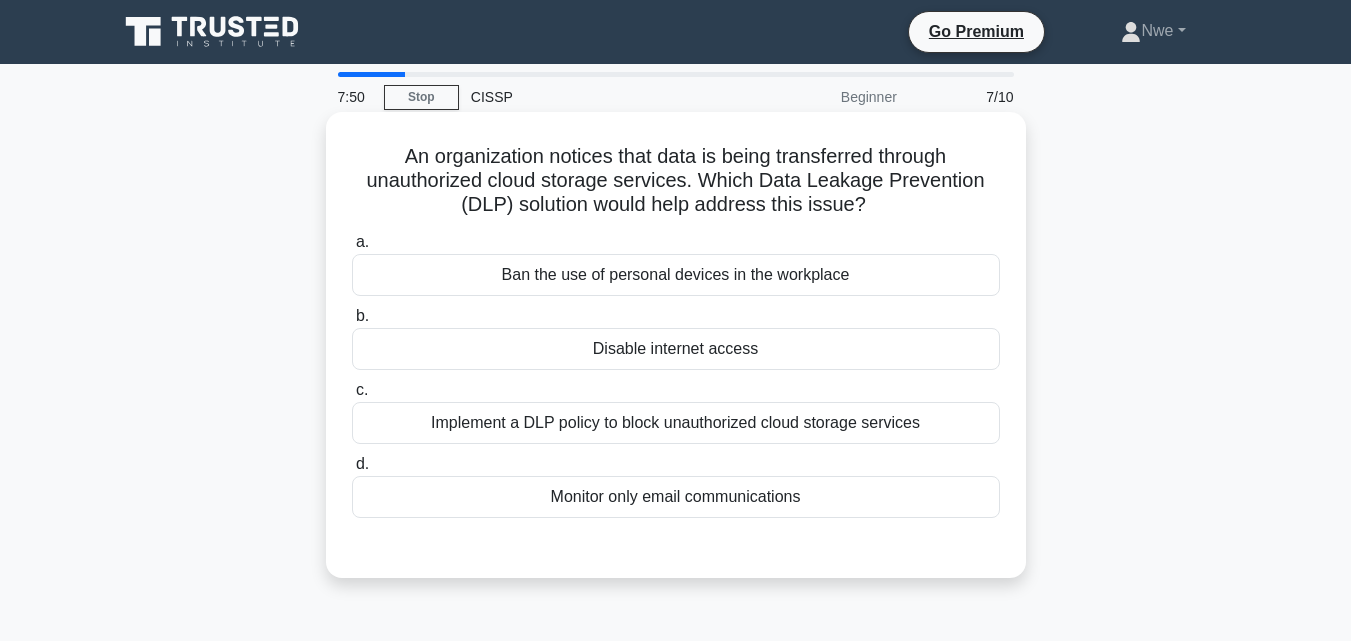 click on "Implement a DLP policy to block unauthorized cloud storage services" at bounding box center [676, 423] 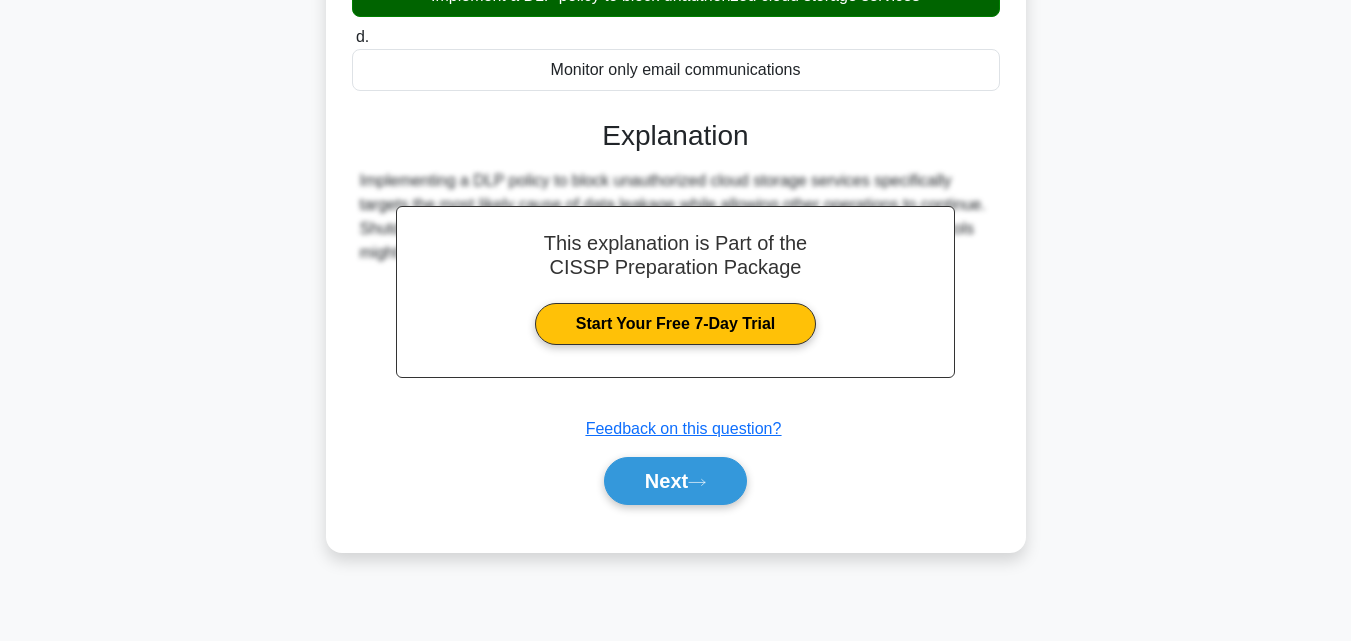 scroll, scrollTop: 439, scrollLeft: 0, axis: vertical 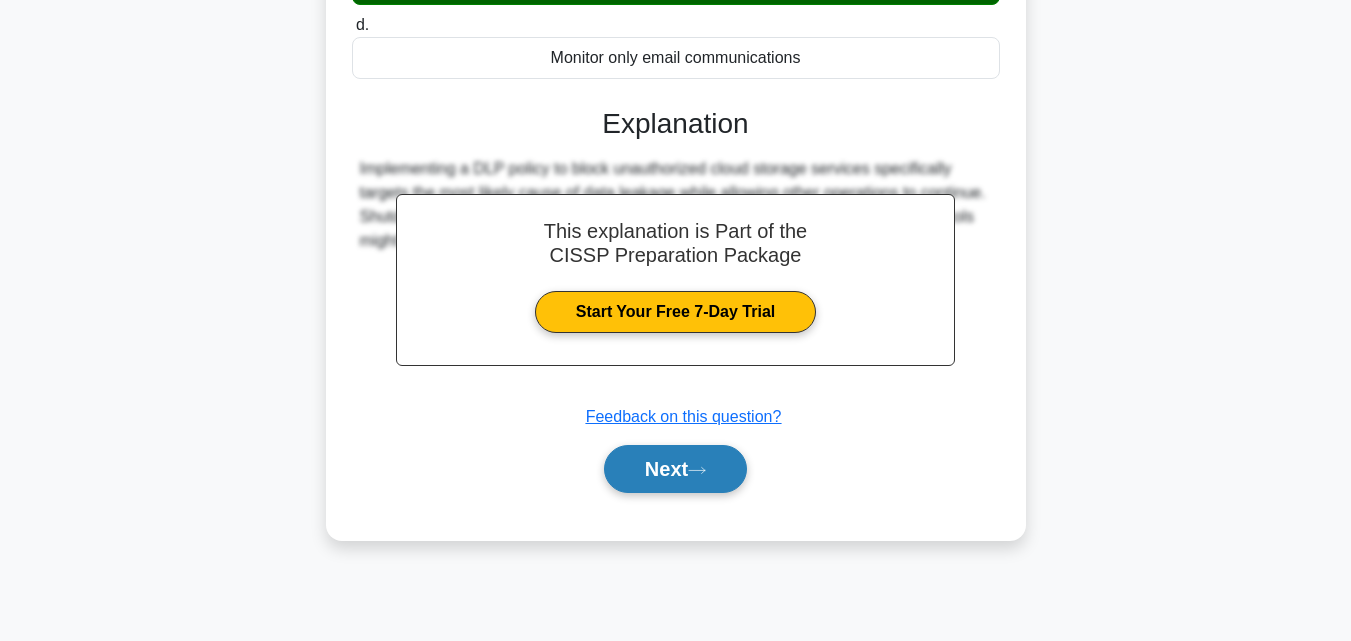 click on "Next" at bounding box center [675, 469] 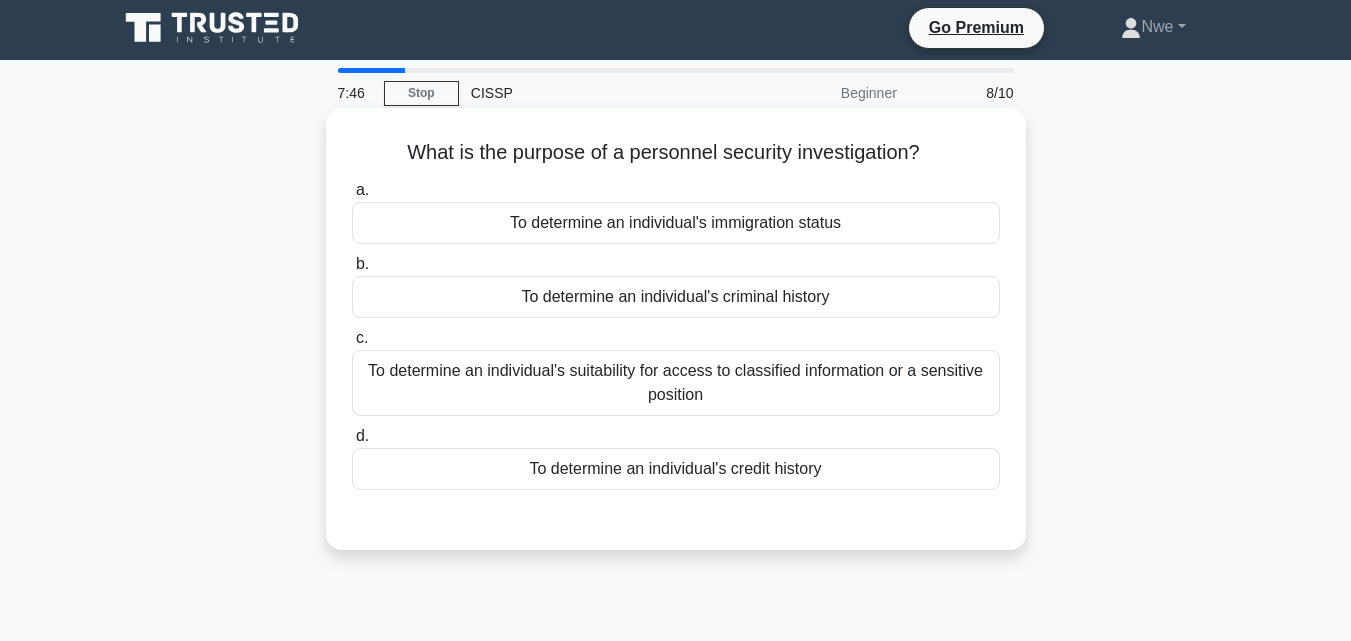 scroll, scrollTop: 0, scrollLeft: 0, axis: both 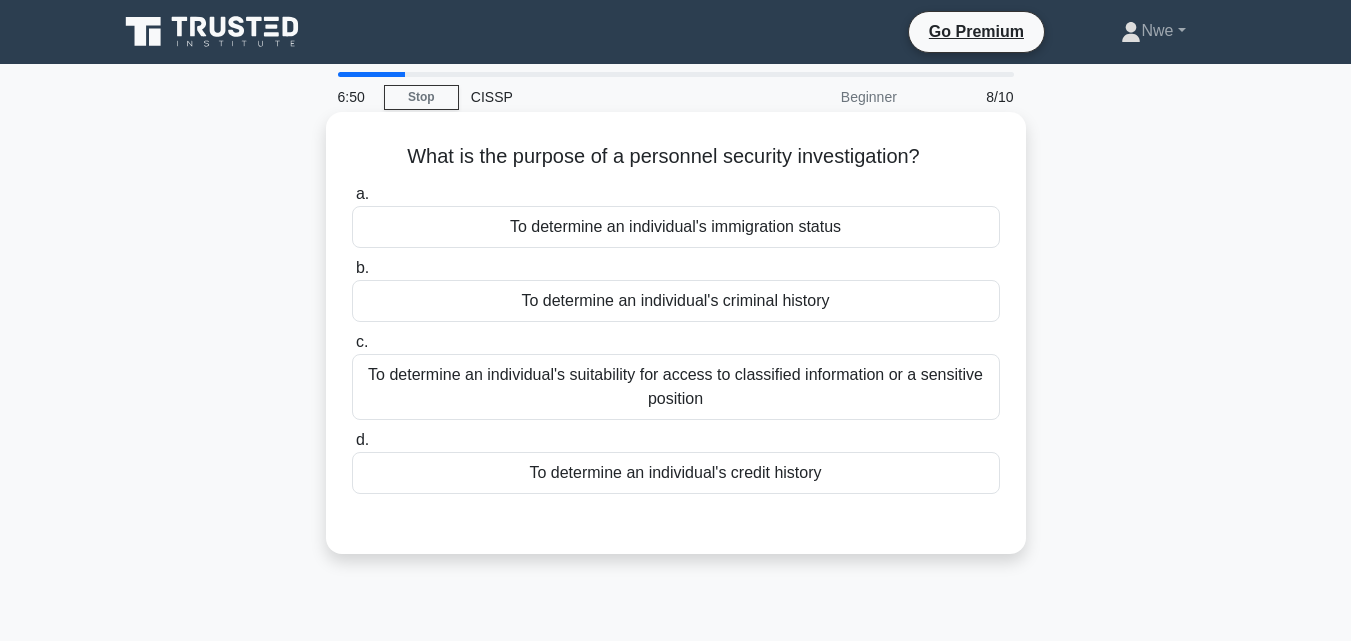 click on "To determine an individual's suitability for access to classified information or a sensitive position" at bounding box center (676, 387) 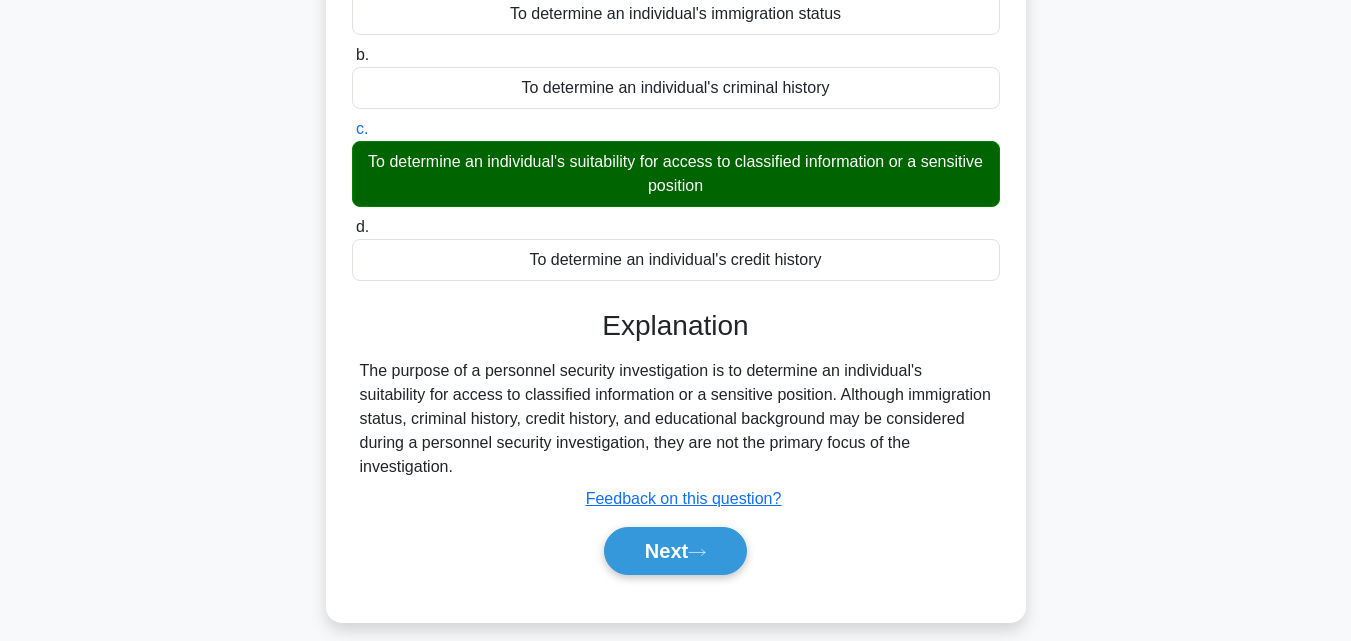 scroll, scrollTop: 300, scrollLeft: 0, axis: vertical 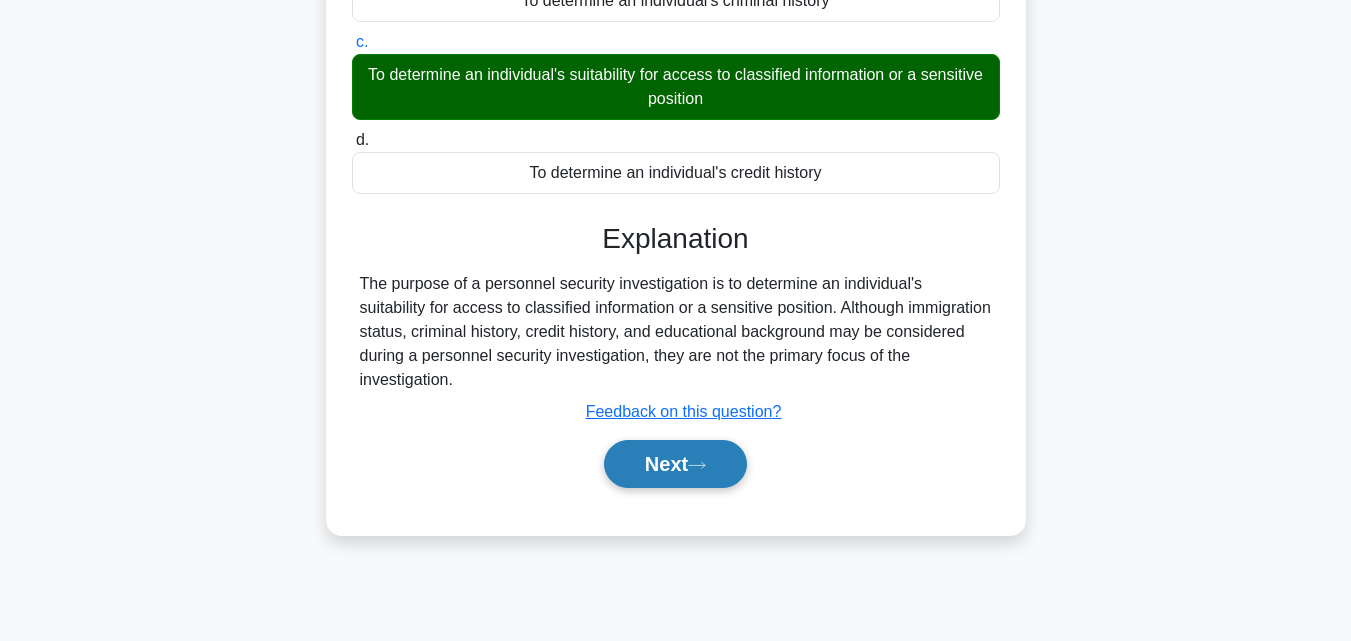 click on "Next" at bounding box center (675, 464) 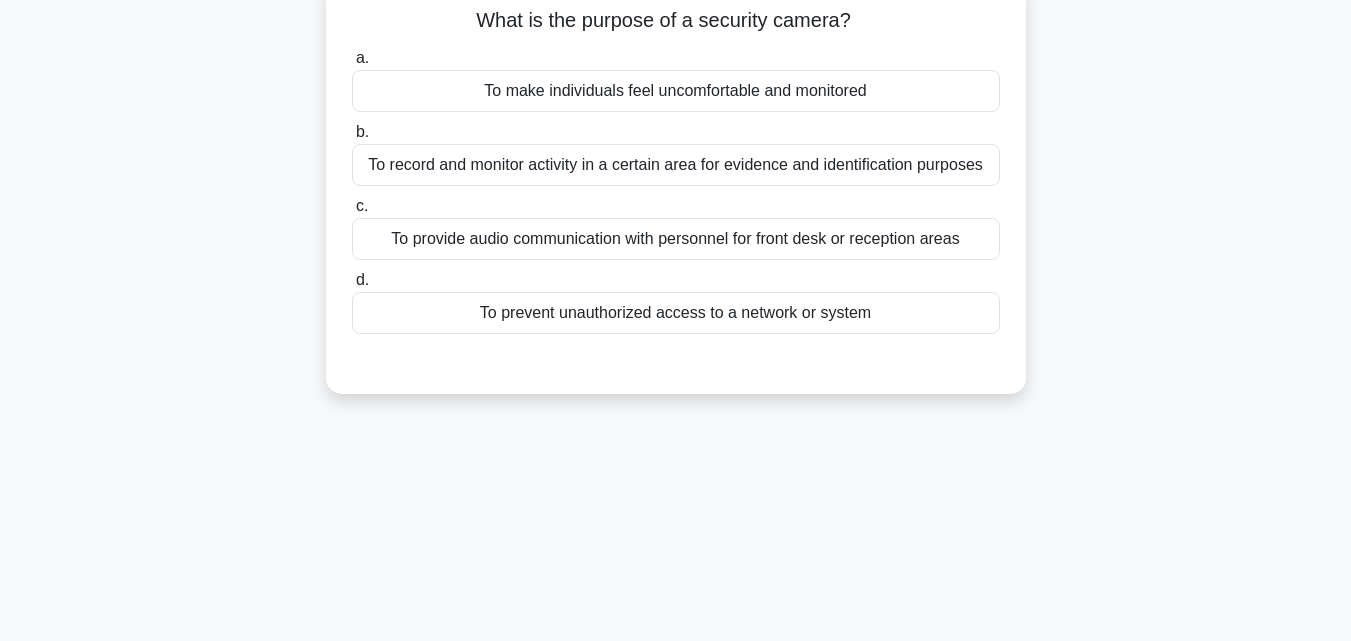 scroll, scrollTop: 100, scrollLeft: 0, axis: vertical 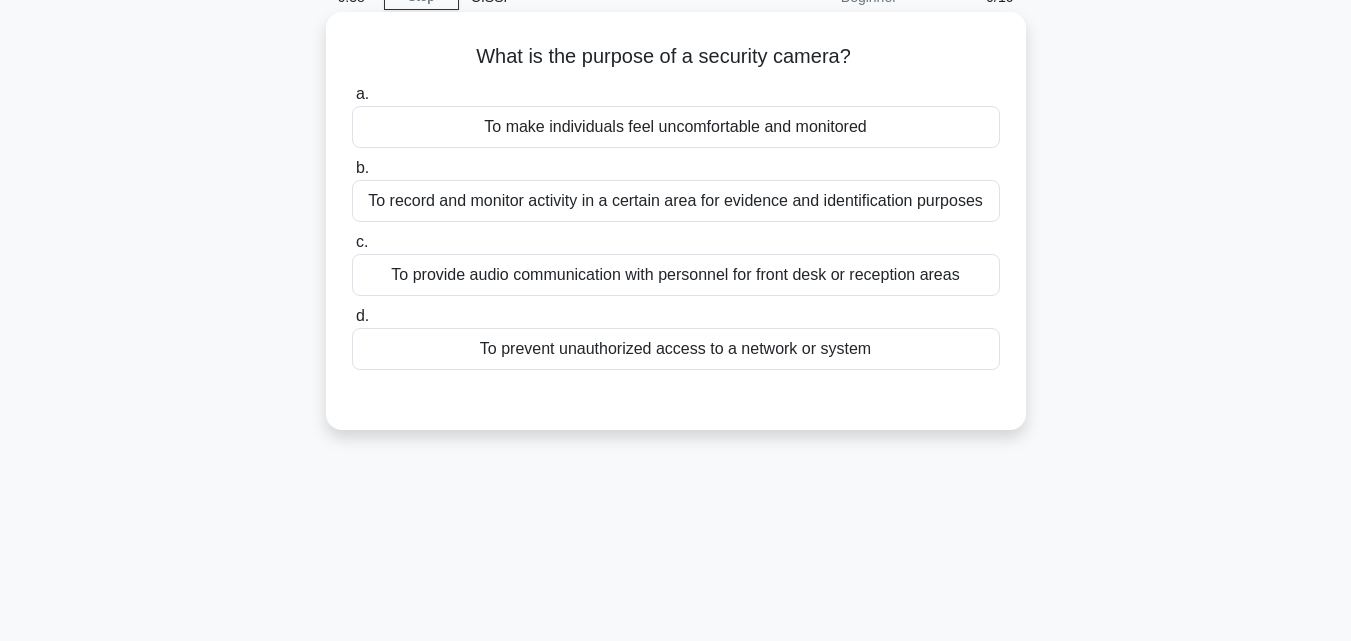 click on "To record and monitor activity in a certain area for evidence and identification purposes" at bounding box center [676, 201] 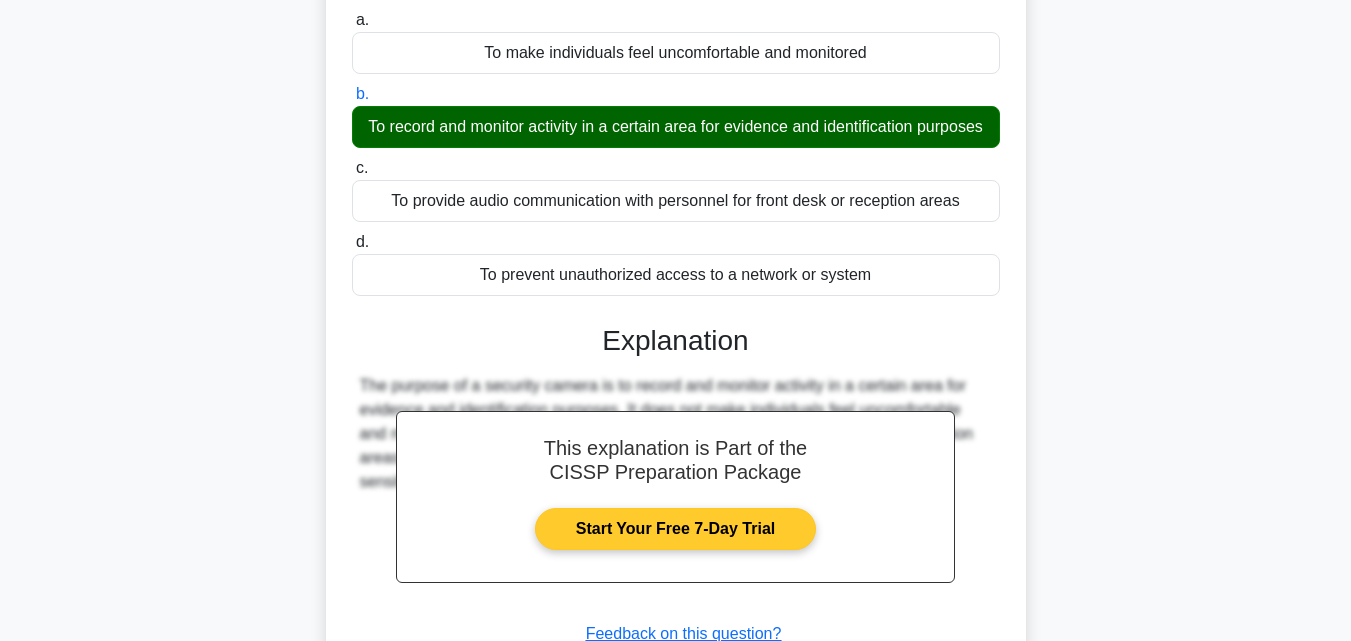 scroll, scrollTop: 300, scrollLeft: 0, axis: vertical 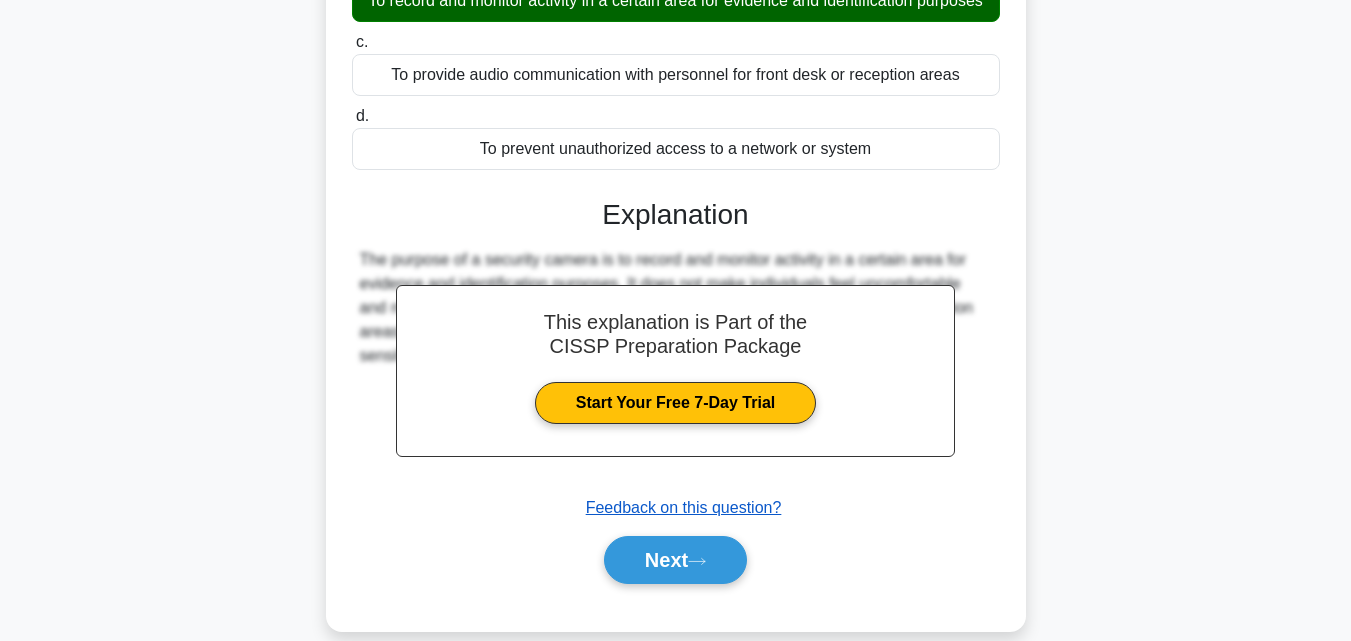 drag, startPoint x: 624, startPoint y: 572, endPoint x: 637, endPoint y: 532, distance: 42.059483 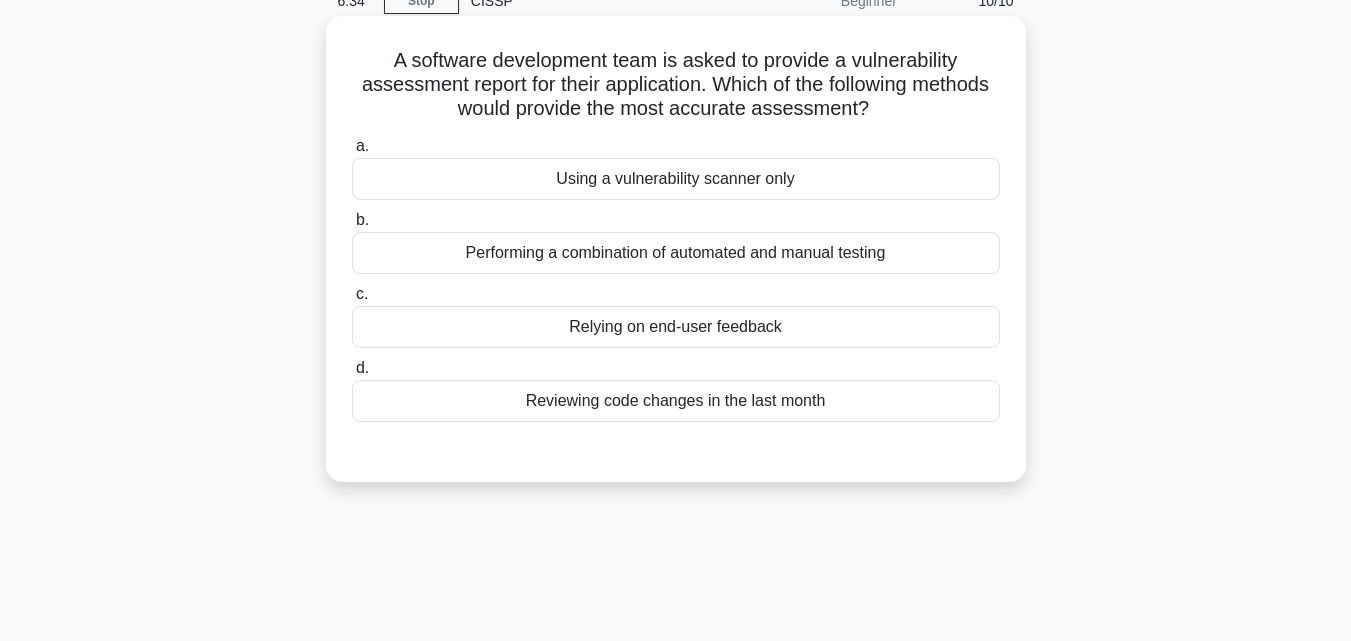 scroll, scrollTop: 0, scrollLeft: 0, axis: both 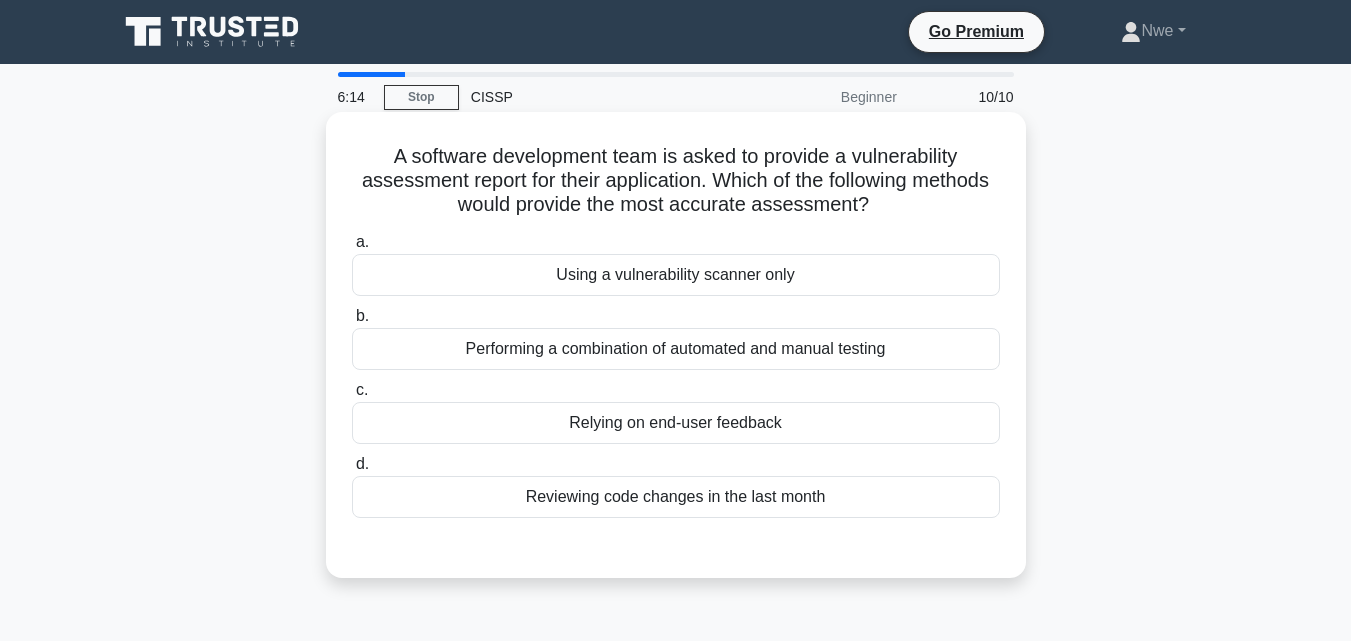 click on "Reviewing code changes in the last month" at bounding box center (676, 497) 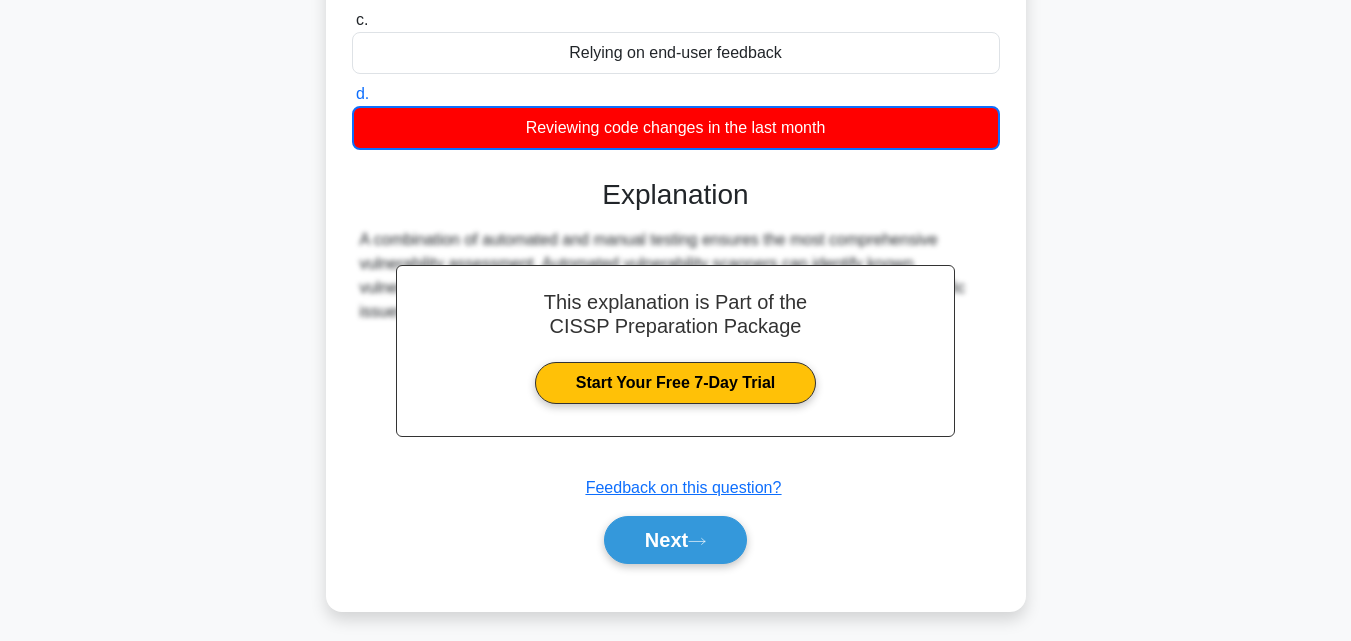scroll, scrollTop: 439, scrollLeft: 0, axis: vertical 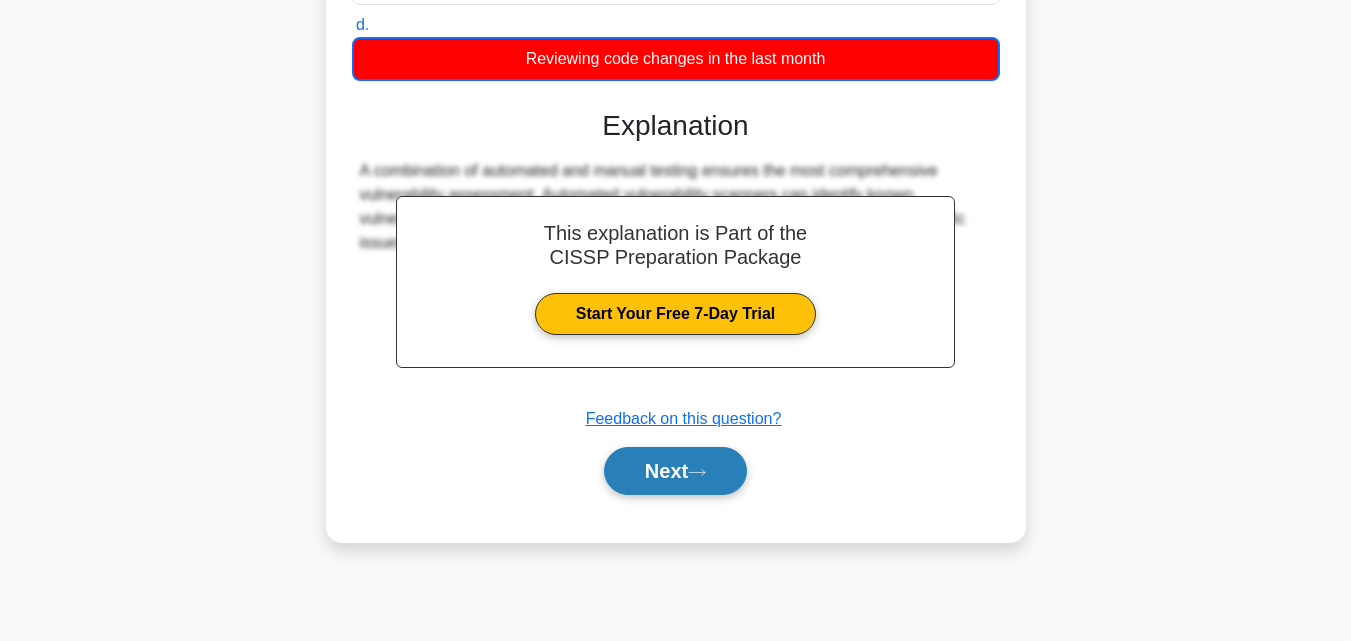 drag, startPoint x: 684, startPoint y: 484, endPoint x: 689, endPoint y: 469, distance: 15.811388 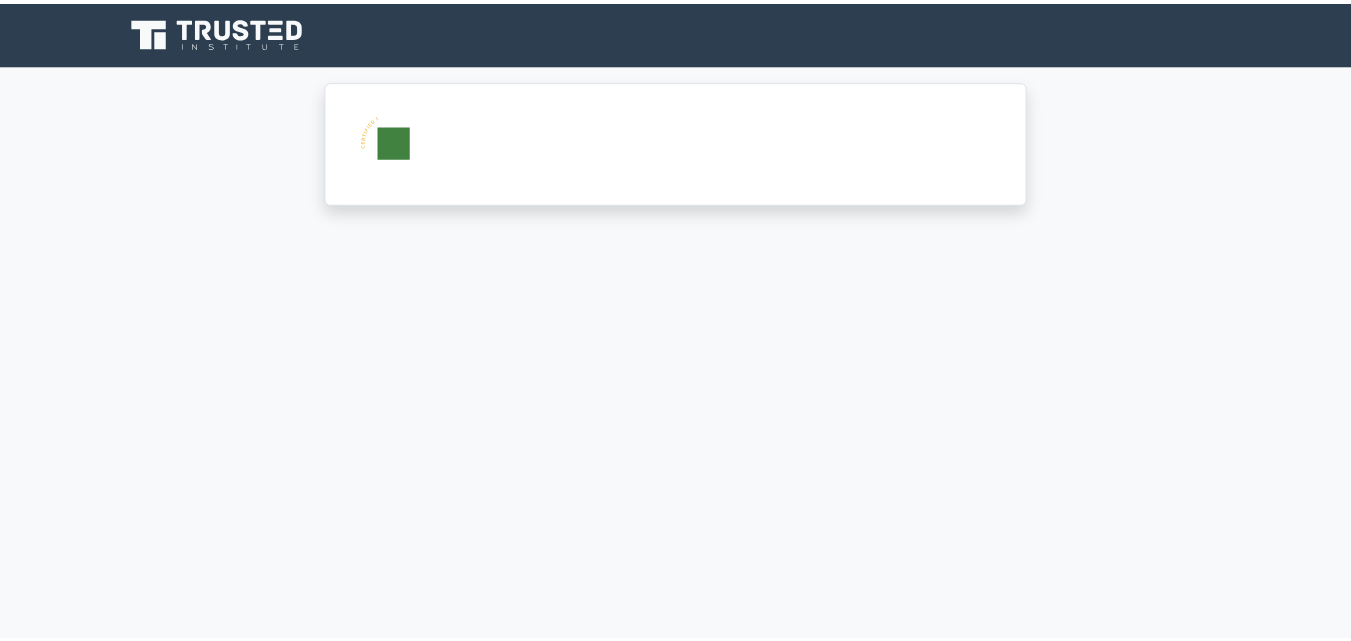 scroll, scrollTop: 0, scrollLeft: 0, axis: both 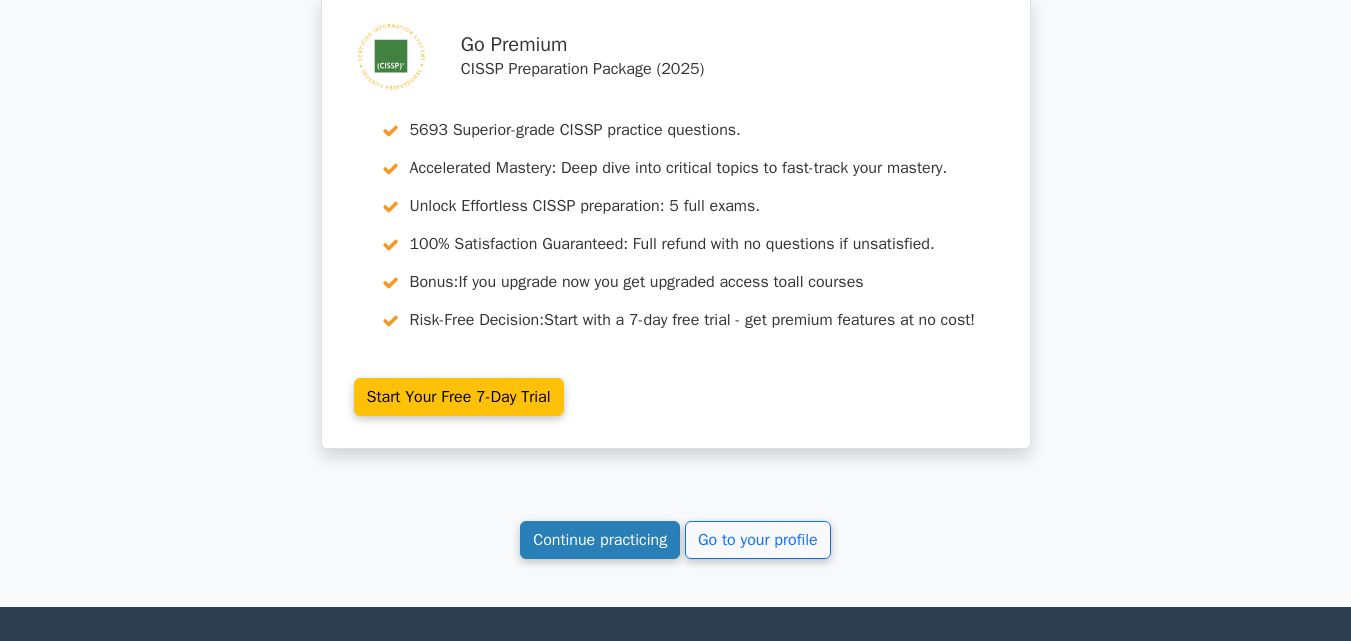 click on "Continue practicing" at bounding box center (600, 540) 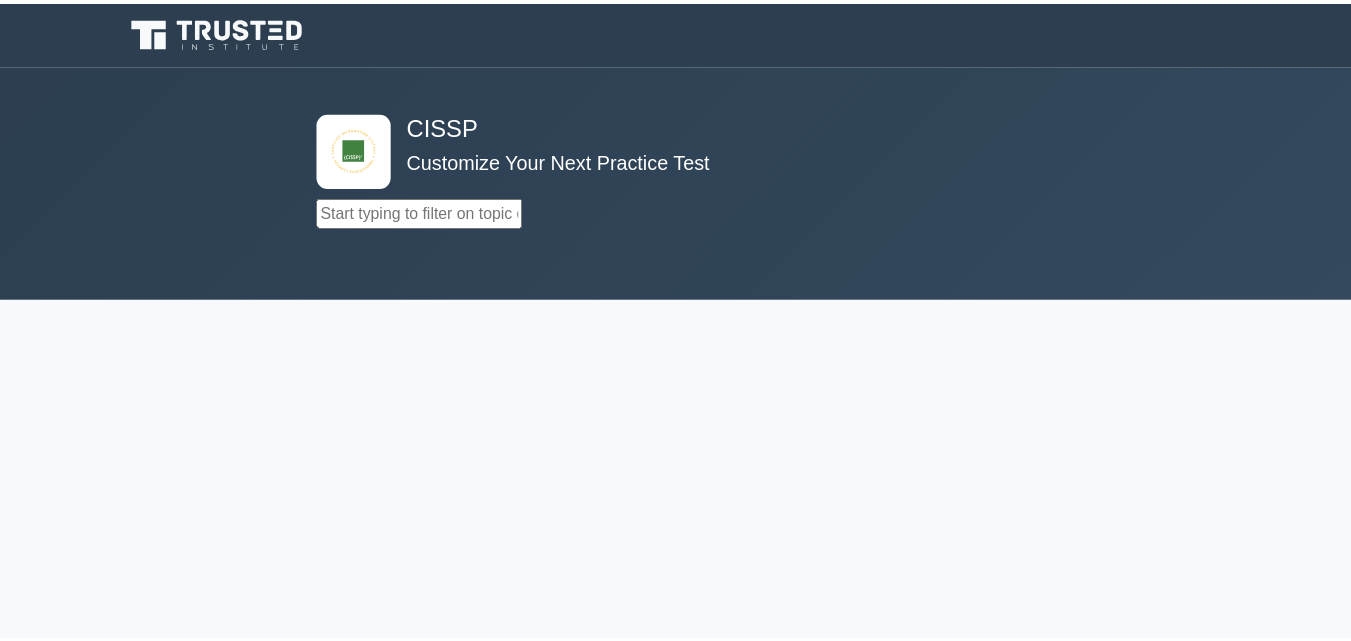 scroll, scrollTop: 0, scrollLeft: 0, axis: both 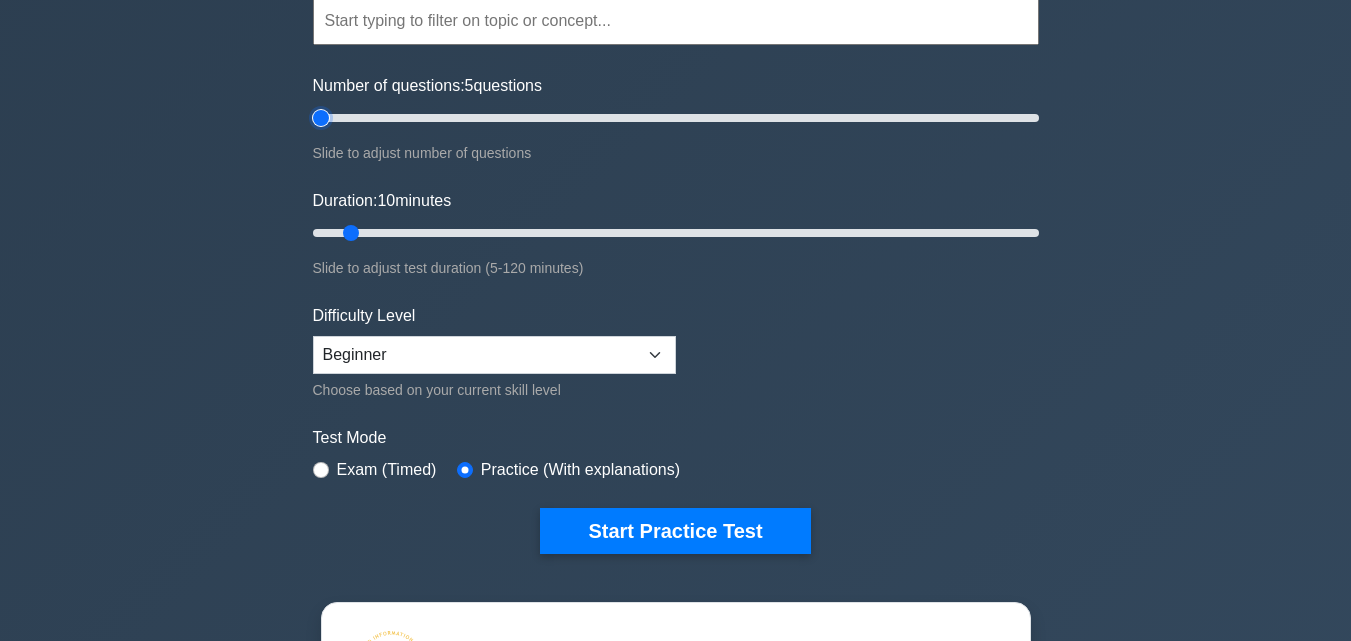 drag, startPoint x: 334, startPoint y: 119, endPoint x: 321, endPoint y: 119, distance: 13 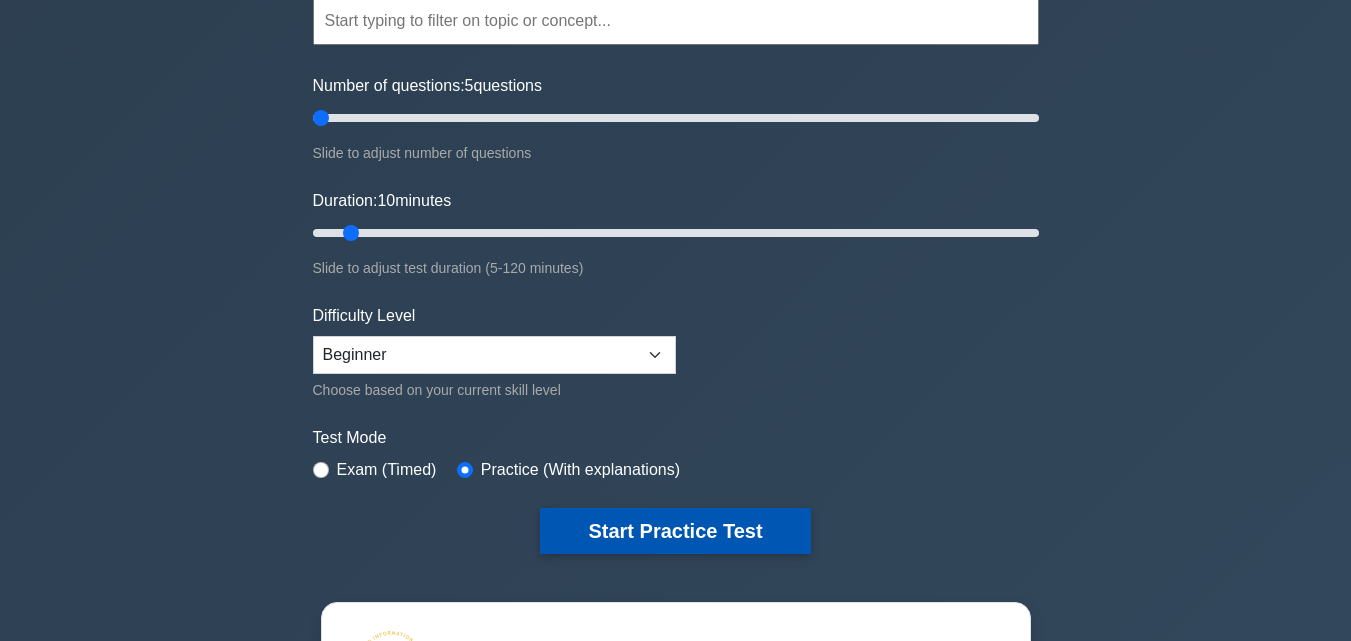 click on "Start Practice Test" at bounding box center (675, 531) 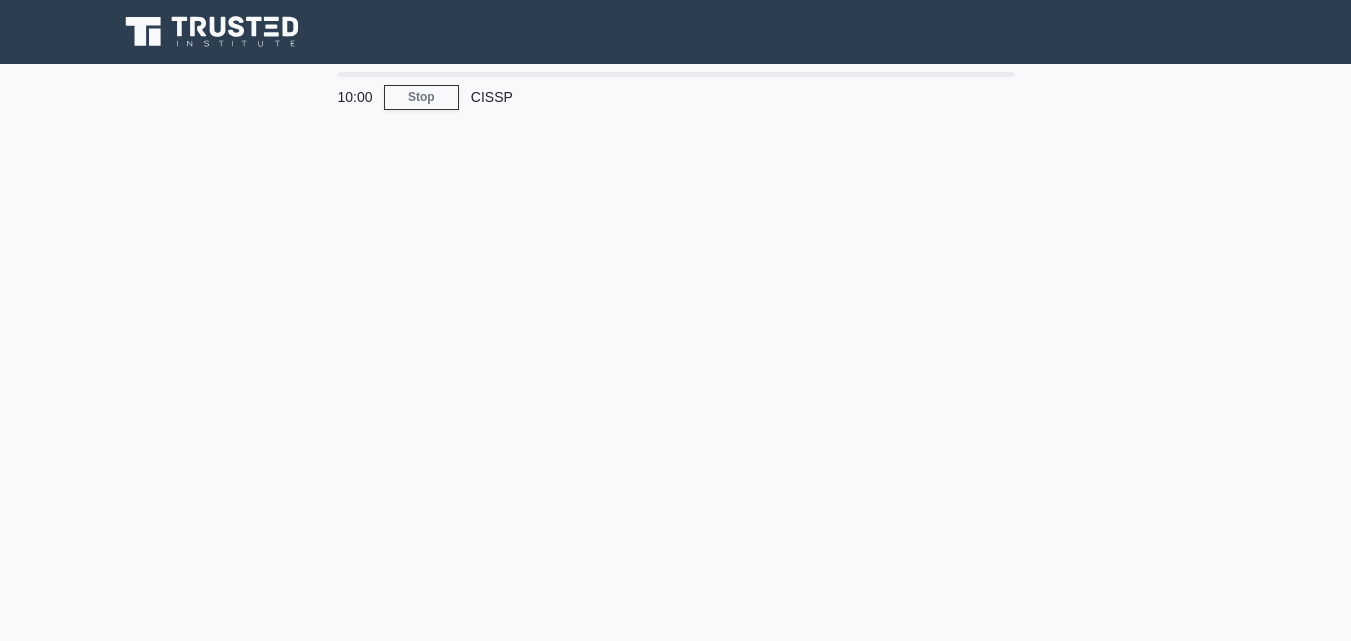 scroll, scrollTop: 0, scrollLeft: 0, axis: both 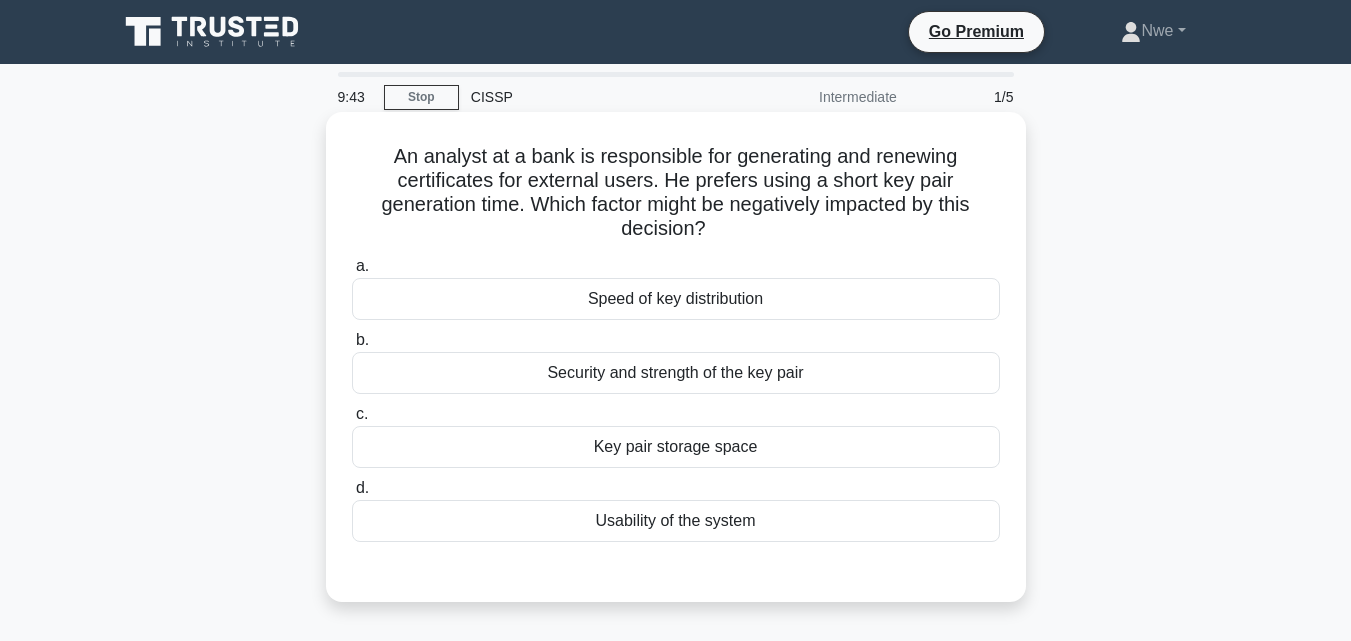 click on "Security and strength of the key pair" at bounding box center (676, 373) 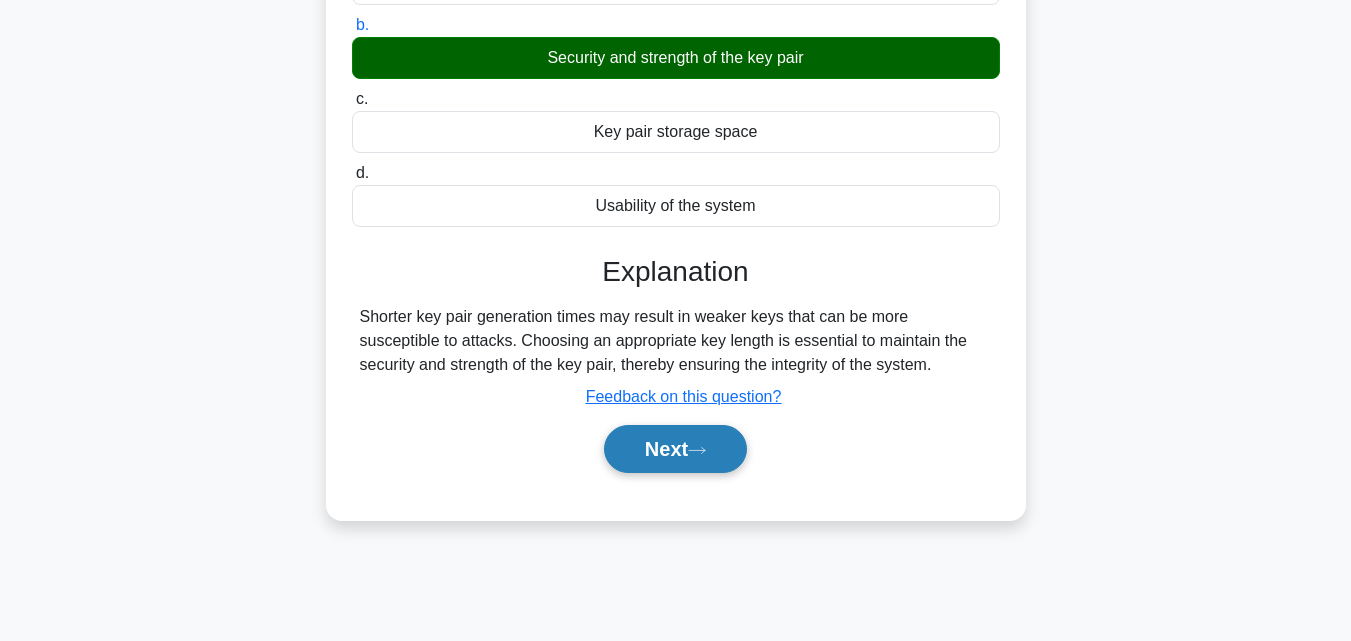 scroll, scrollTop: 400, scrollLeft: 0, axis: vertical 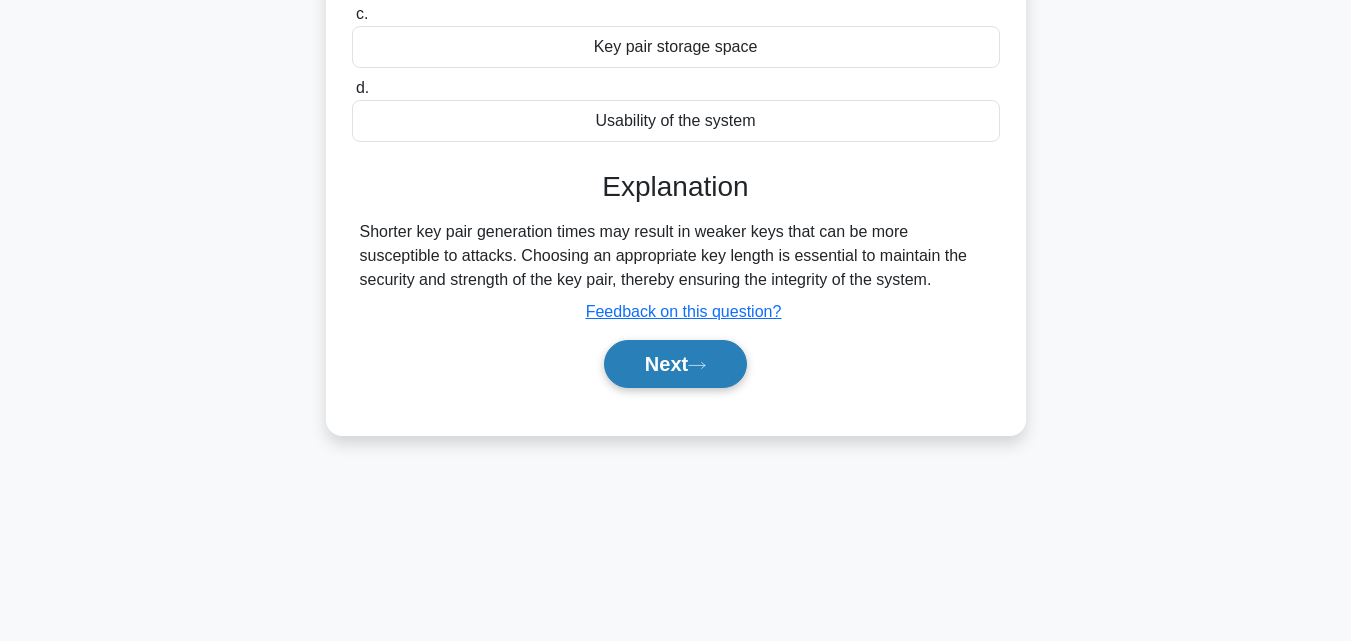 click on "Next" at bounding box center (675, 364) 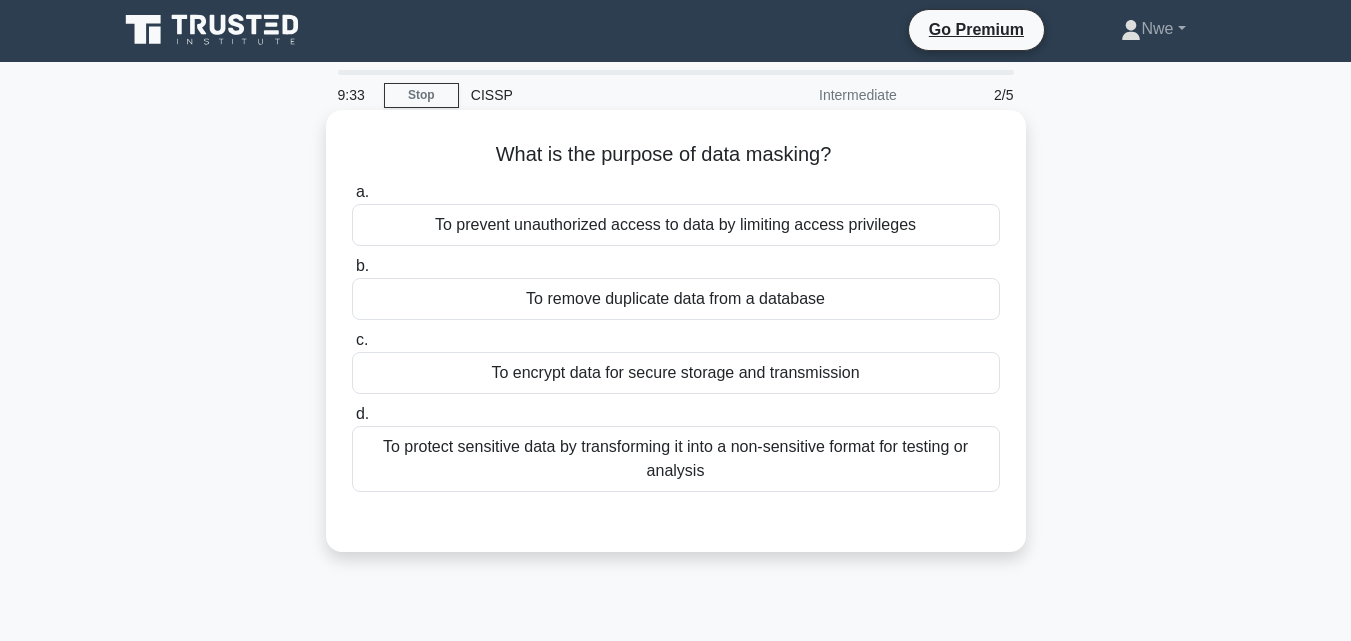 scroll, scrollTop: 0, scrollLeft: 0, axis: both 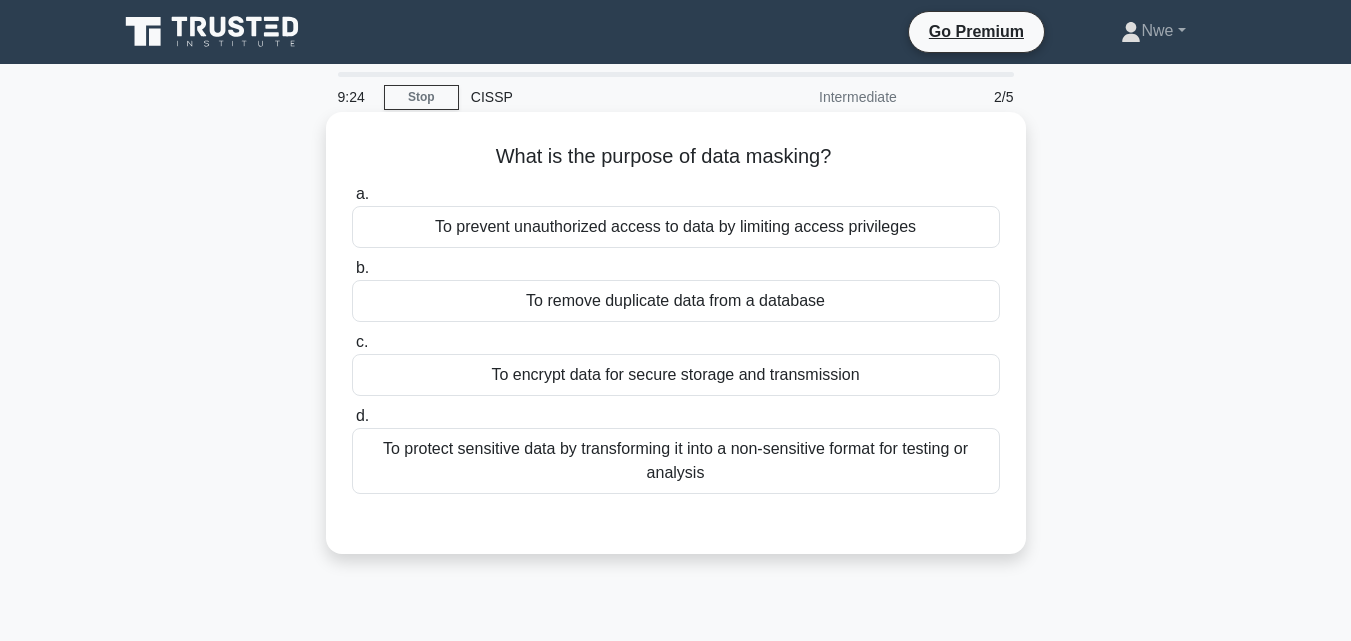 click on "To prevent unauthorized access to data by limiting access privileges" at bounding box center (676, 227) 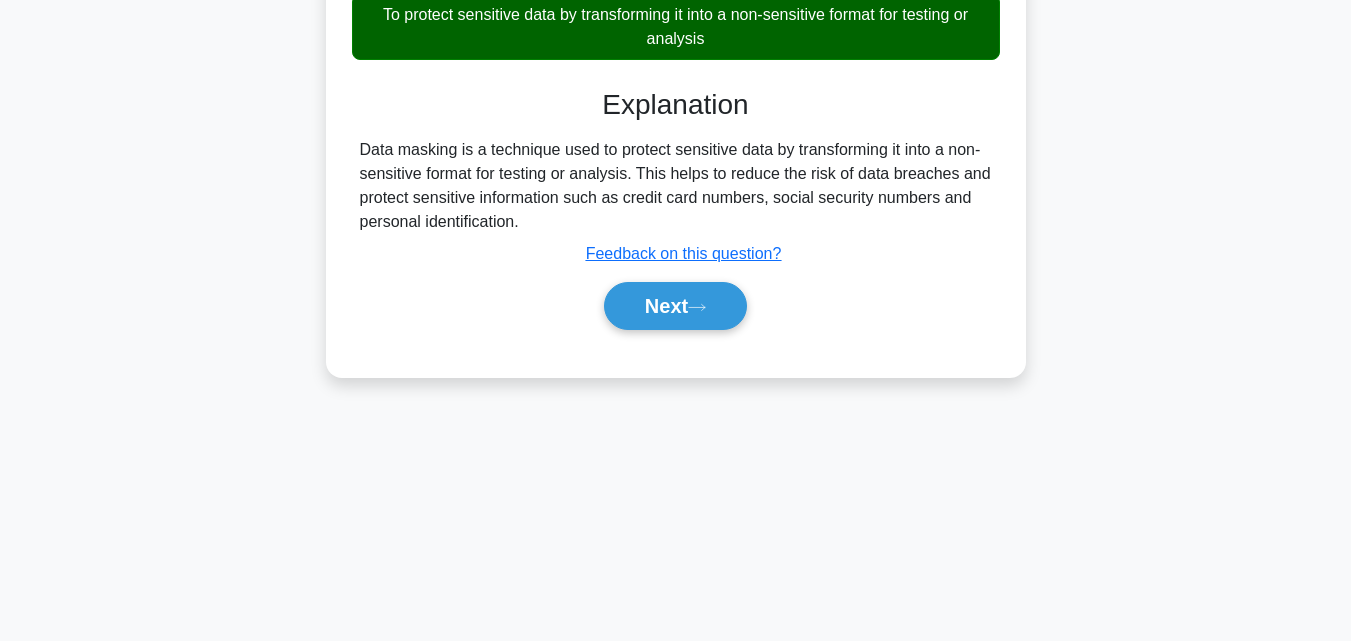scroll, scrollTop: 439, scrollLeft: 0, axis: vertical 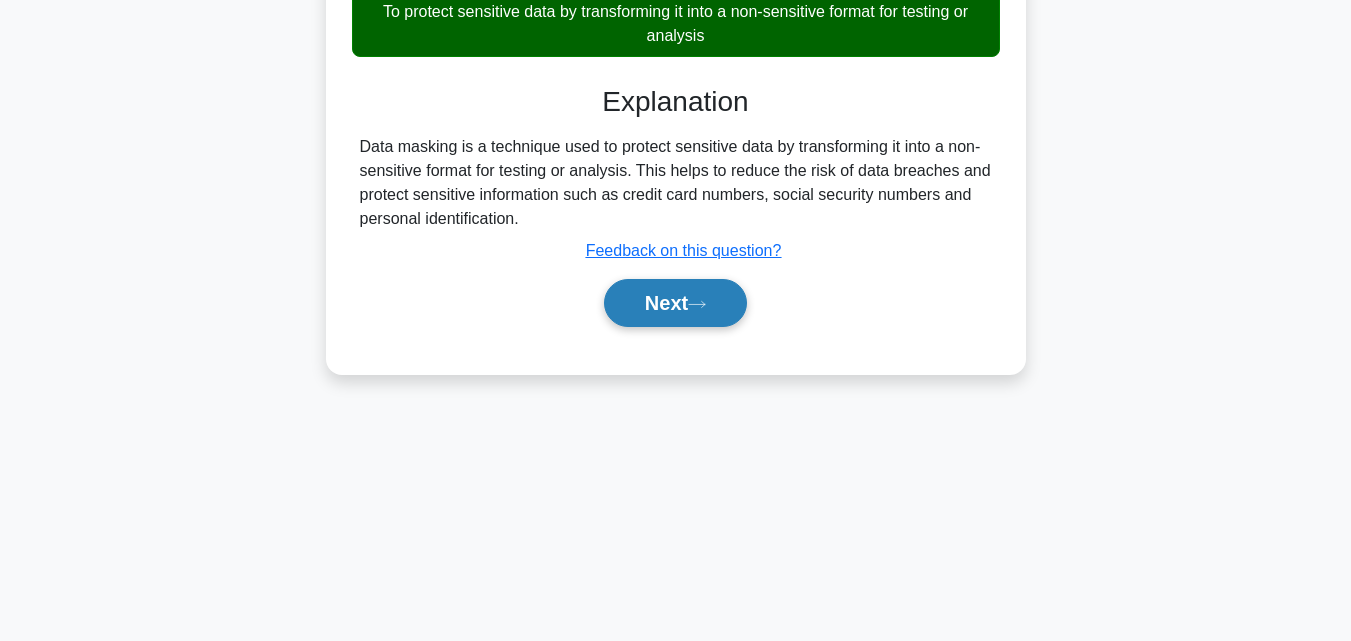 drag, startPoint x: 683, startPoint y: 302, endPoint x: 696, endPoint y: 290, distance: 17.691807 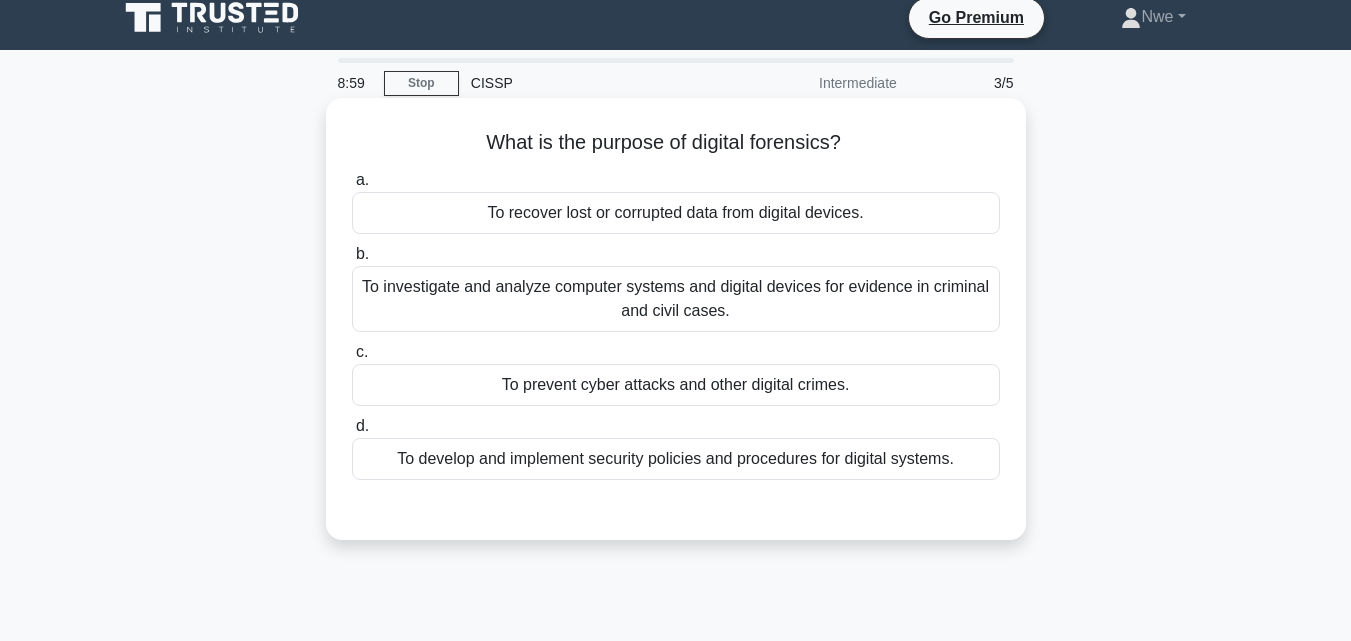 scroll, scrollTop: 0, scrollLeft: 0, axis: both 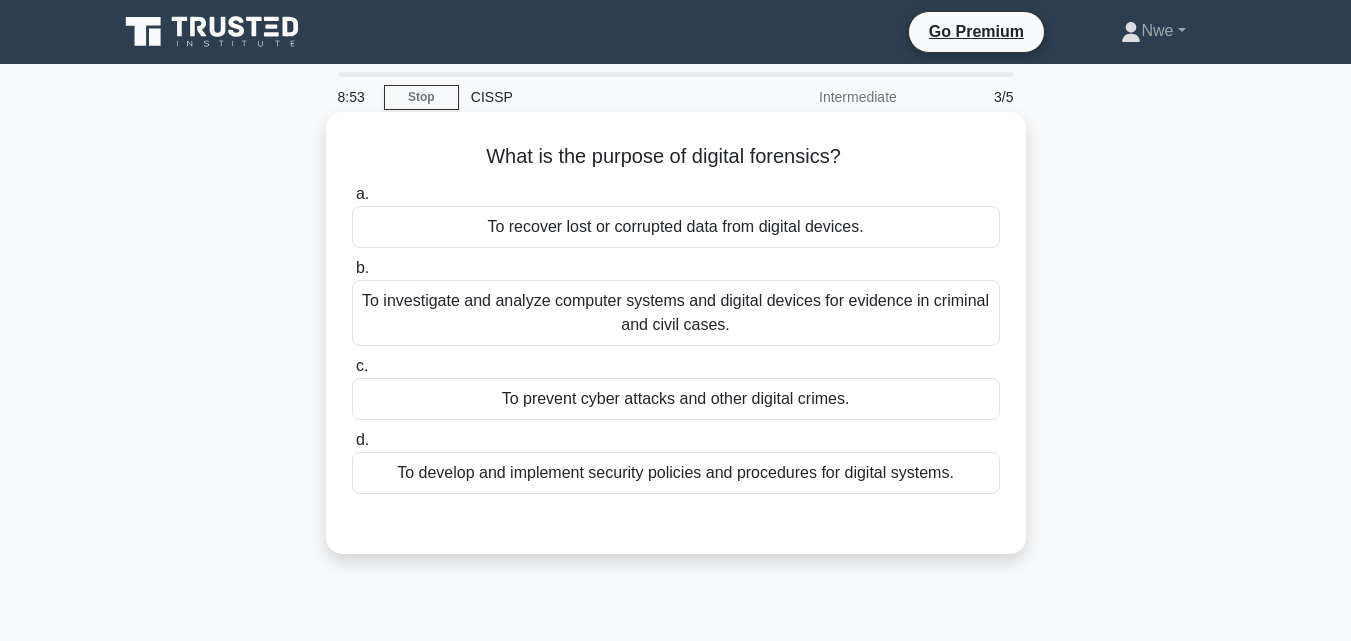 click on "To investigate and analyze computer systems and digital devices for evidence in criminal and civil cases." at bounding box center [676, 313] 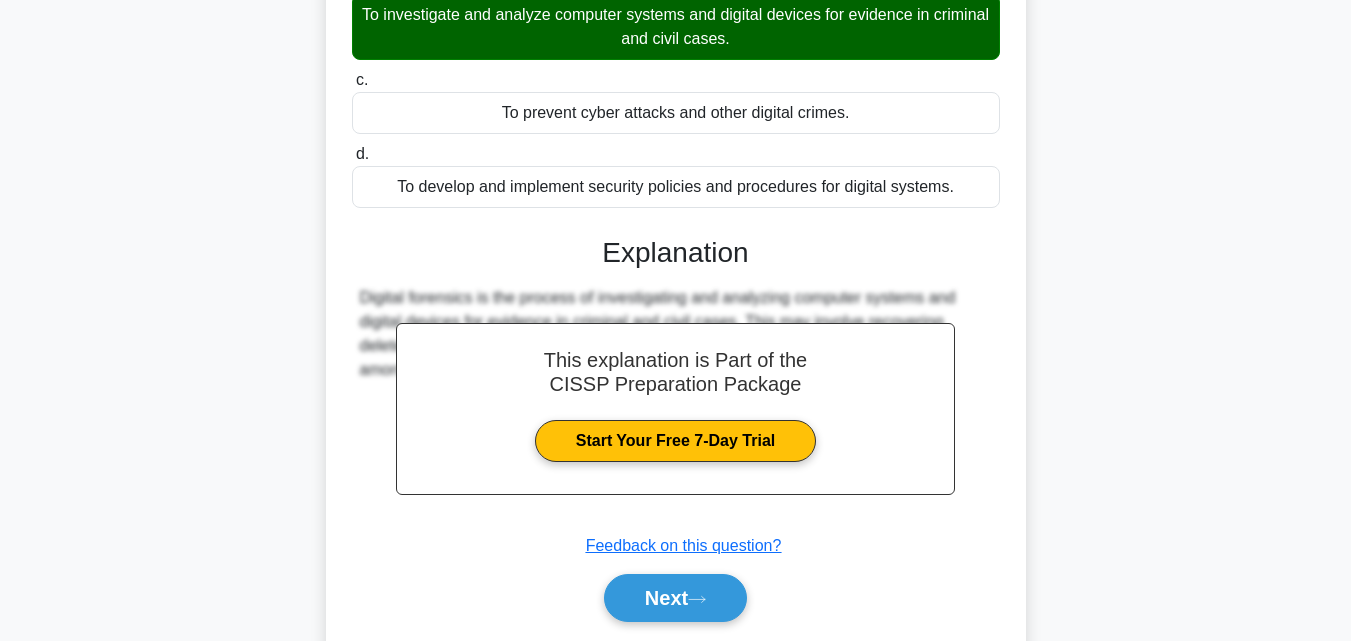 scroll, scrollTop: 300, scrollLeft: 0, axis: vertical 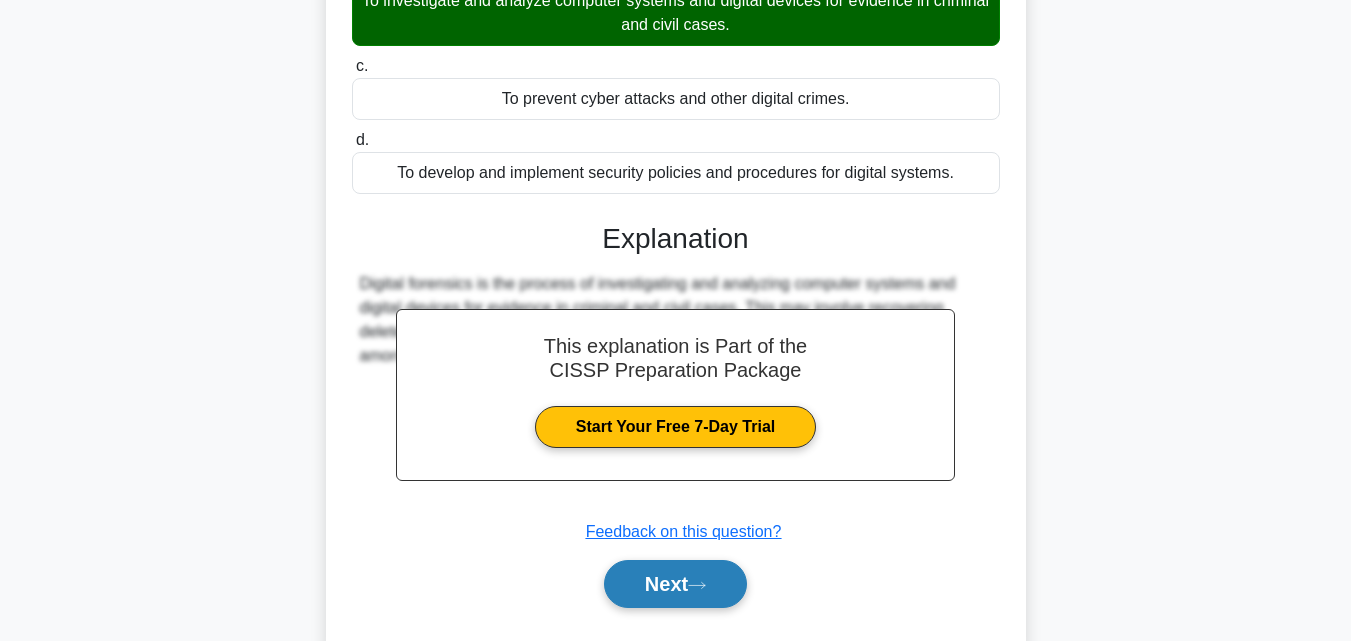 drag, startPoint x: 655, startPoint y: 588, endPoint x: 641, endPoint y: 571, distance: 22.022715 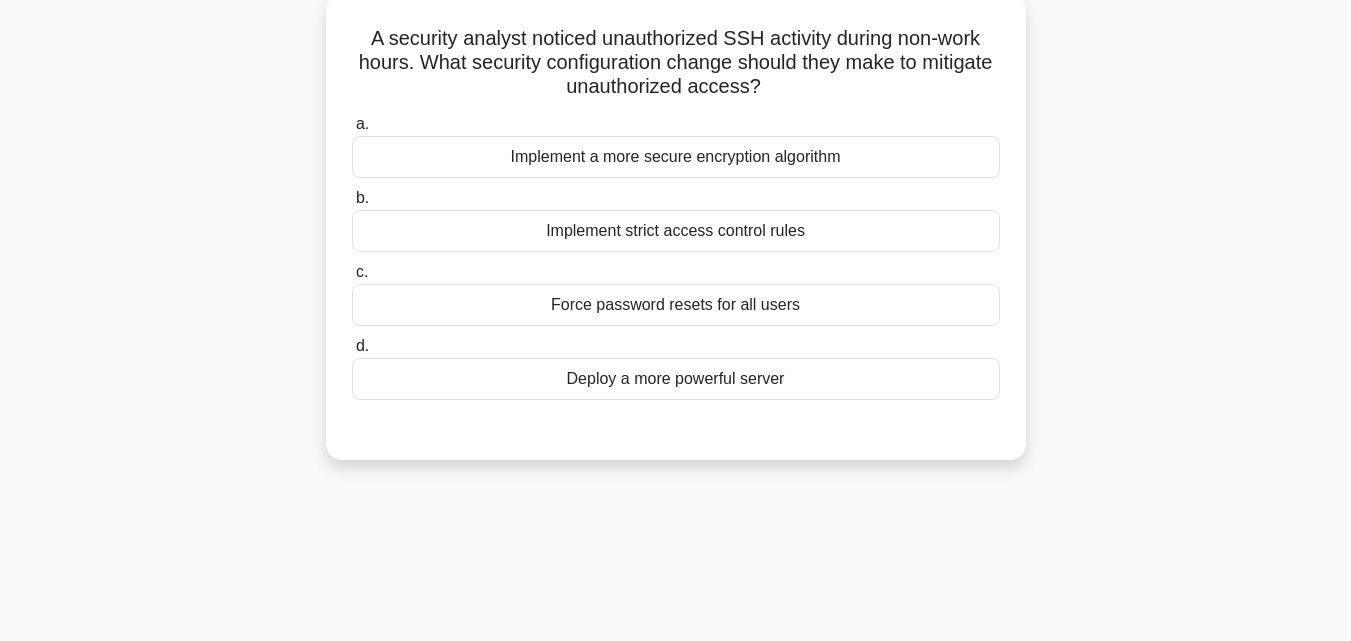 scroll, scrollTop: 0, scrollLeft: 0, axis: both 